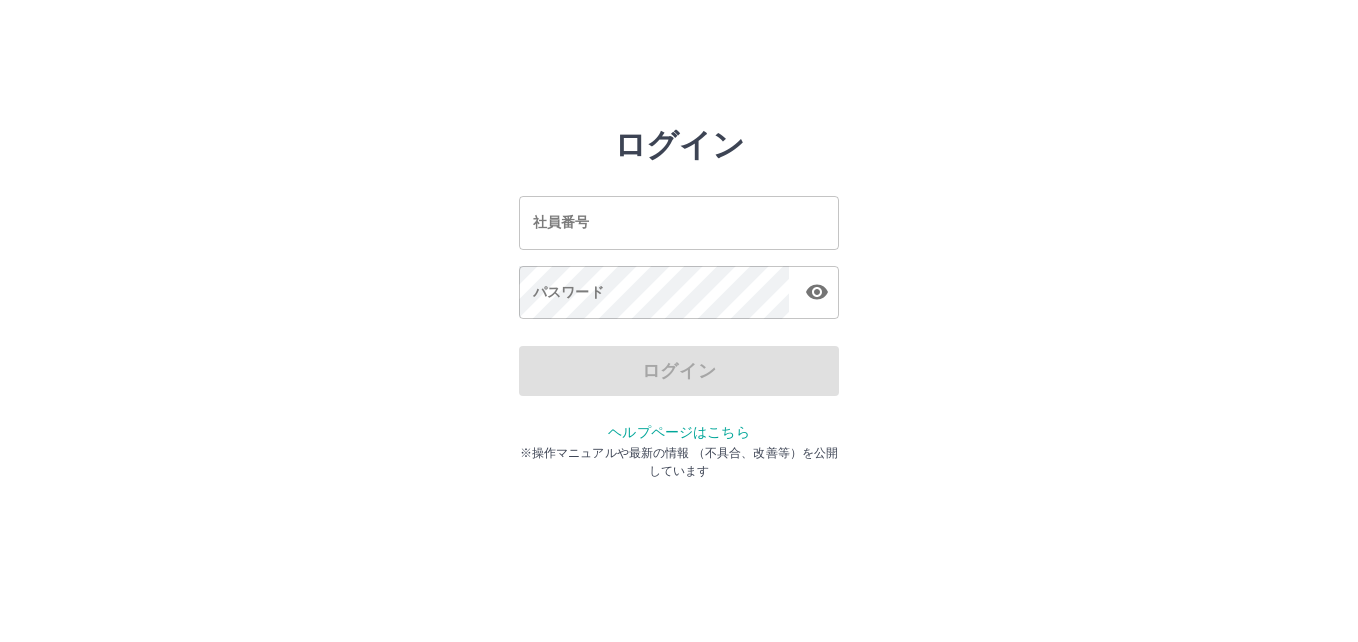 scroll, scrollTop: 0, scrollLeft: 0, axis: both 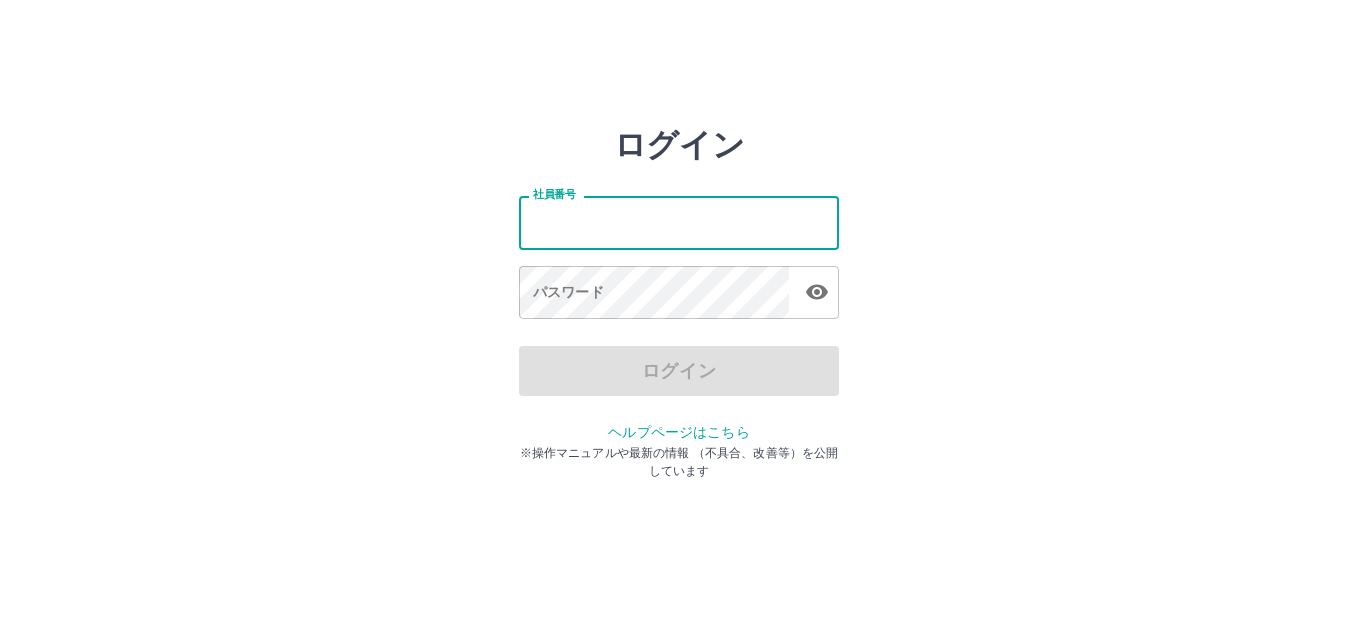 type on "*******" 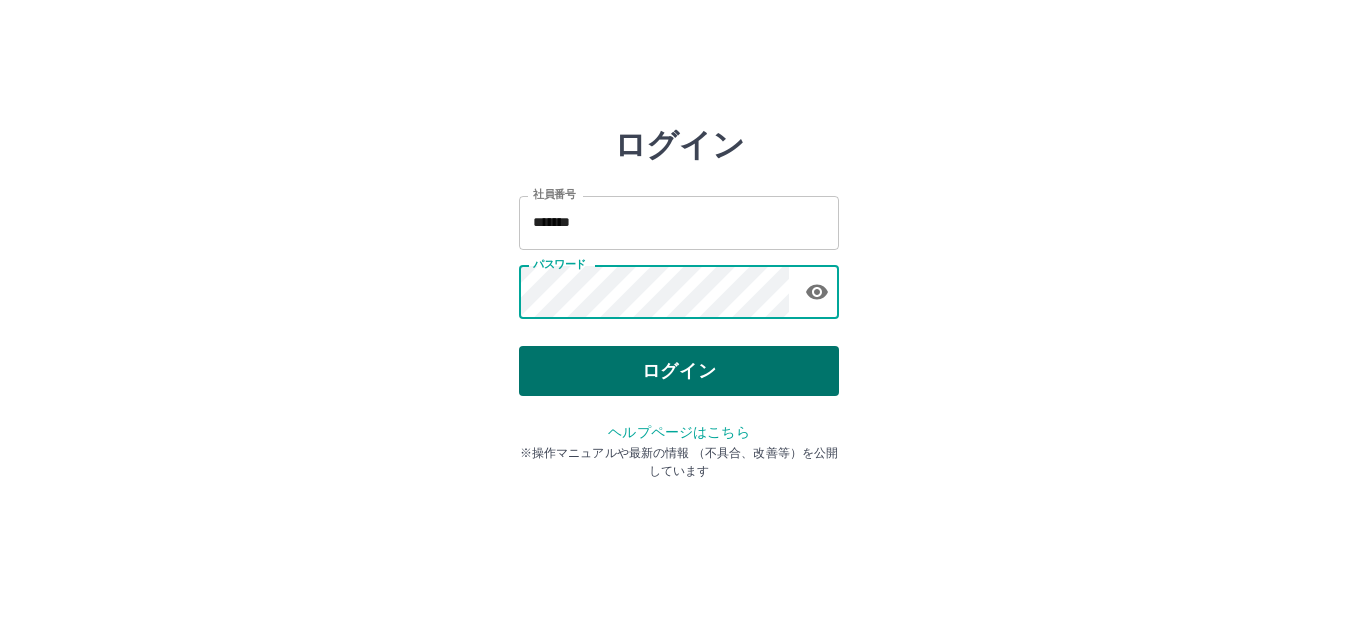 click on "ログイン" at bounding box center [679, 371] 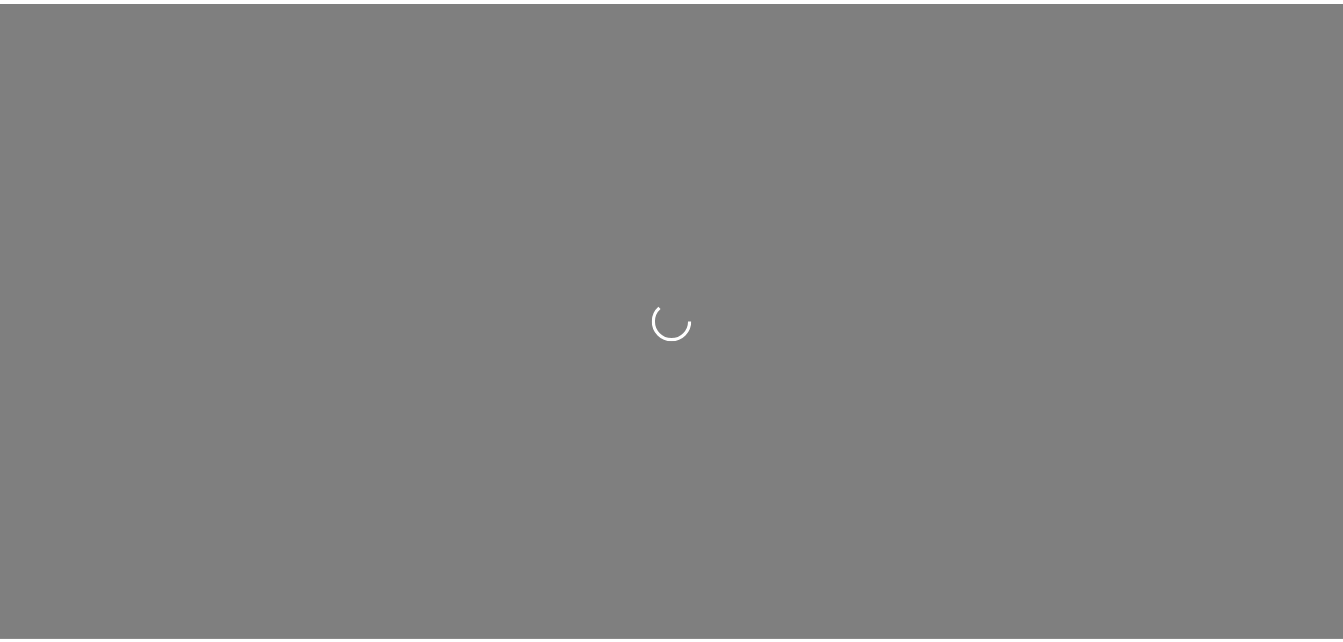 scroll, scrollTop: 0, scrollLeft: 0, axis: both 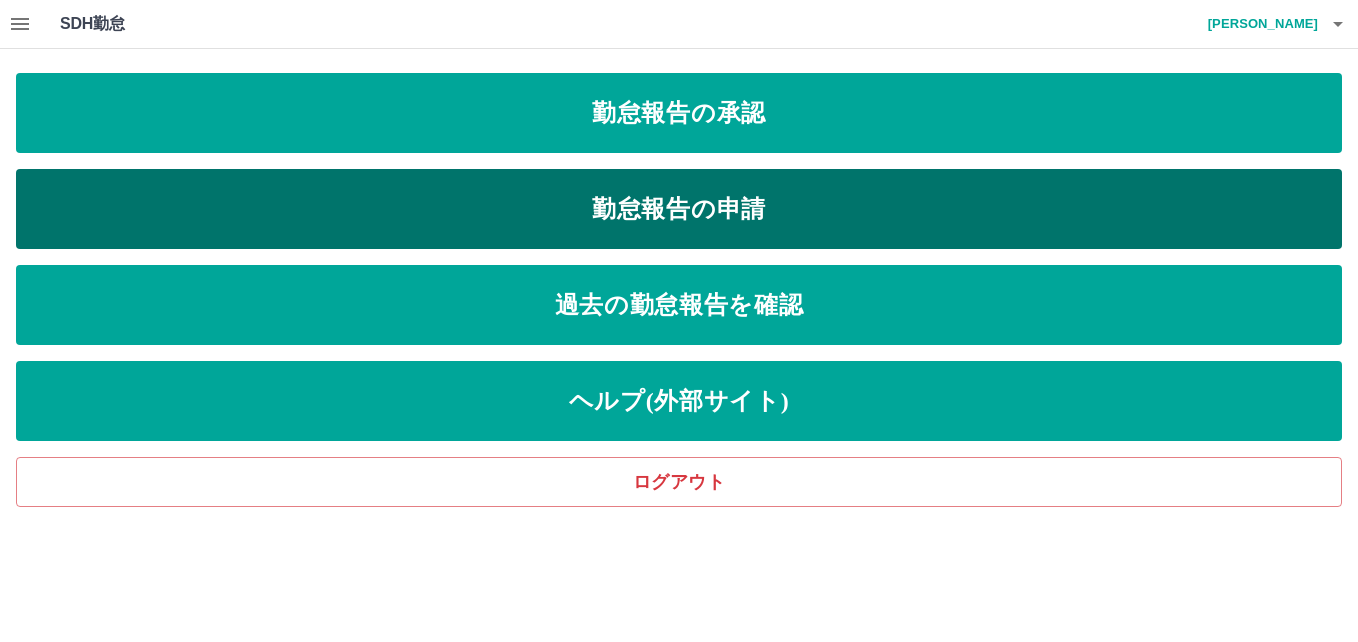 click on "勤怠報告の申請" at bounding box center [679, 209] 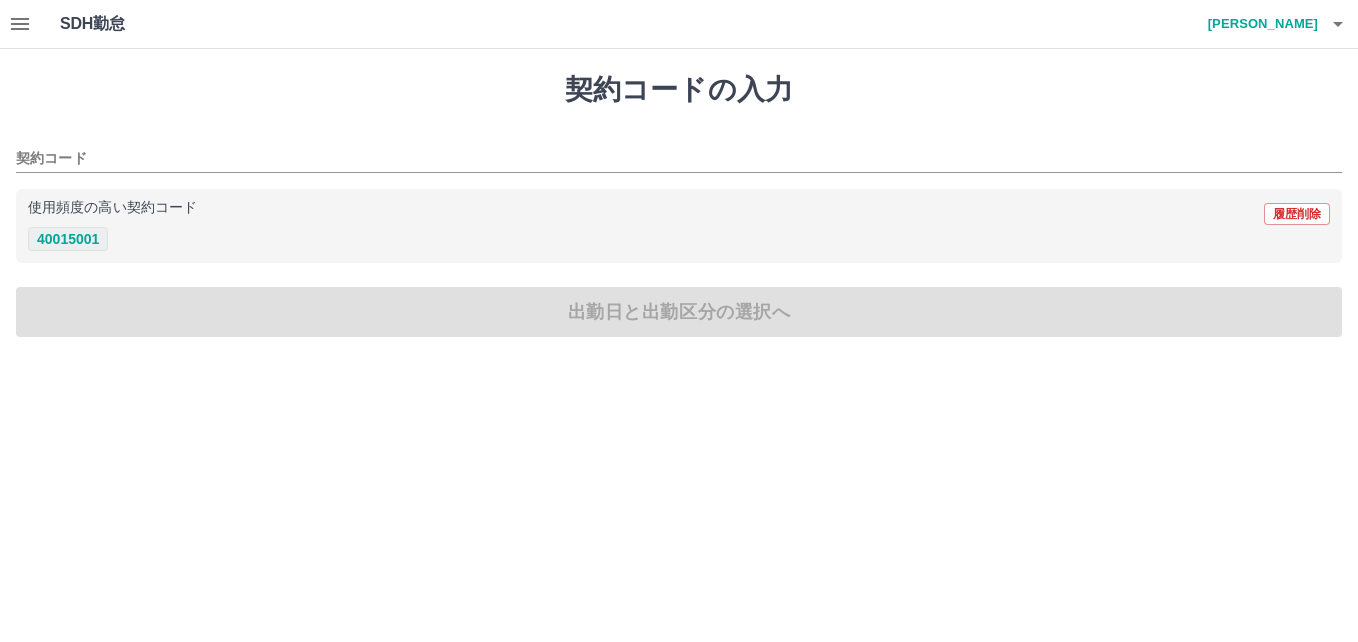 click on "40015001" at bounding box center [68, 239] 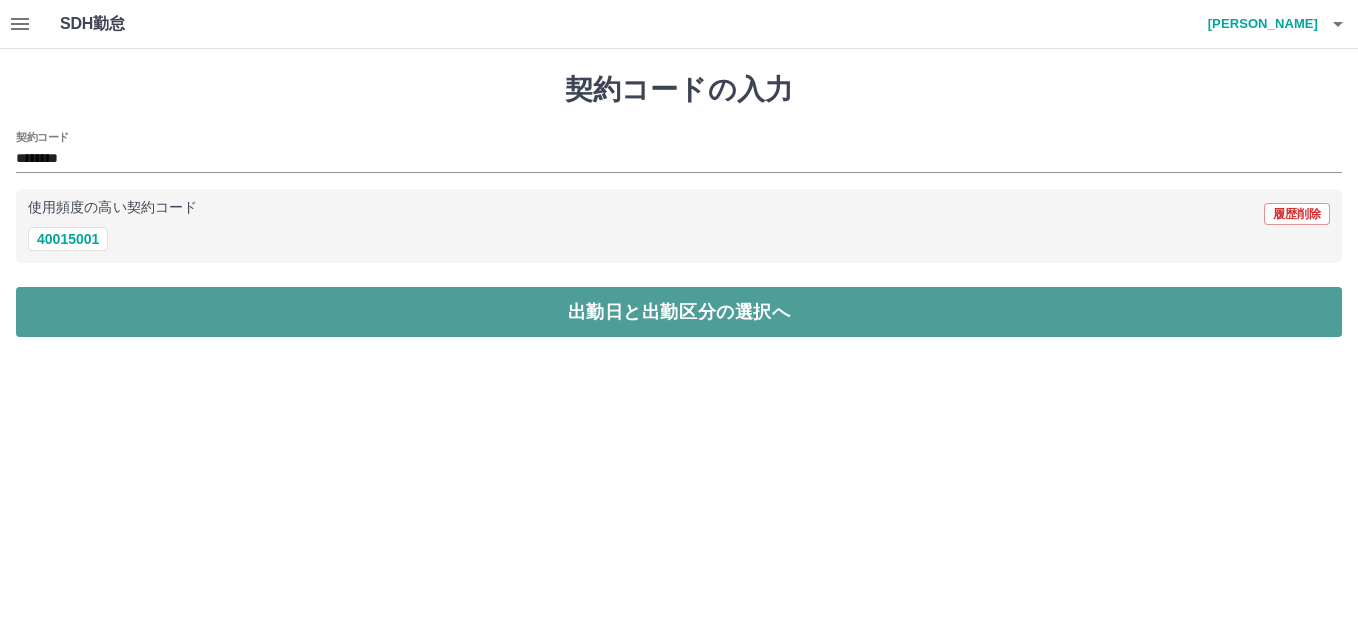 click on "出勤日と出勤区分の選択へ" at bounding box center (679, 312) 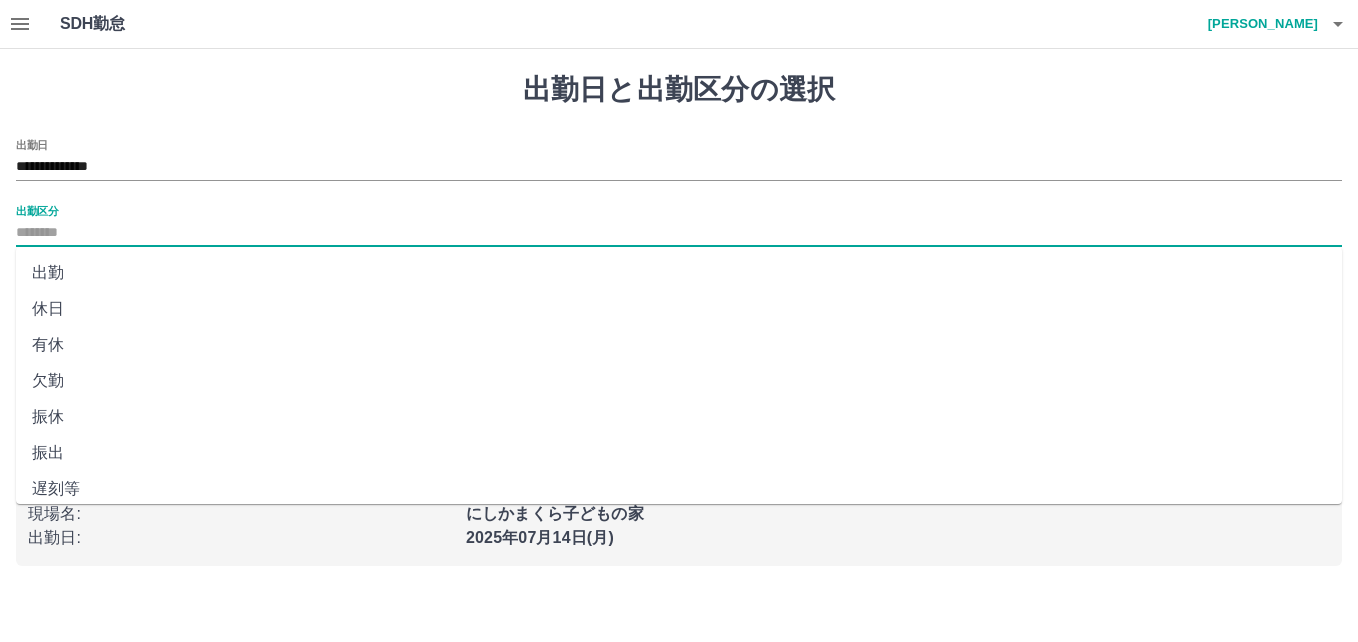 click on "出勤区分" at bounding box center [679, 233] 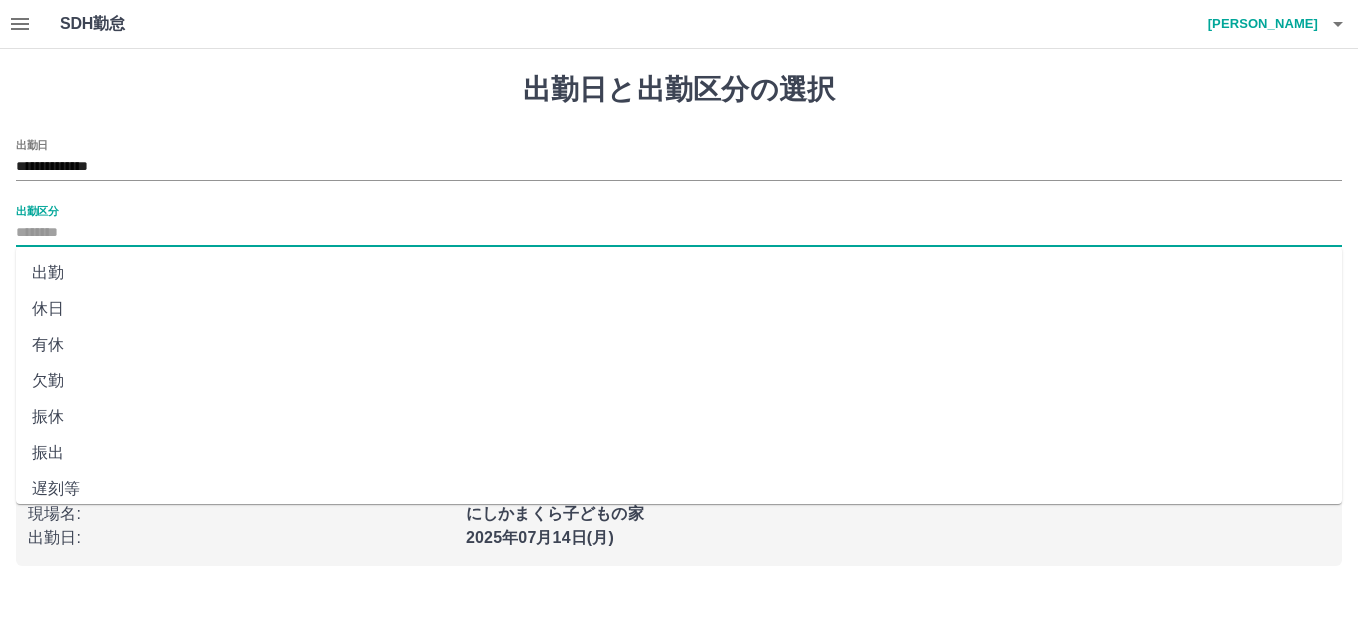 click on "出勤" at bounding box center [679, 273] 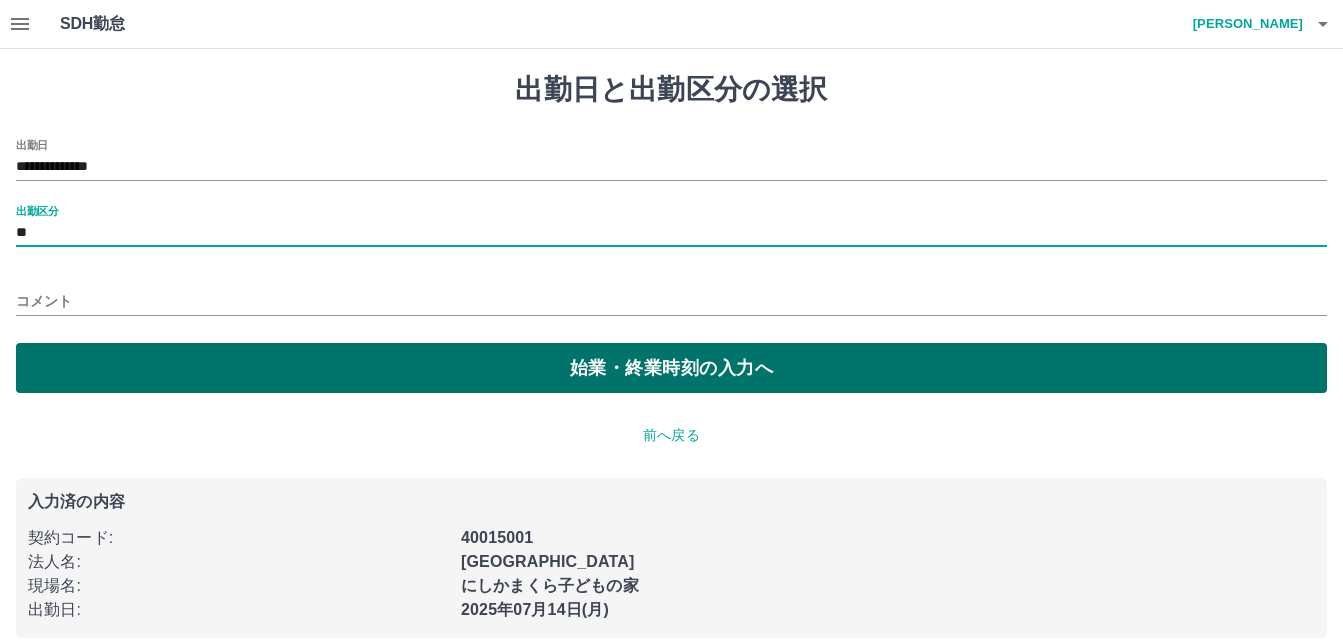 click on "始業・終業時刻の入力へ" at bounding box center [671, 368] 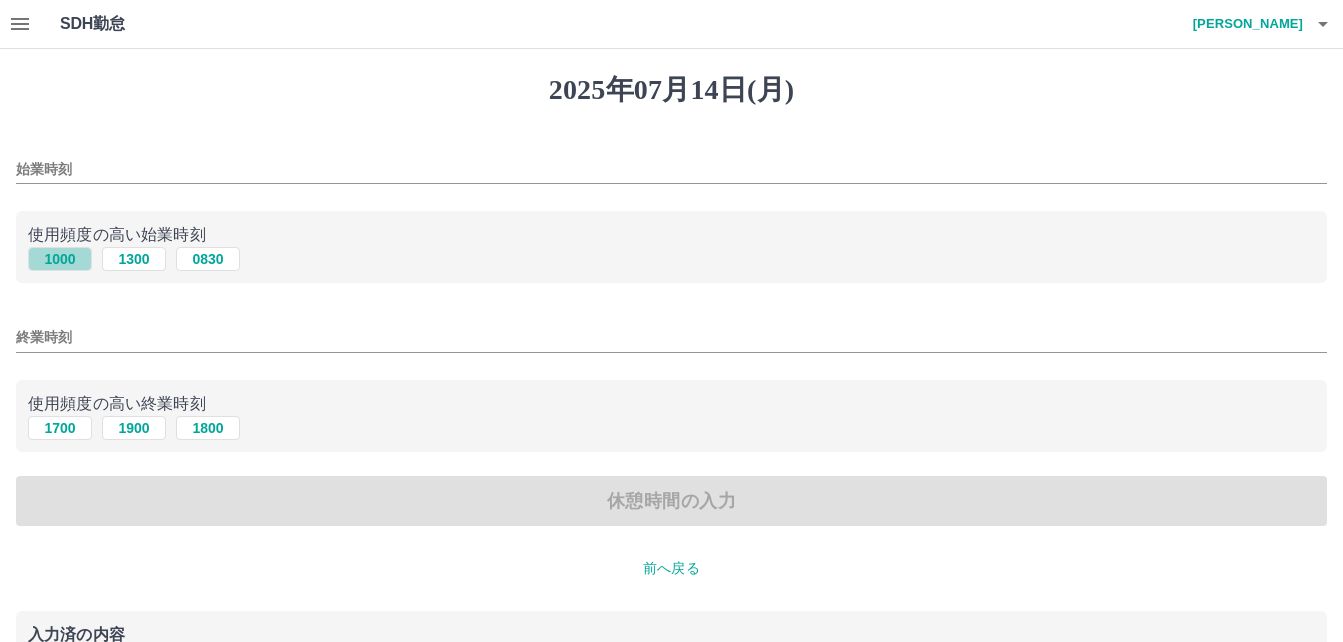 click on "1000" at bounding box center (60, 259) 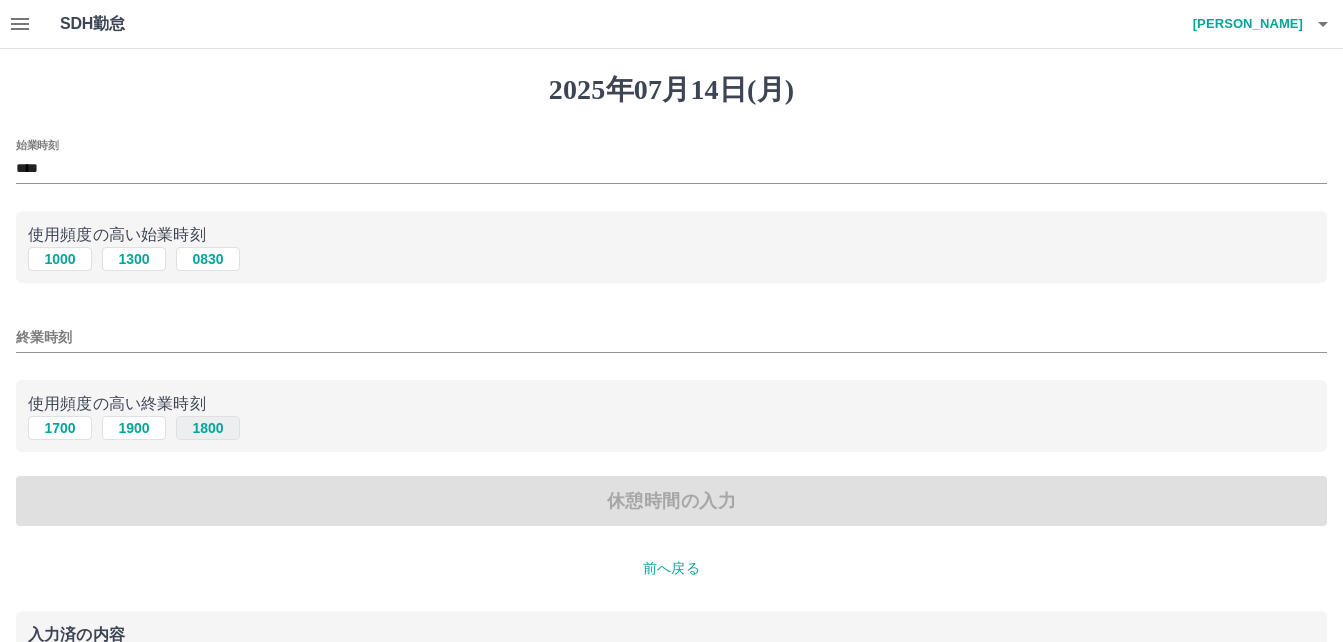 click on "1800" at bounding box center [208, 428] 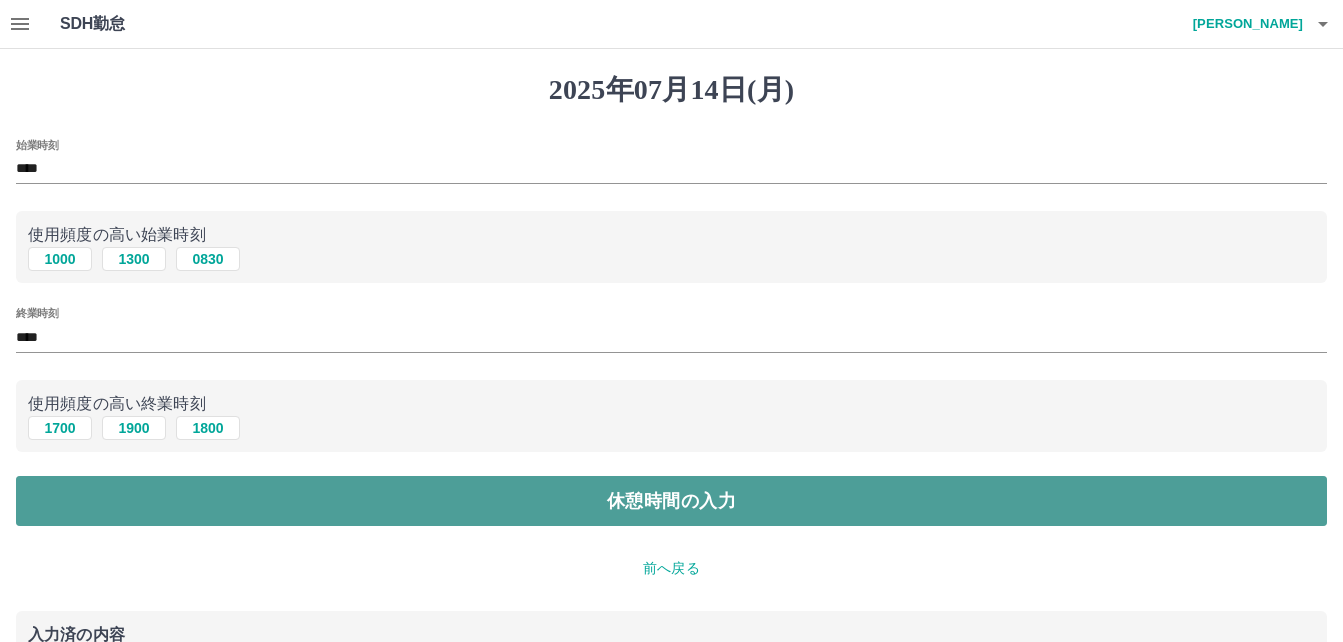 click on "休憩時間の入力" at bounding box center (671, 501) 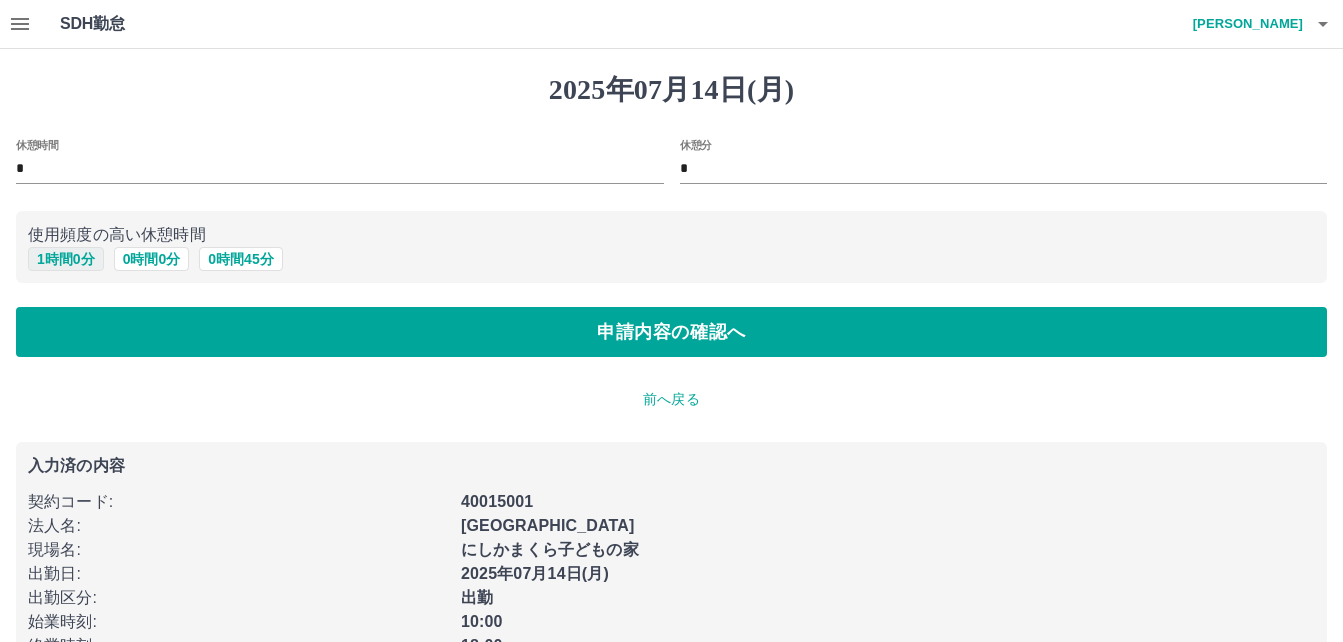 click on "1 時間 0 分" at bounding box center (66, 259) 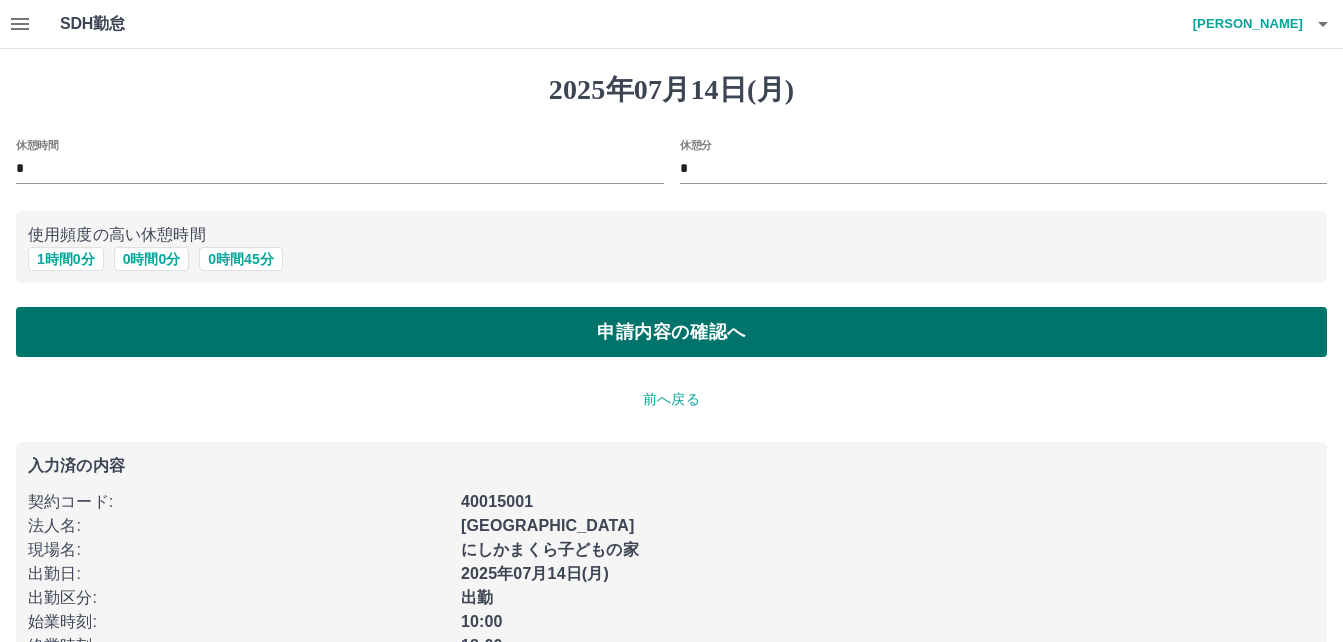 click on "申請内容の確認へ" at bounding box center [671, 332] 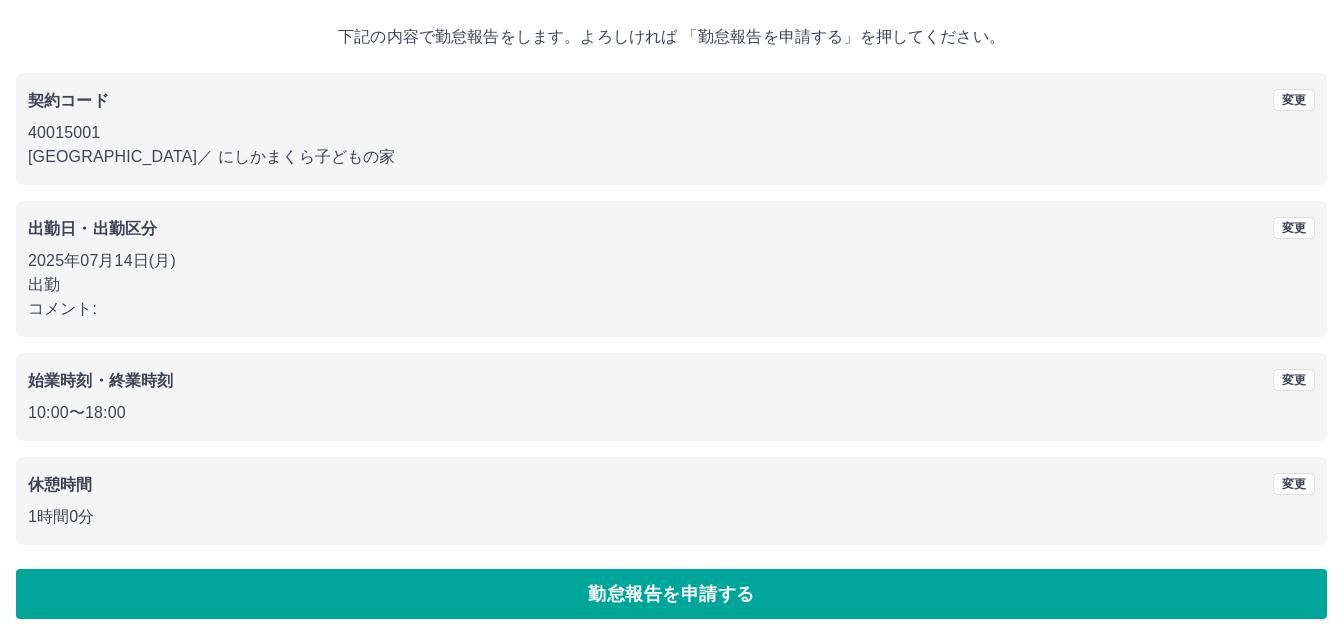 scroll, scrollTop: 107, scrollLeft: 0, axis: vertical 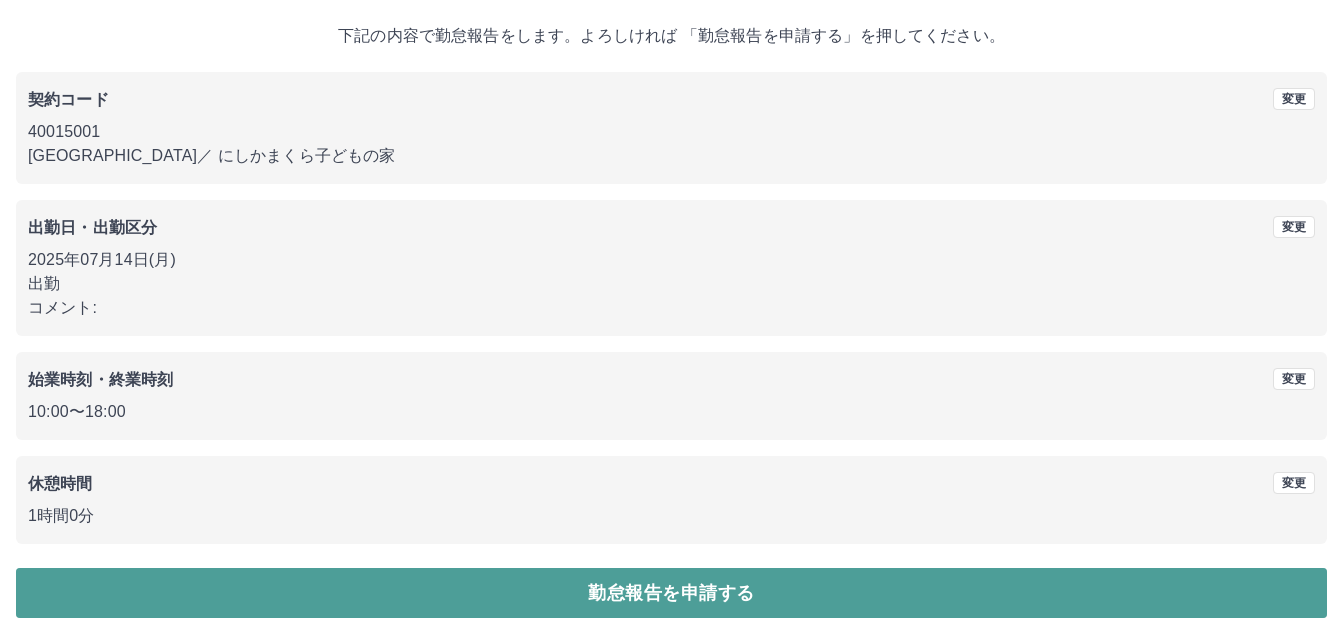 click on "勤怠報告を申請する" at bounding box center [671, 593] 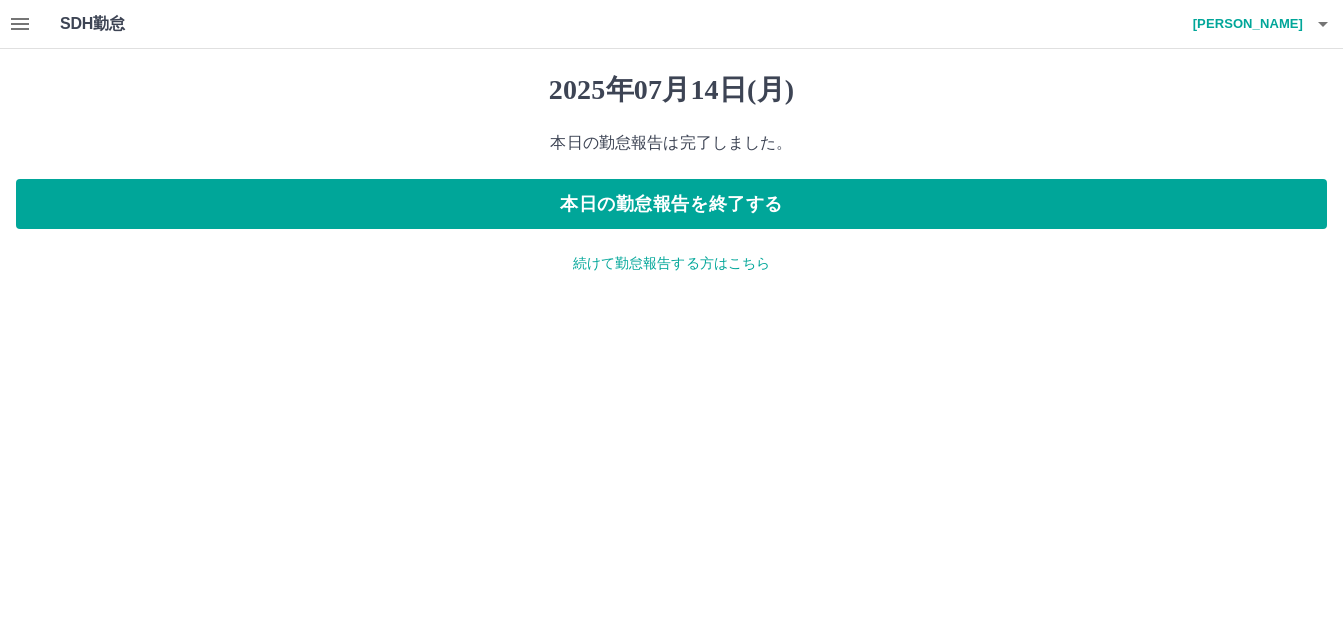 scroll, scrollTop: 0, scrollLeft: 0, axis: both 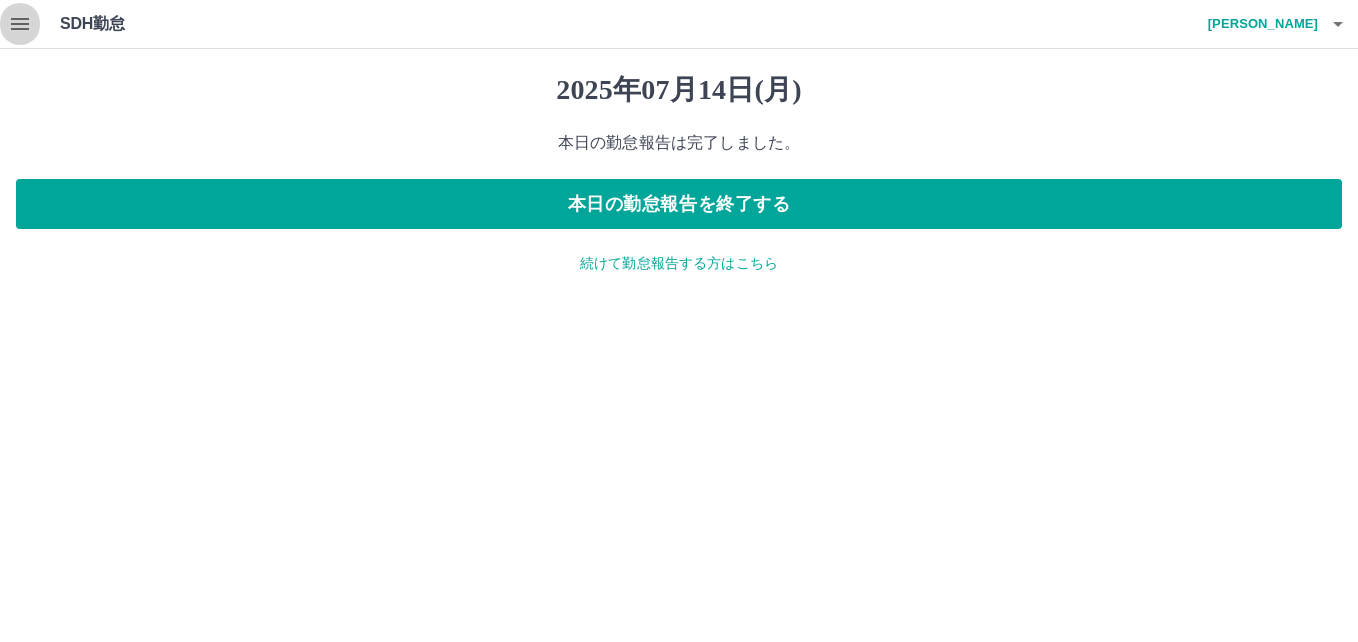click 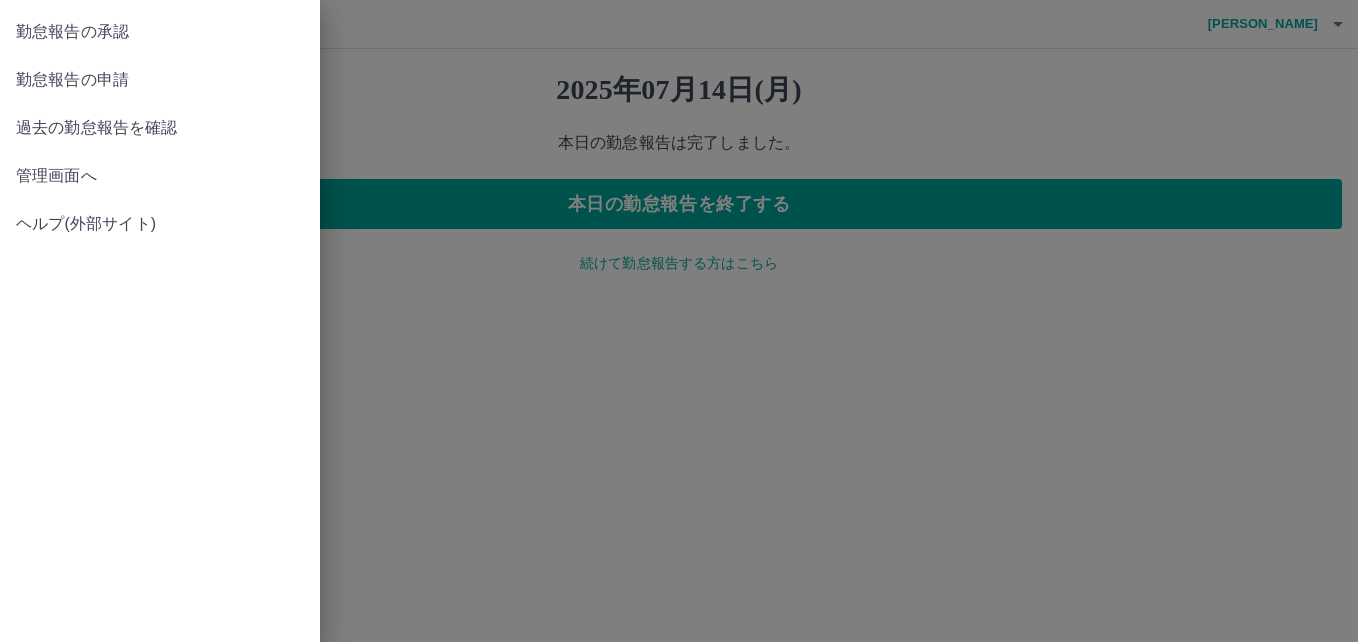 click on "勤怠報告の承認" at bounding box center [160, 32] 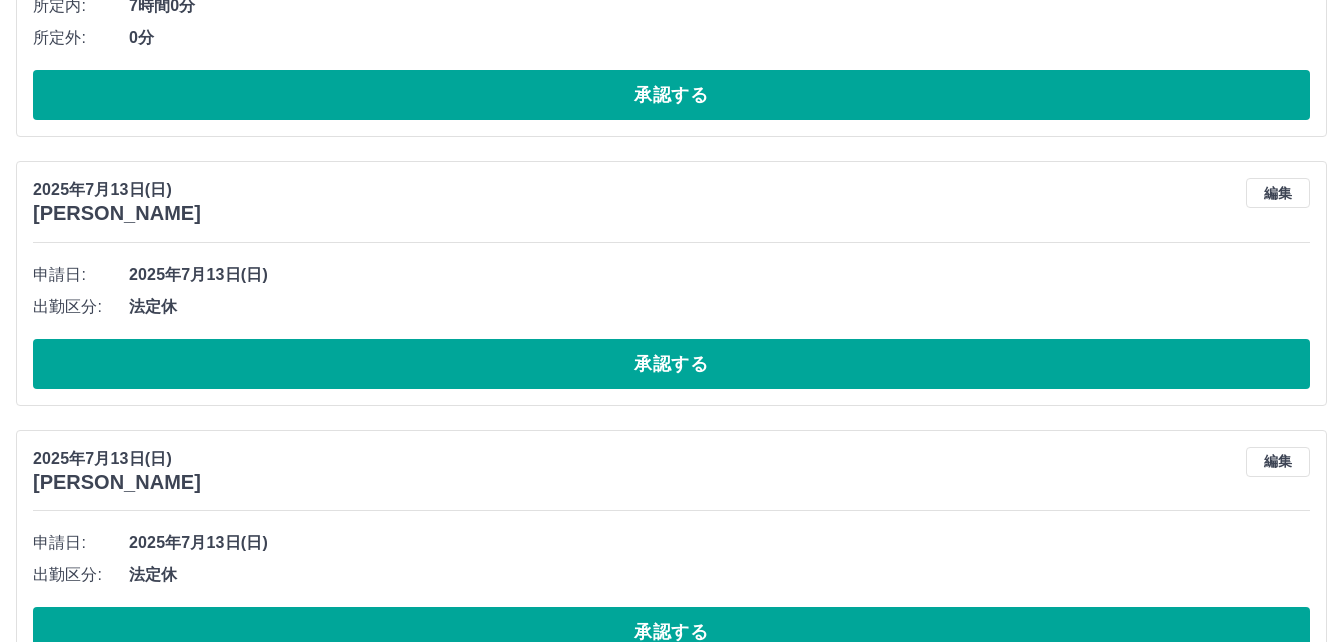 scroll, scrollTop: 1200, scrollLeft: 0, axis: vertical 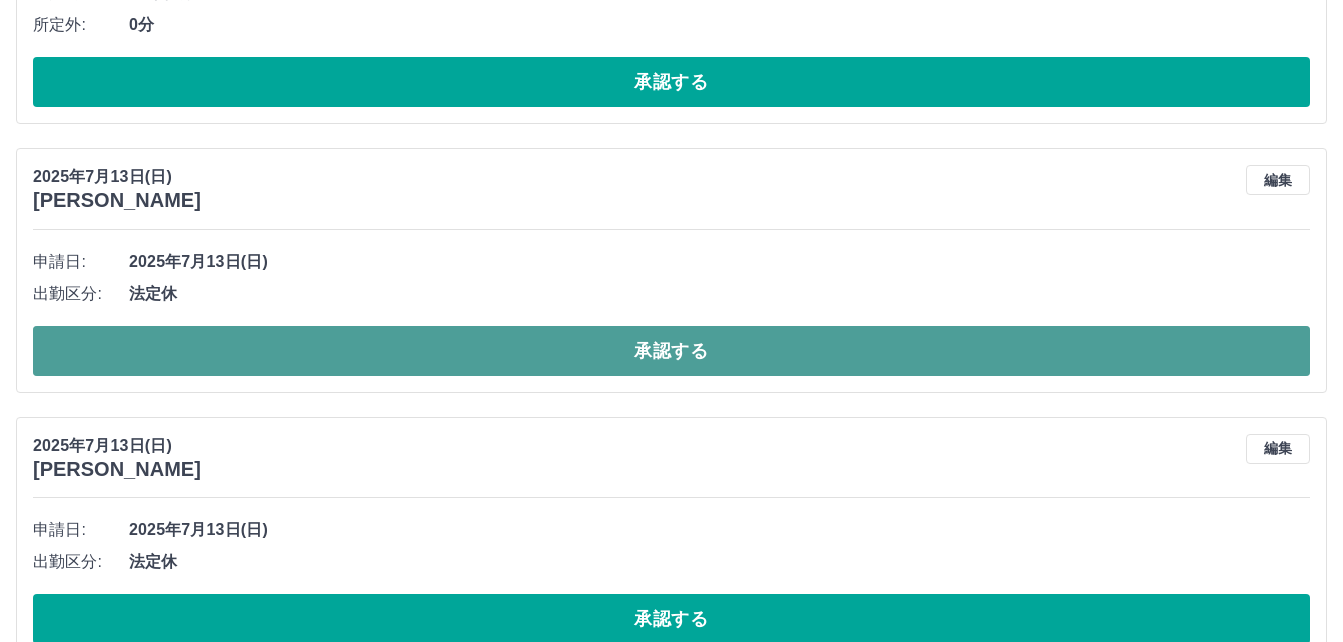 click on "承認する" at bounding box center (671, 351) 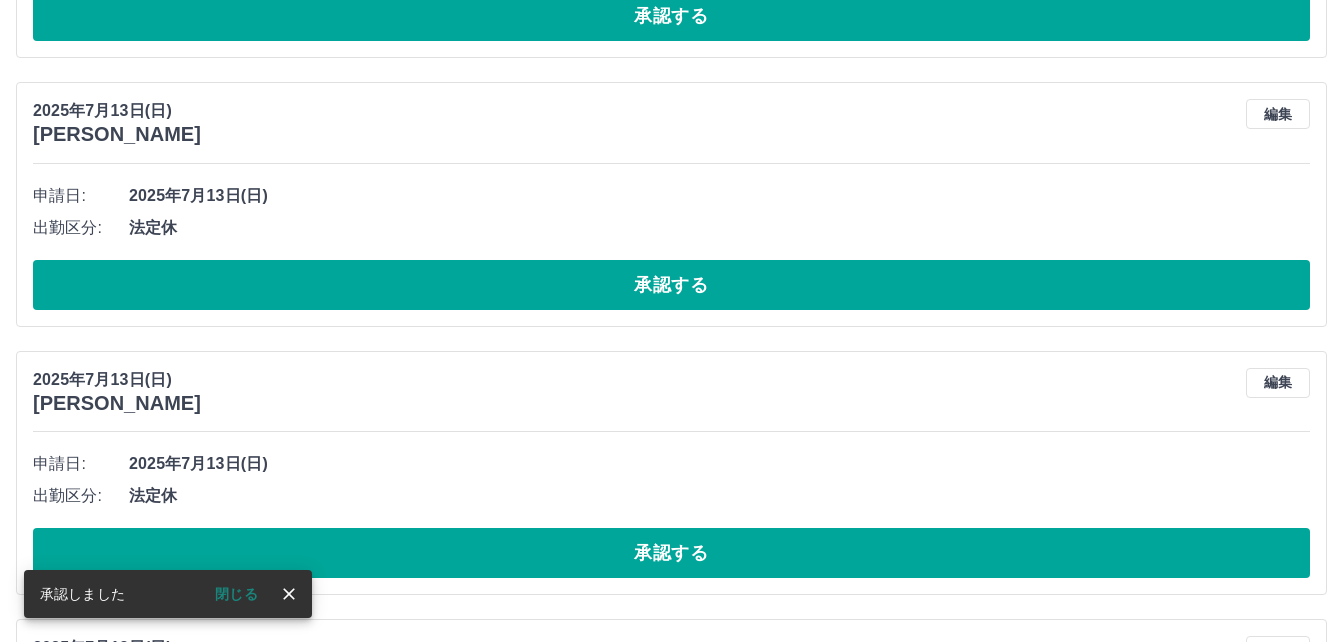 scroll, scrollTop: 1300, scrollLeft: 0, axis: vertical 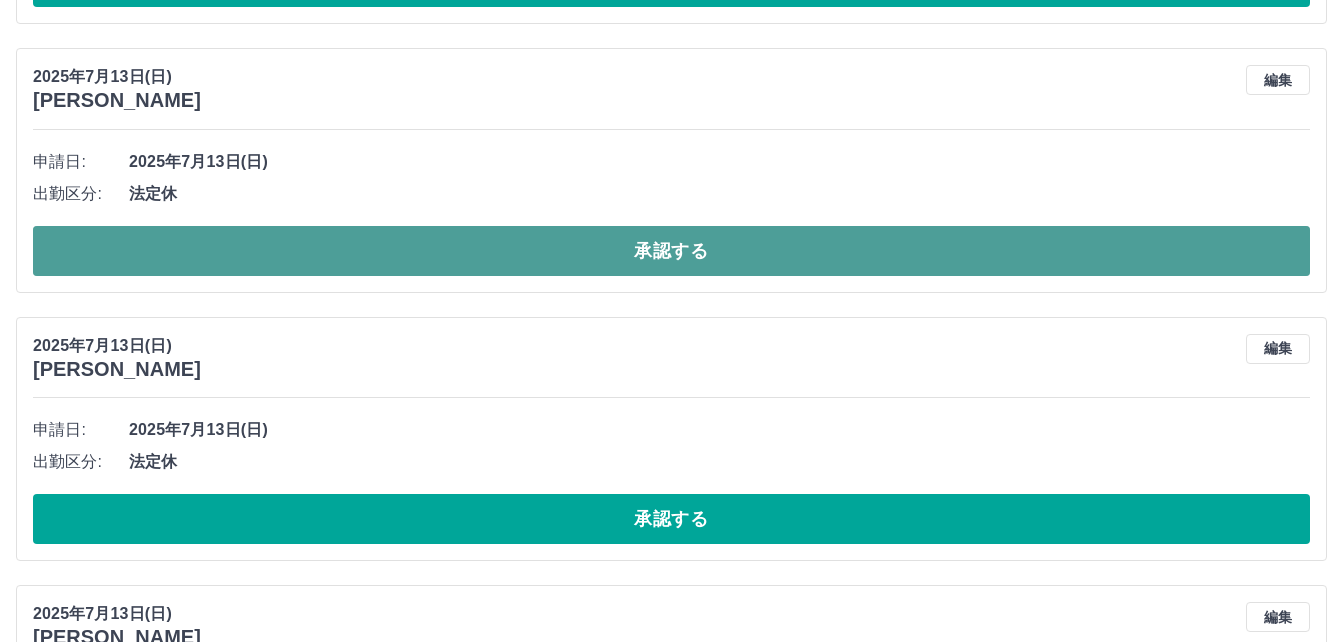 click on "承認する" at bounding box center (671, 251) 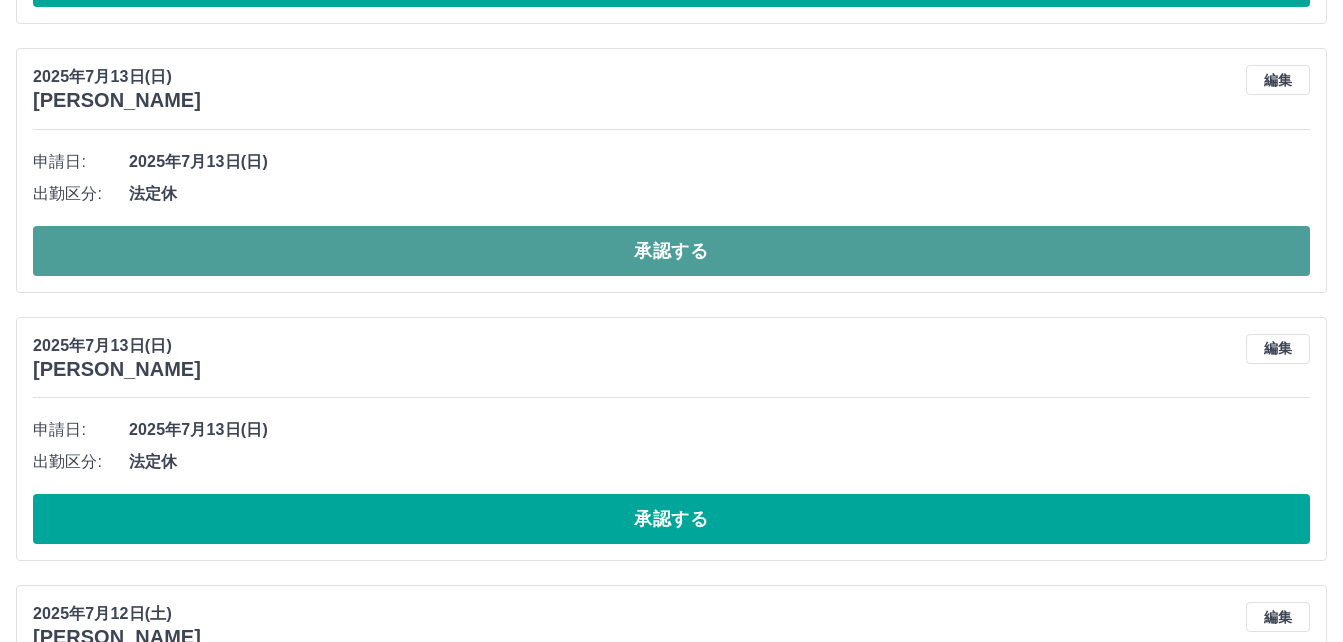 click on "承認する" at bounding box center (671, 251) 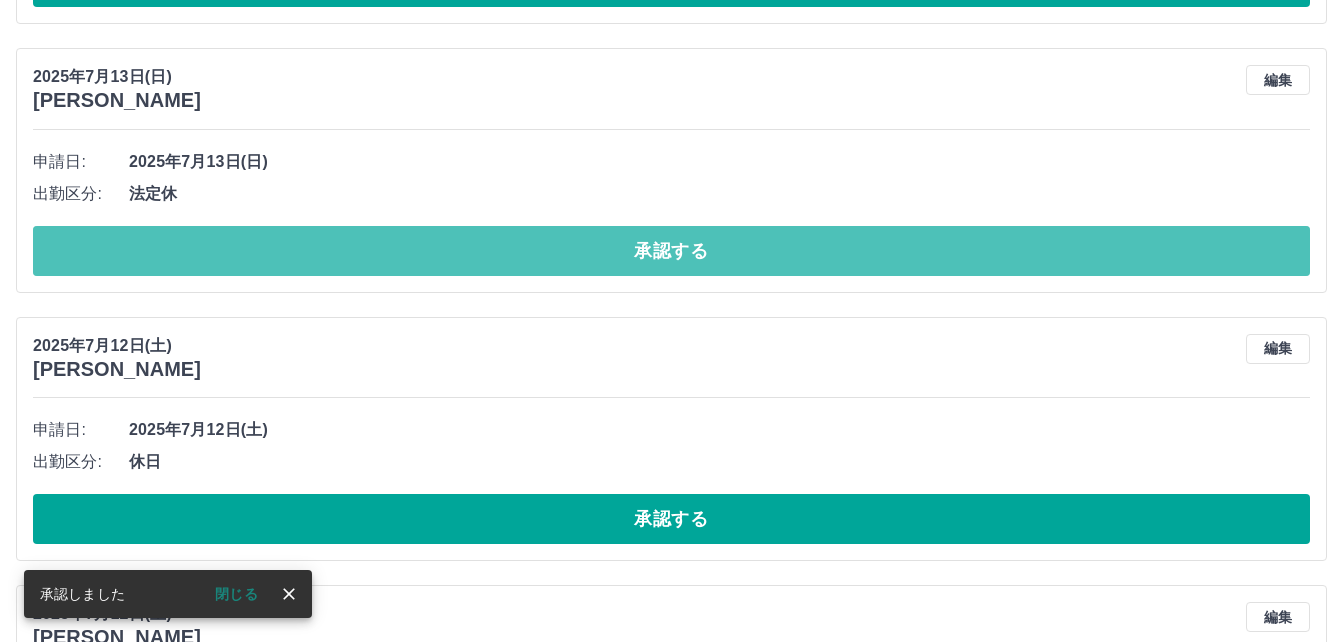 click on "承認する" at bounding box center (671, 251) 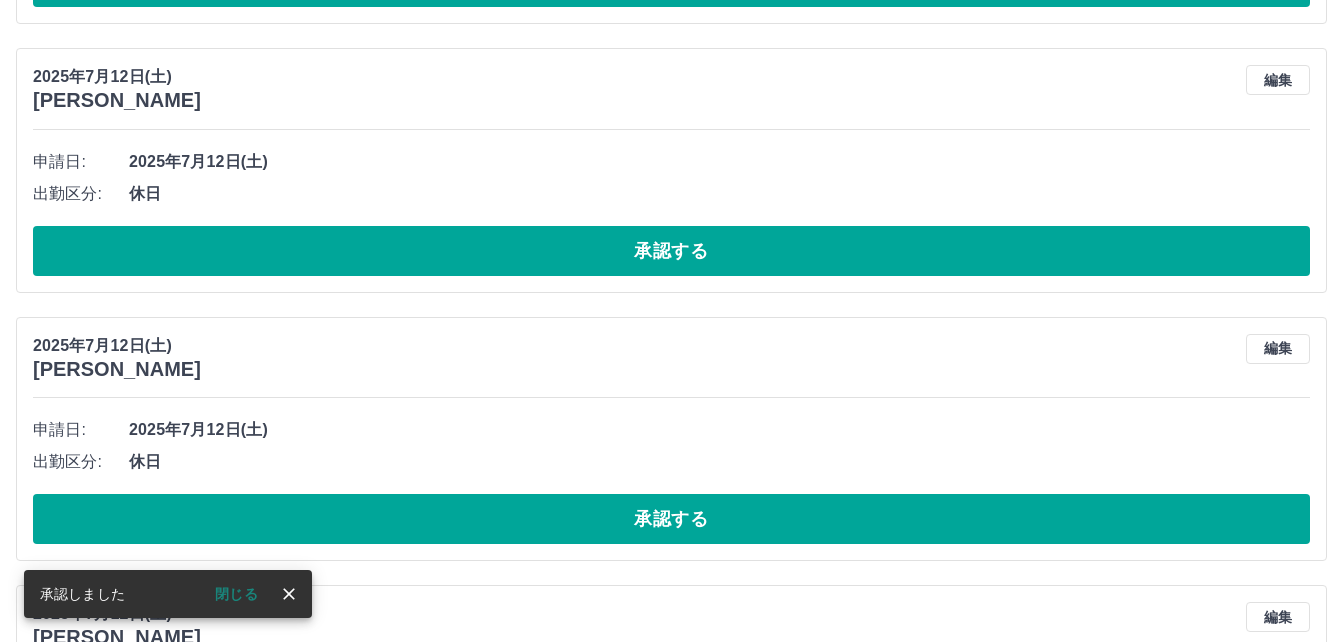 click on "承認する" at bounding box center [671, 251] 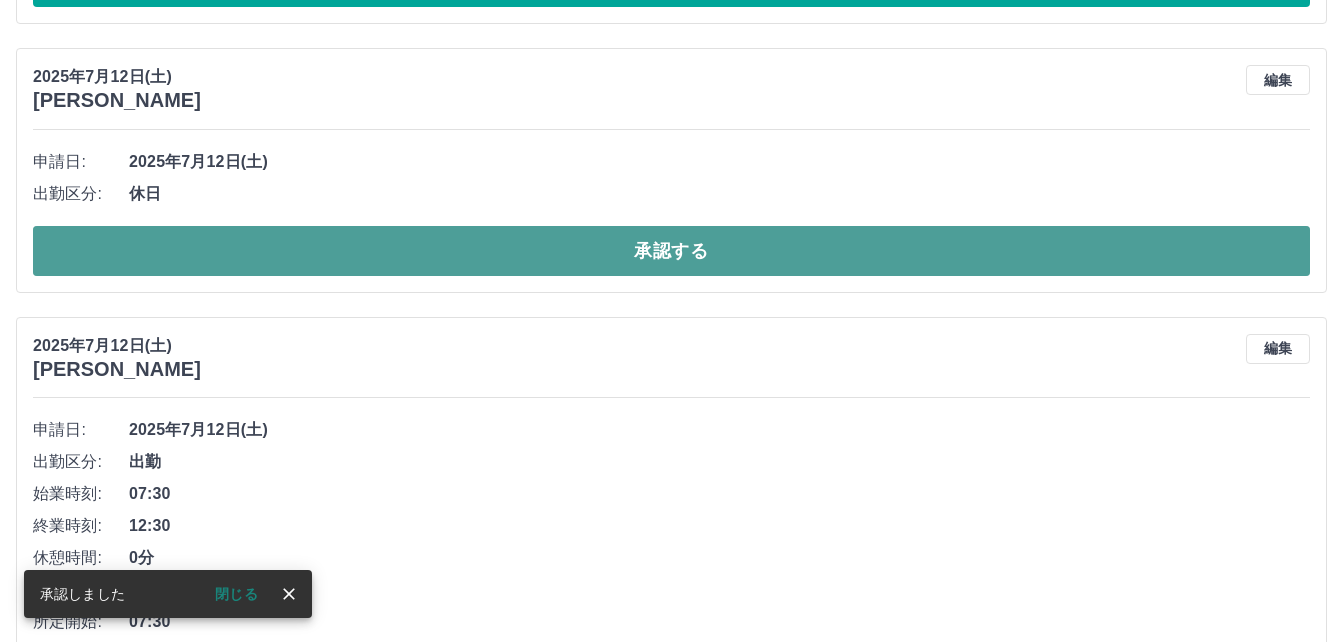 click on "承認する" at bounding box center (671, 251) 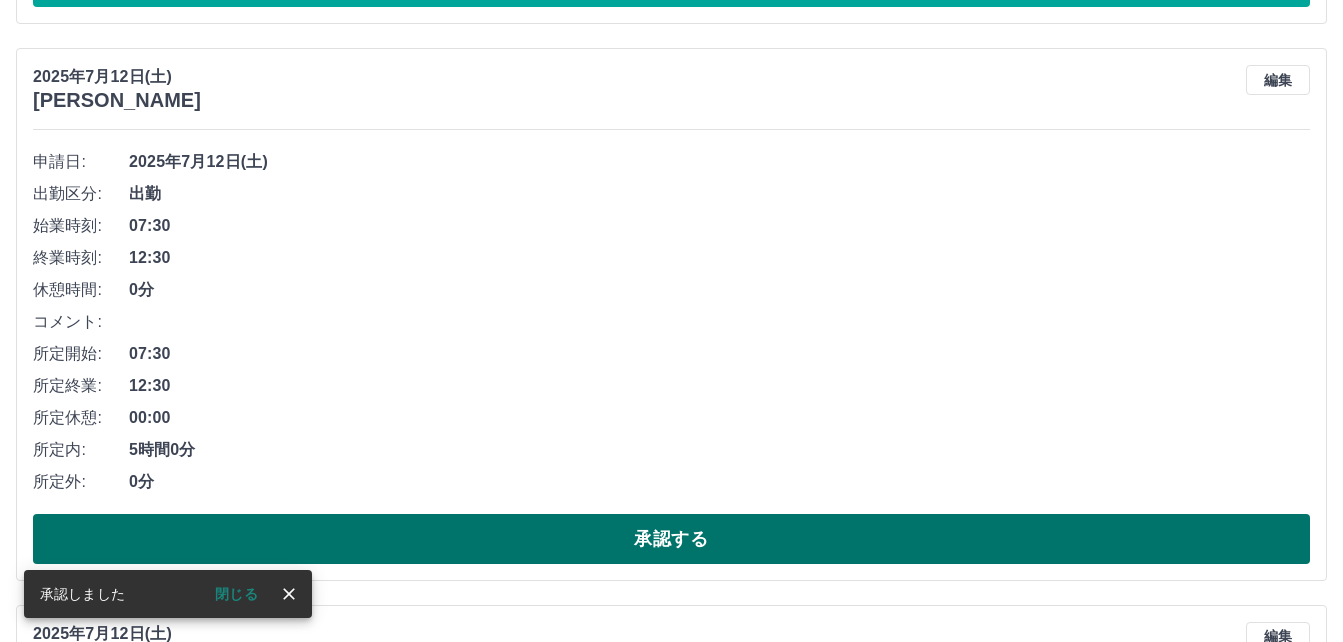 click on "承認する" at bounding box center (671, 539) 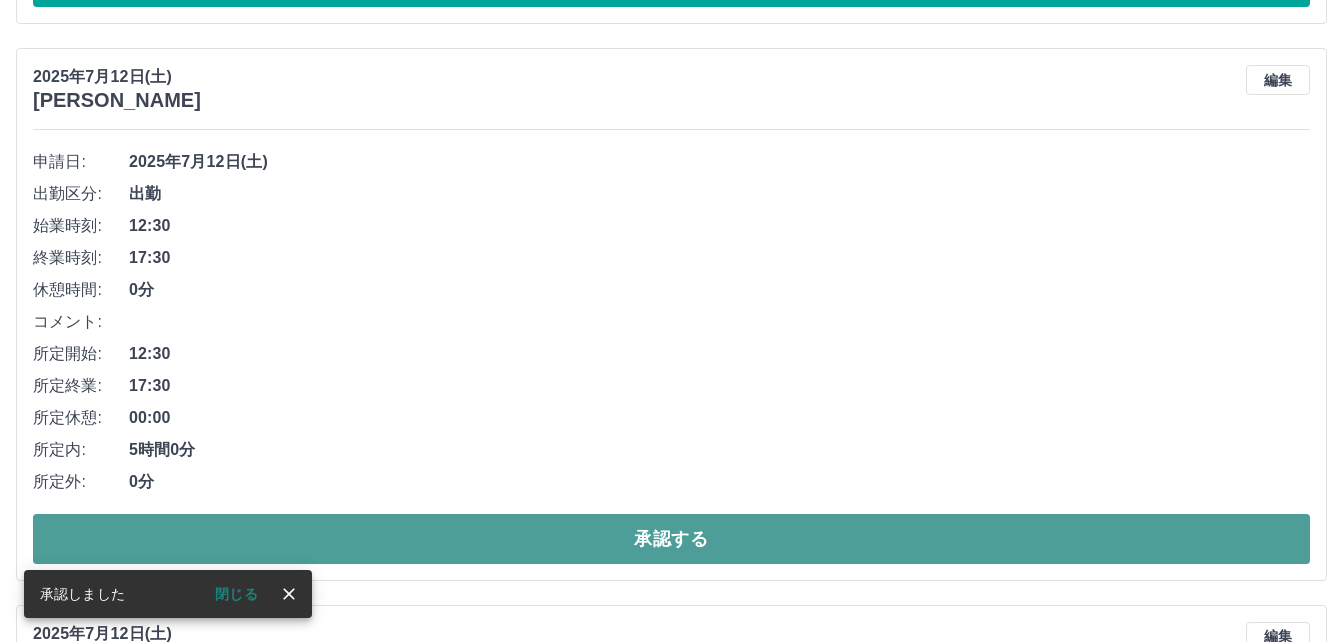 click on "承認する" at bounding box center (671, 539) 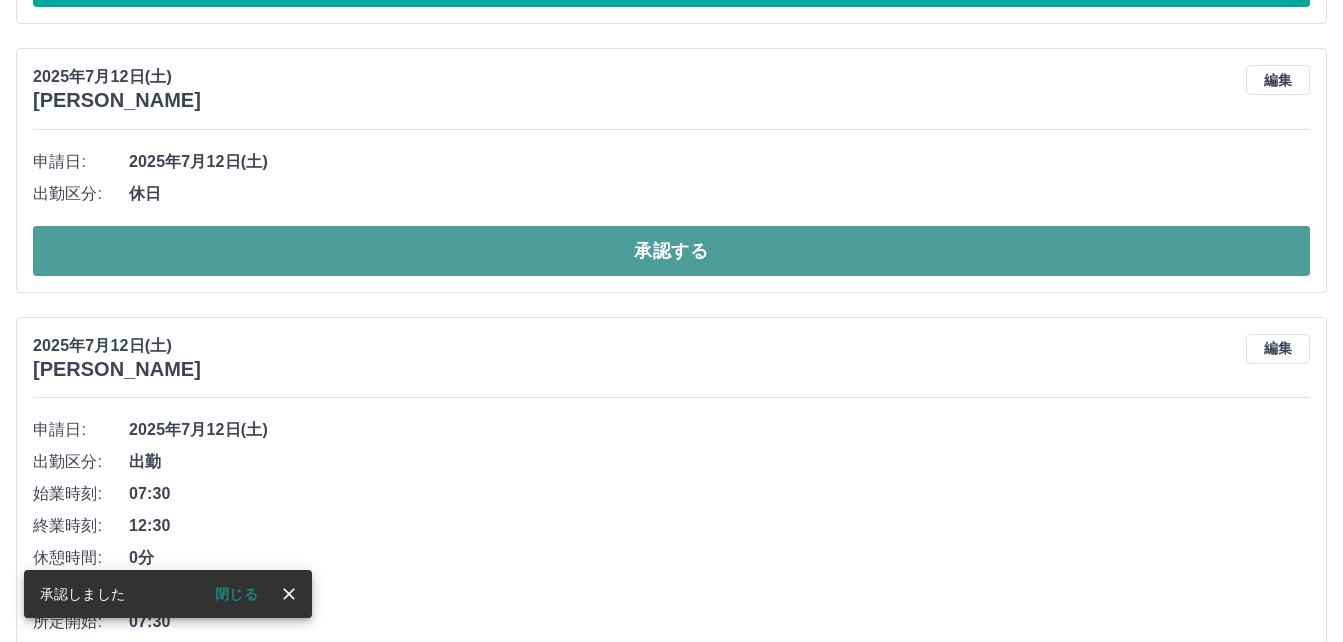 click on "承認する" at bounding box center (671, 251) 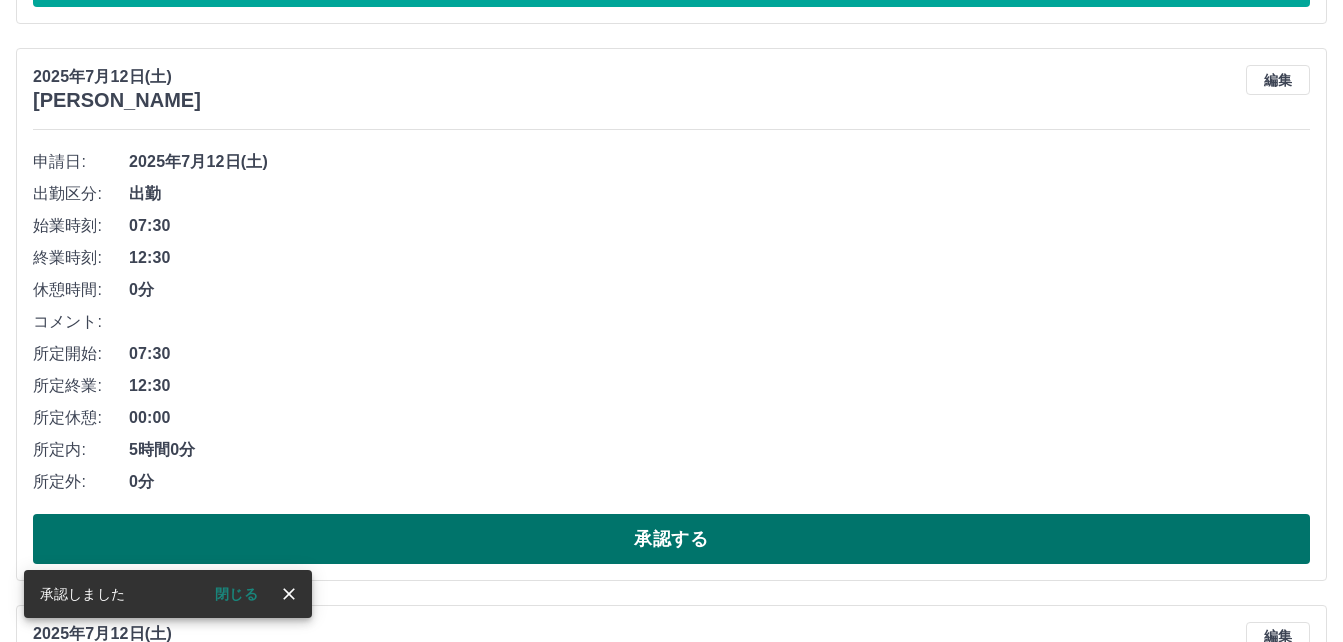 click on "承認する" at bounding box center [671, 539] 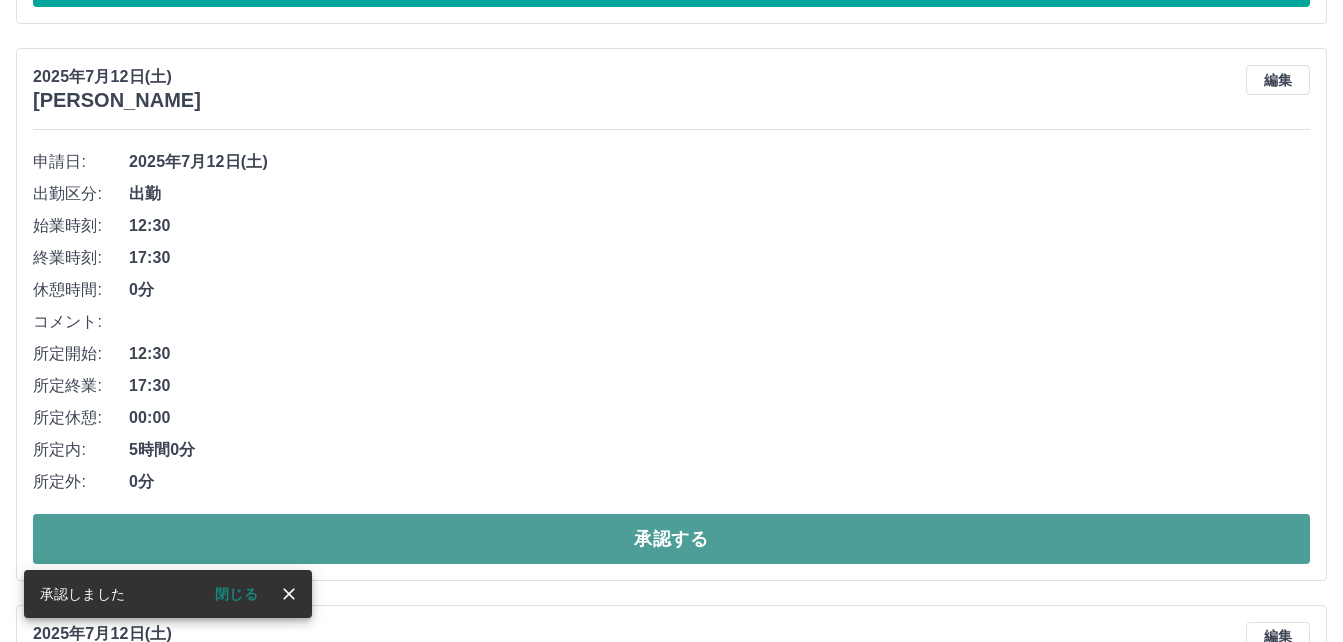 click on "承認する" at bounding box center (671, 539) 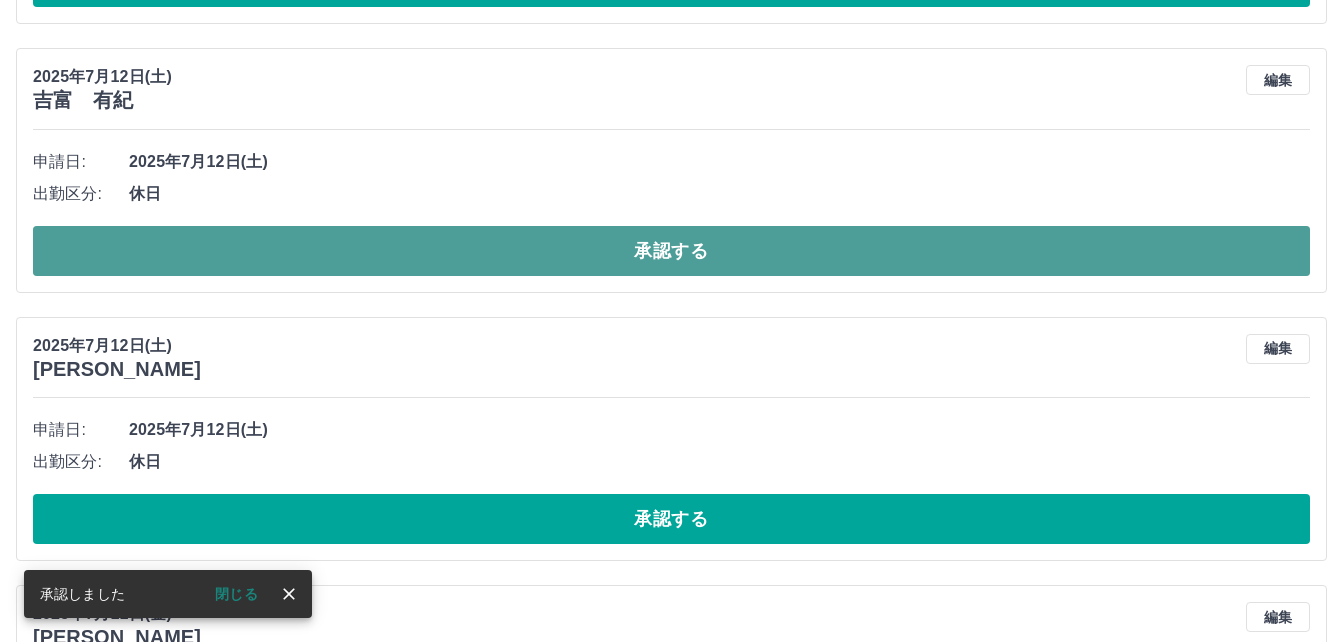 click on "承認する" at bounding box center [671, 251] 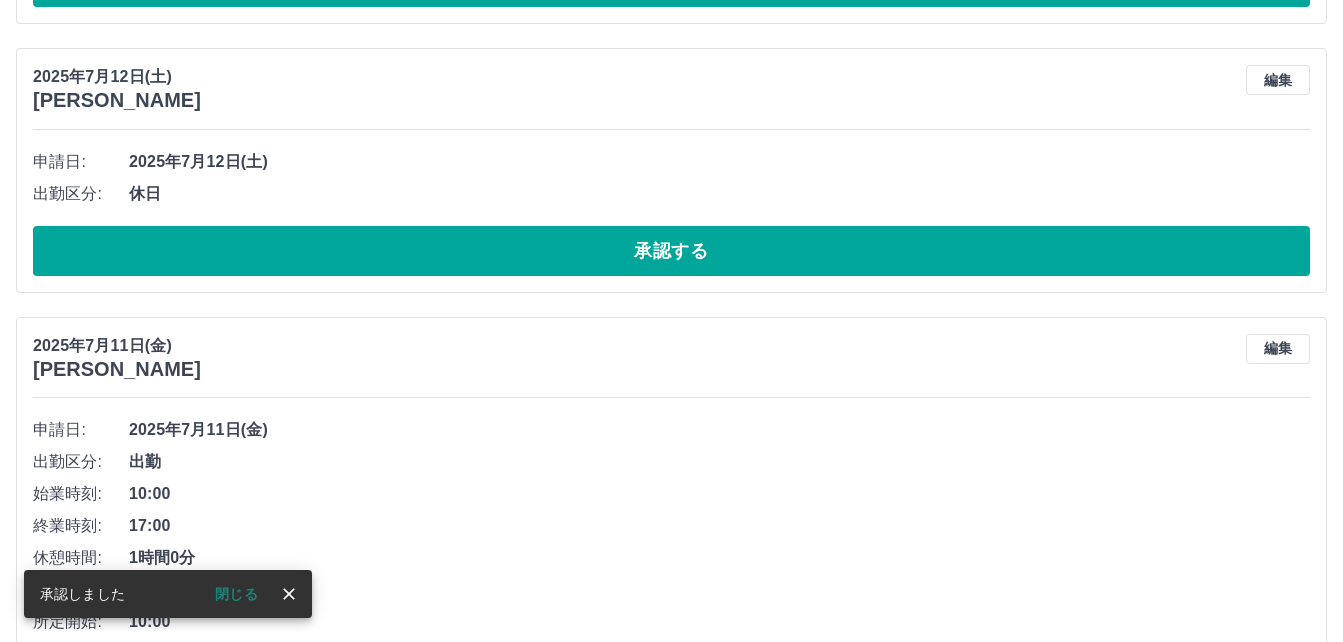 click on "承認する" at bounding box center [671, 251] 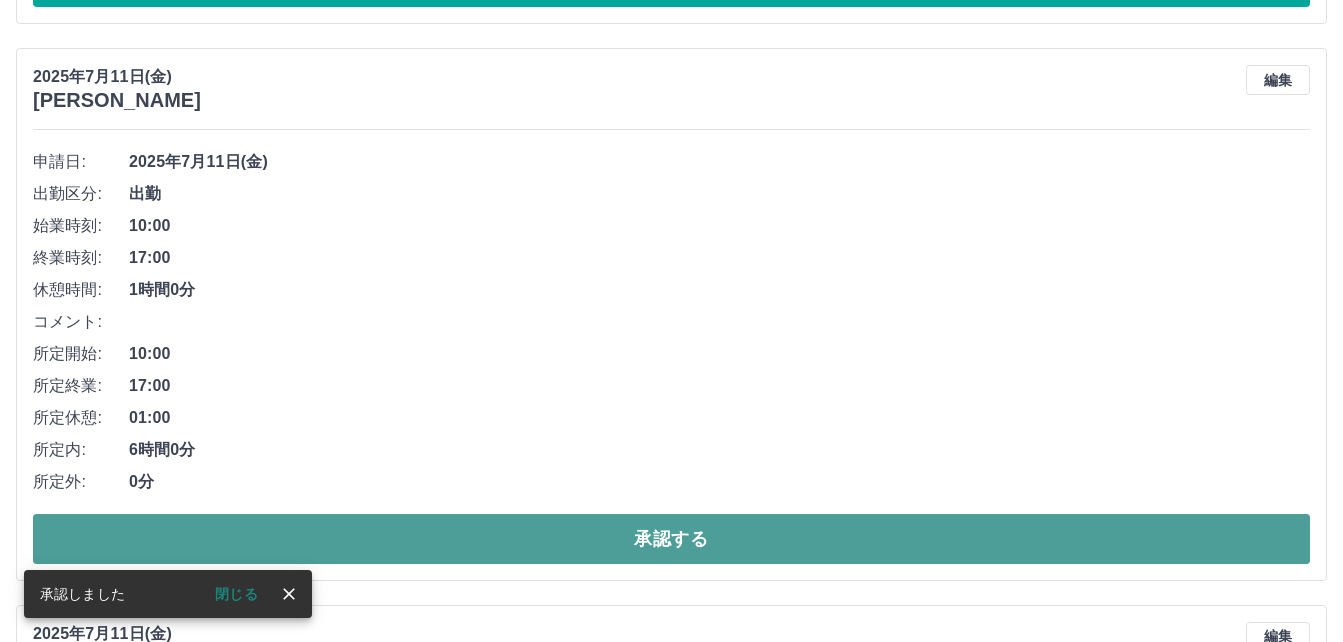 click on "承認する" at bounding box center (671, 539) 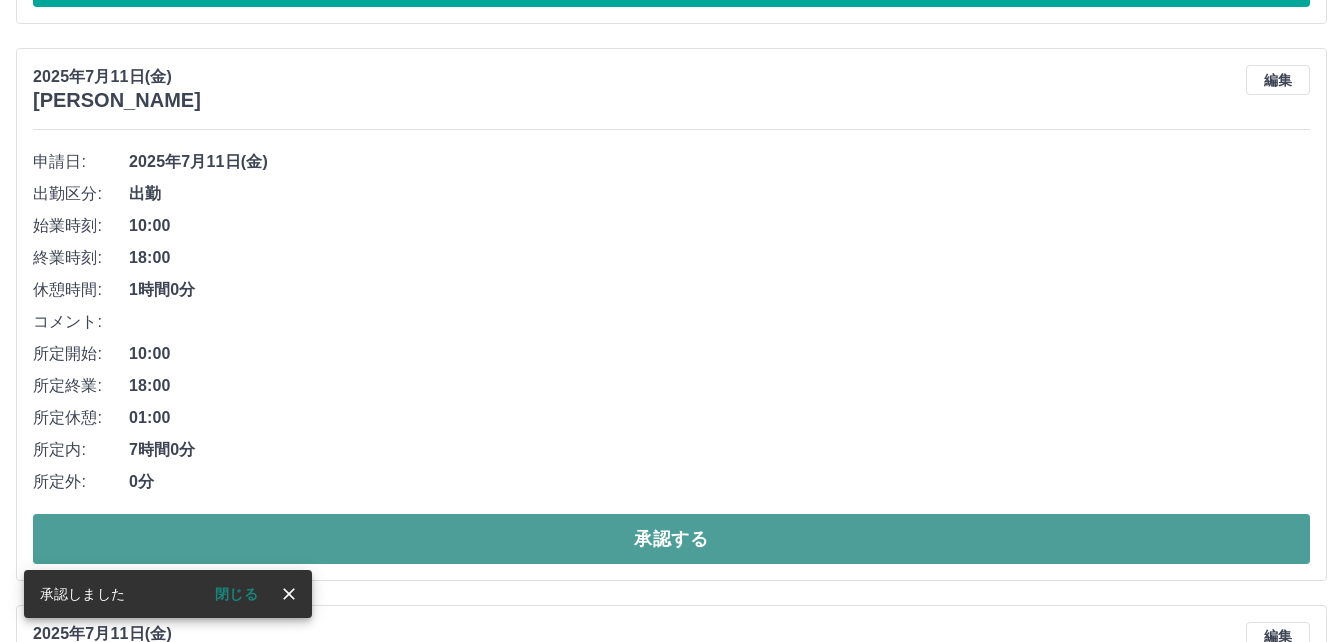 click on "承認する" at bounding box center (671, 539) 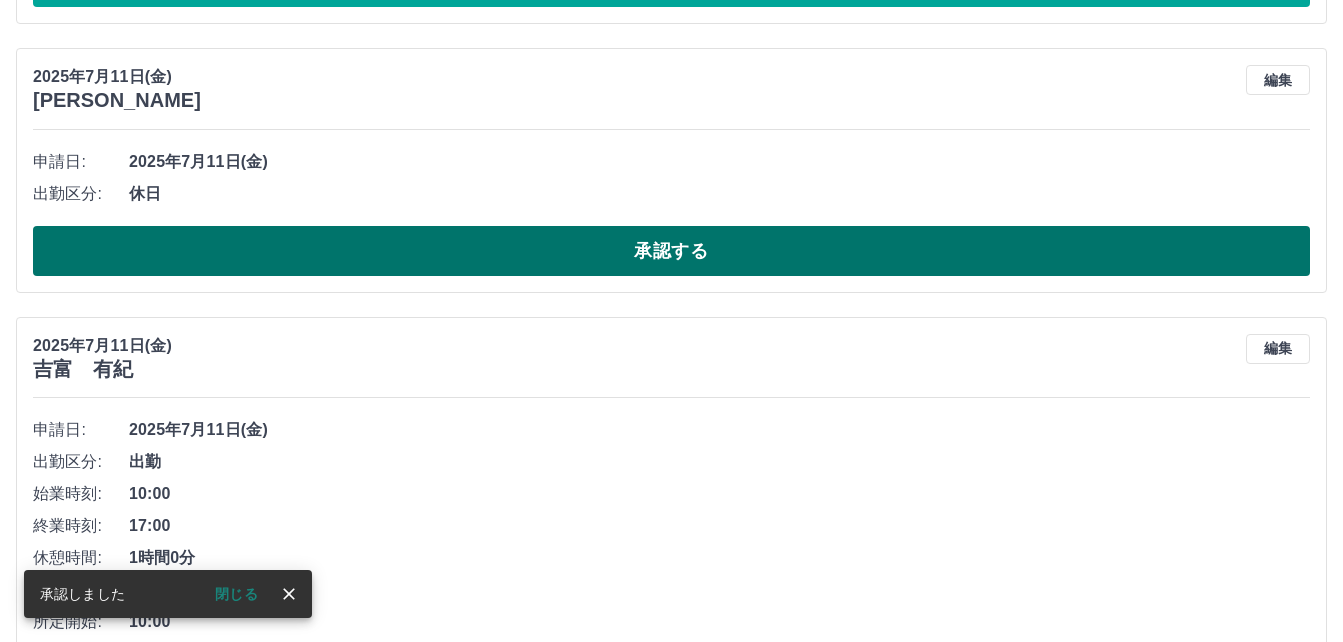 click on "承認する" at bounding box center [671, 251] 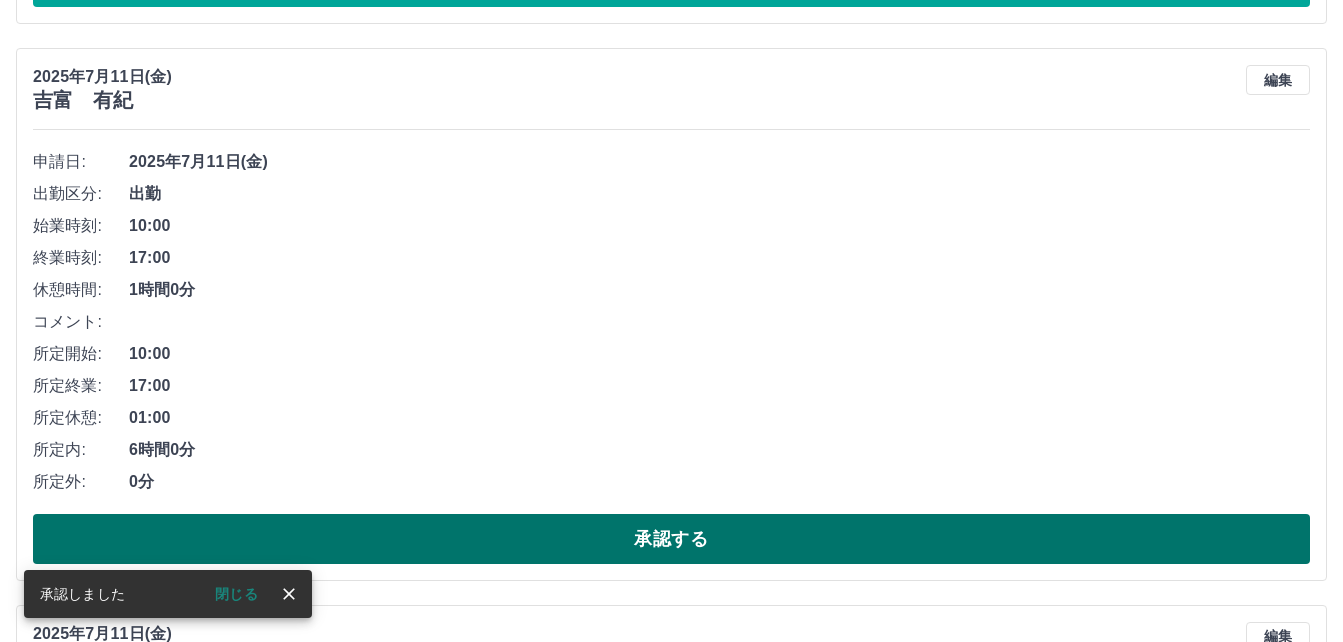 click on "承認する" at bounding box center (671, 539) 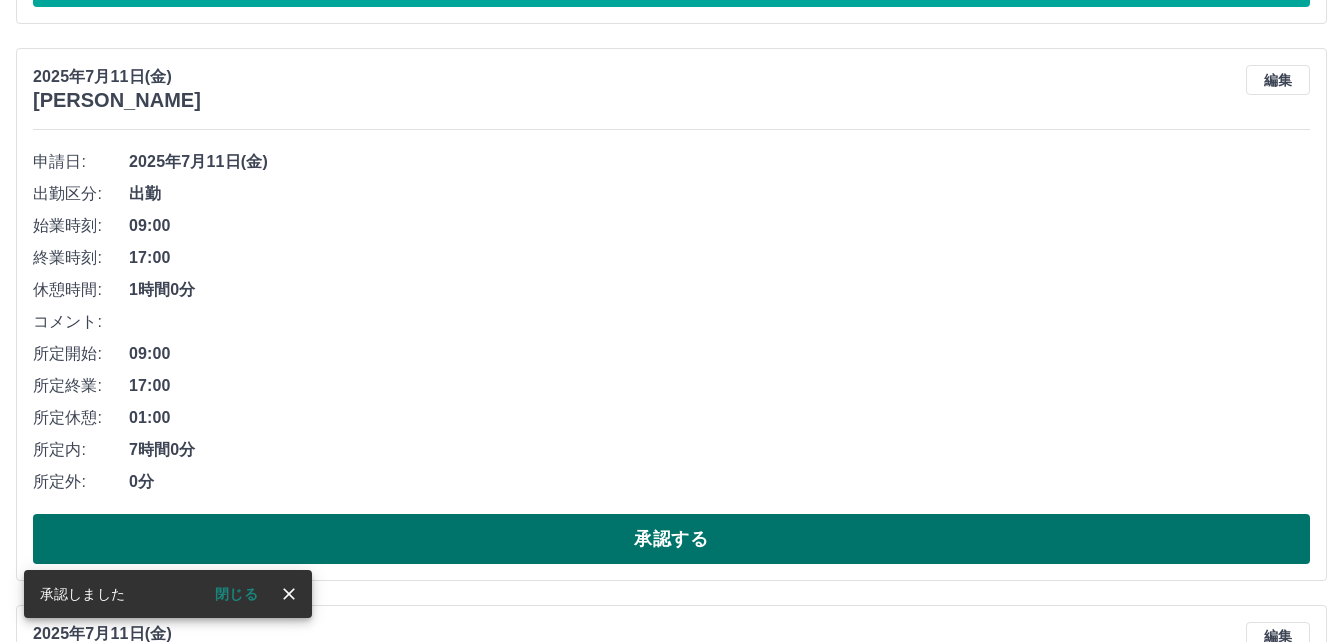 click on "承認する" at bounding box center (671, 539) 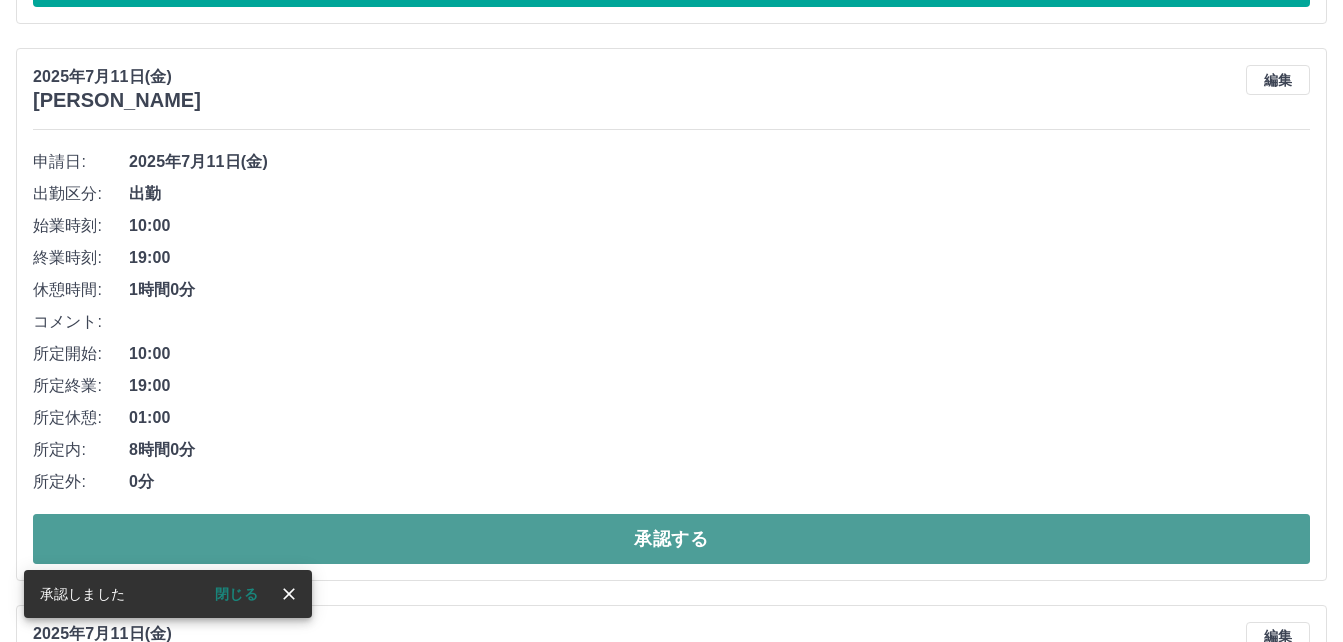 click on "承認する" at bounding box center (671, 539) 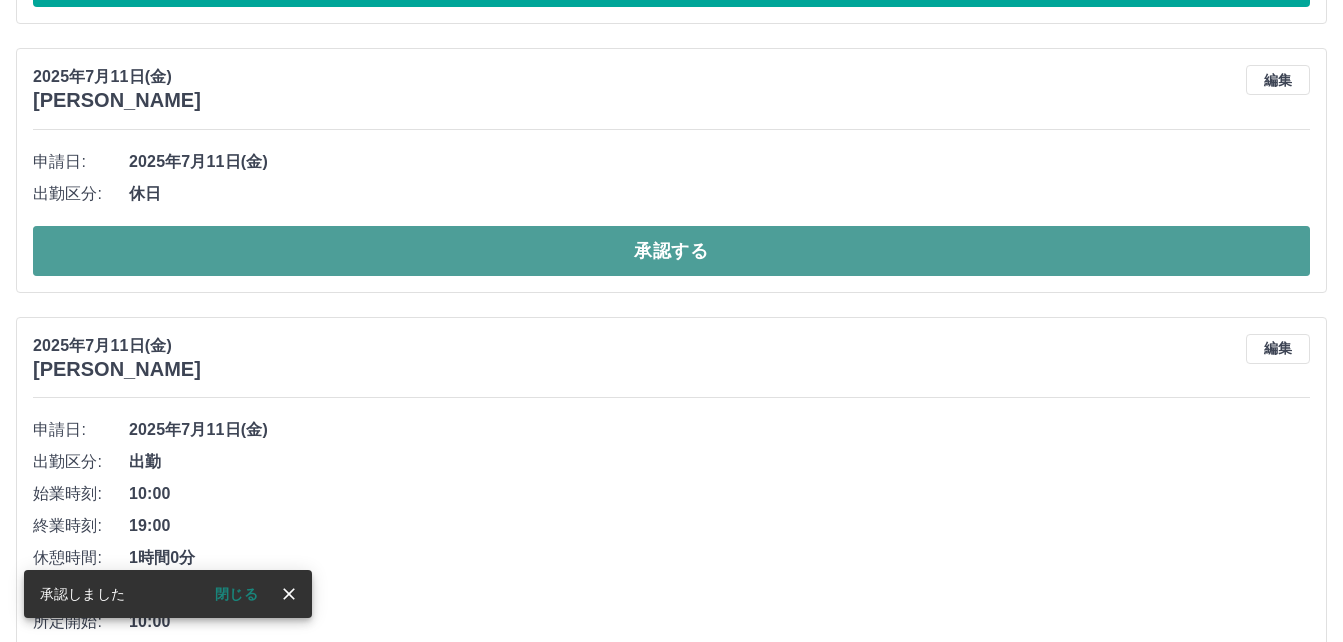 click on "承認する" at bounding box center [671, 251] 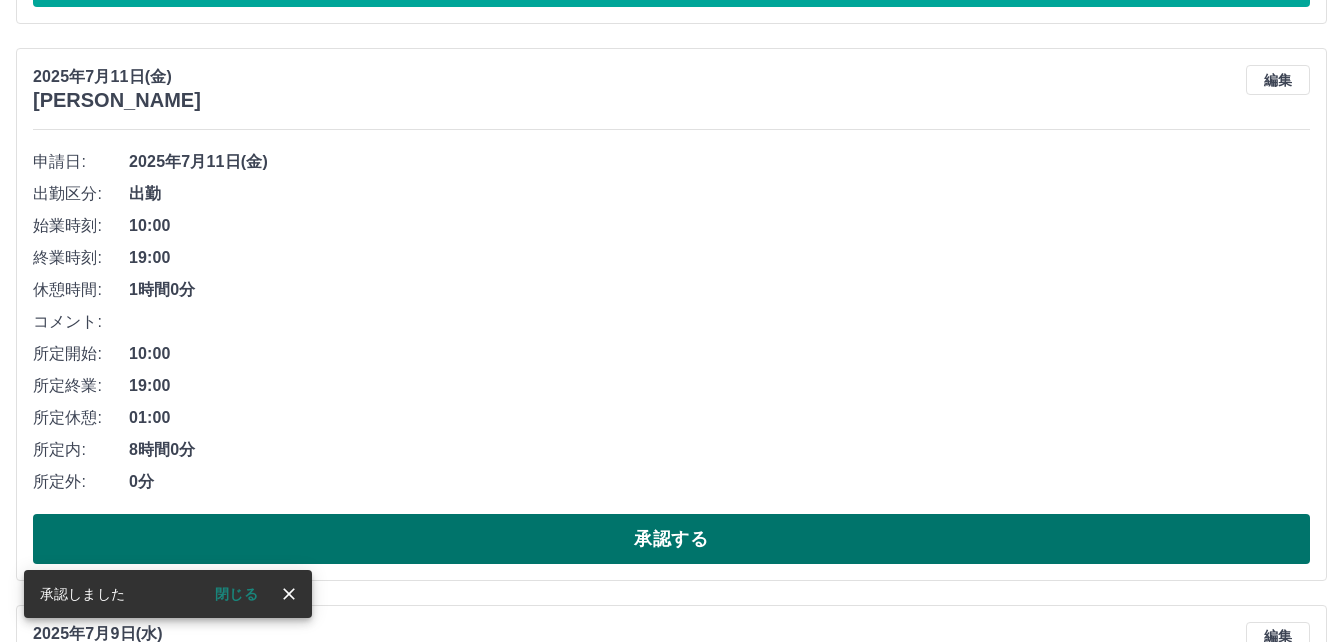 click on "承認する" at bounding box center (671, 539) 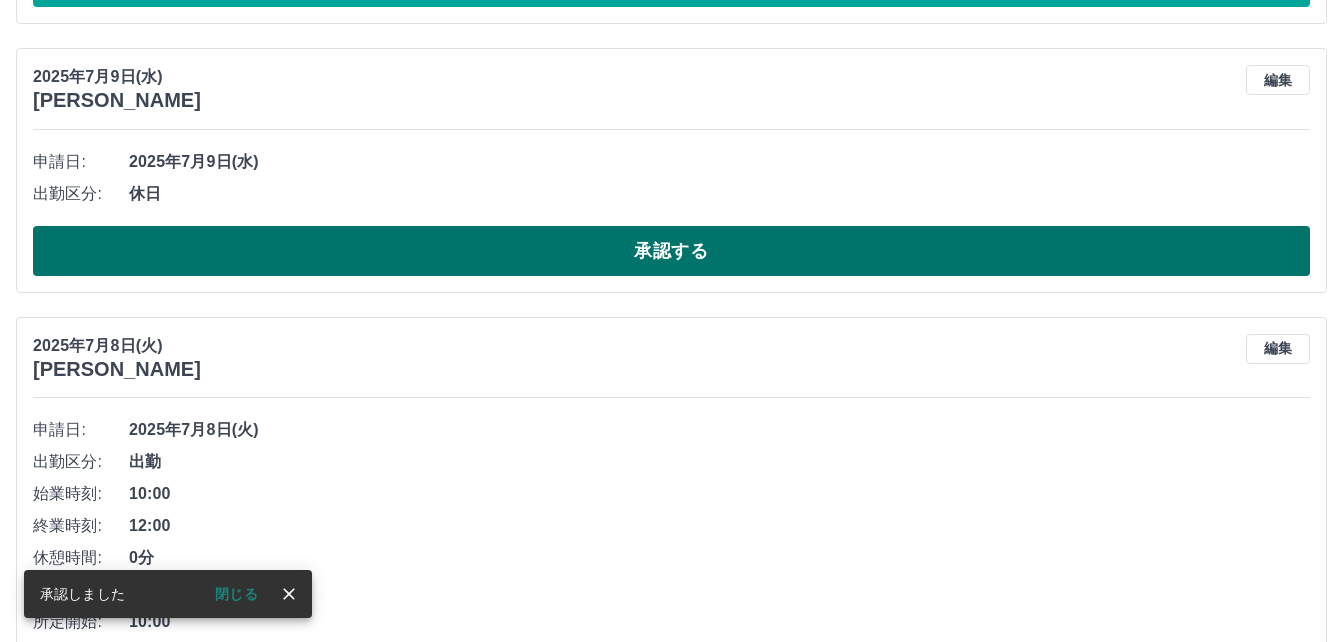 click on "承認する" at bounding box center (671, 251) 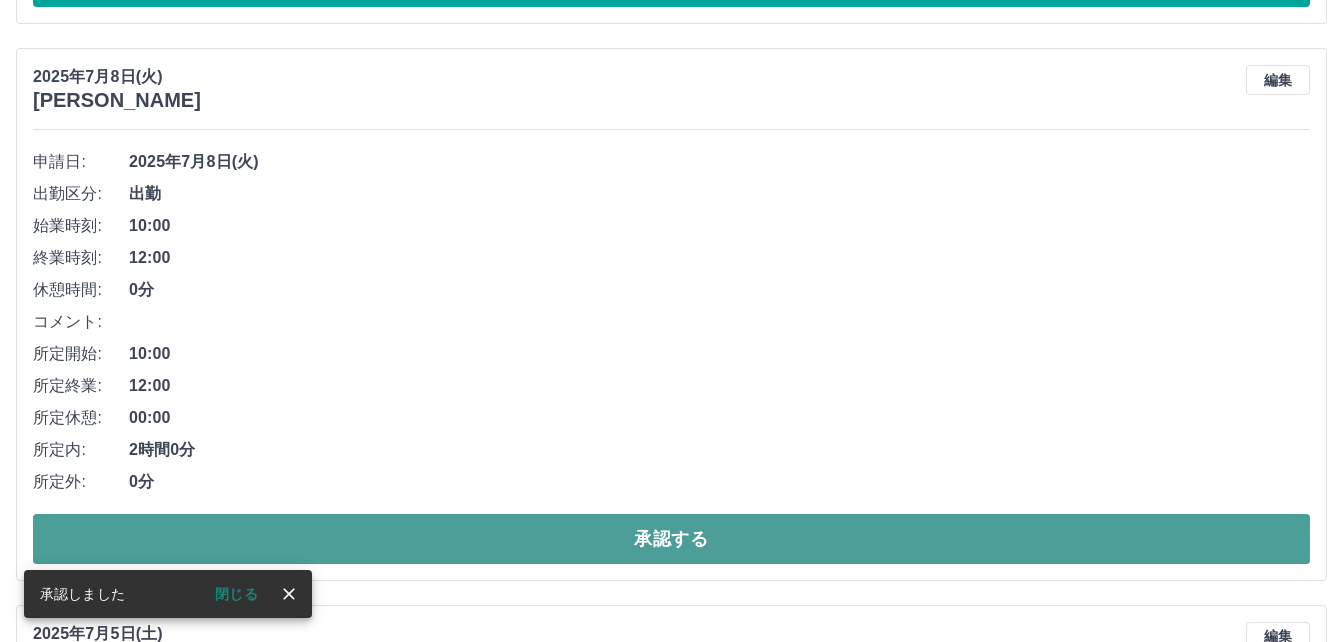 click on "承認する" at bounding box center [671, 539] 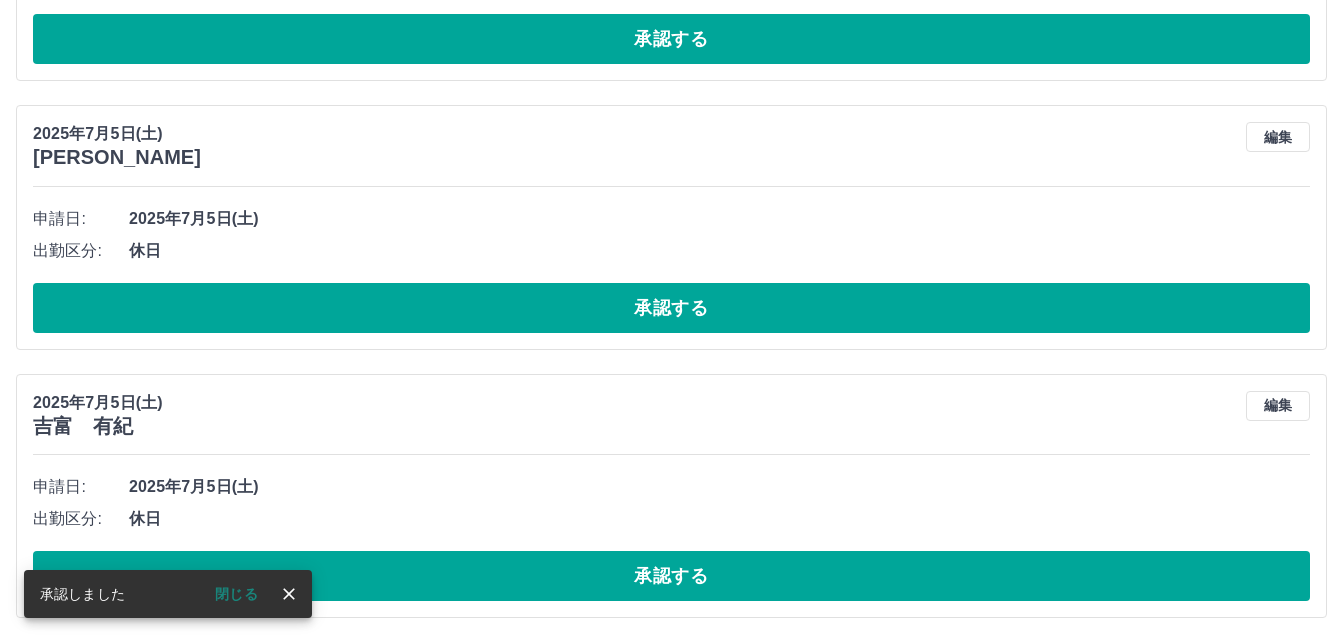 scroll, scrollTop: 1244, scrollLeft: 0, axis: vertical 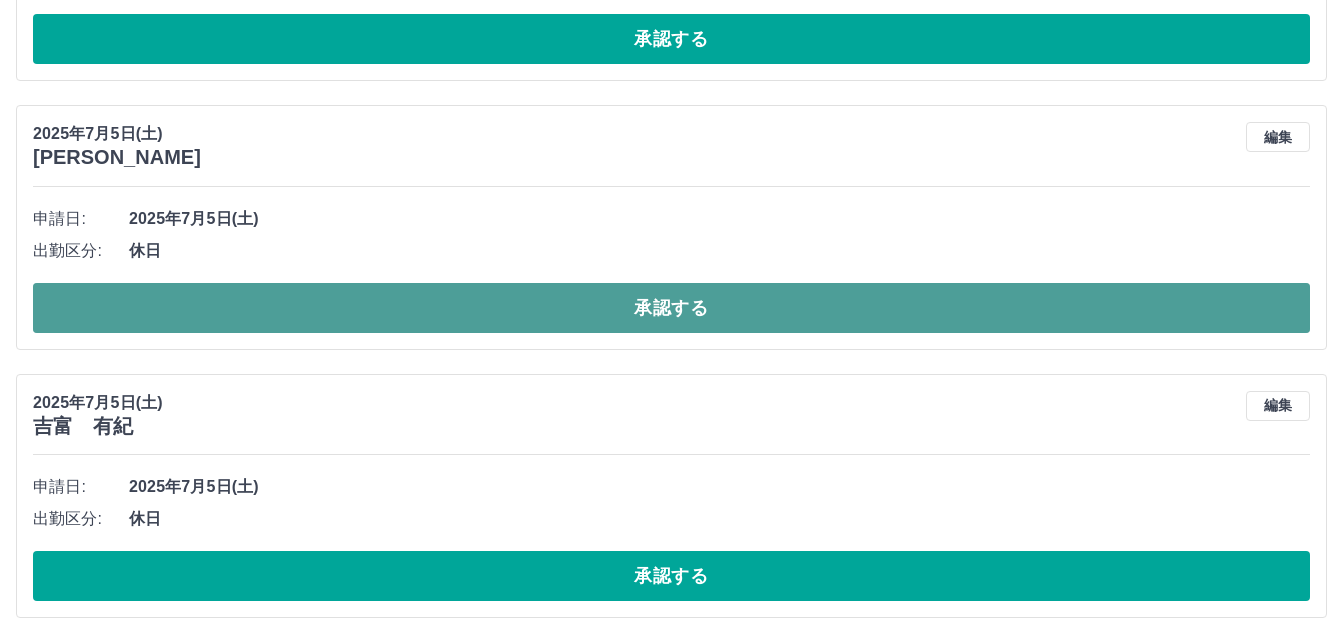 click on "承認する" at bounding box center (671, 308) 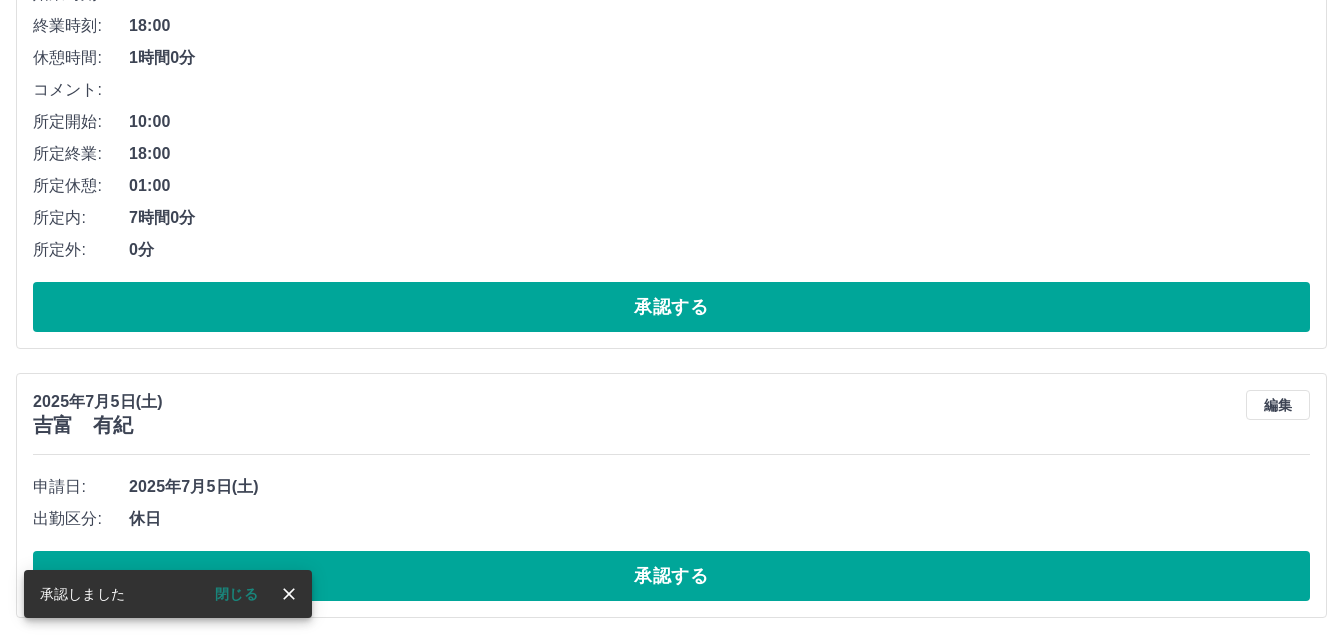 scroll, scrollTop: 976, scrollLeft: 0, axis: vertical 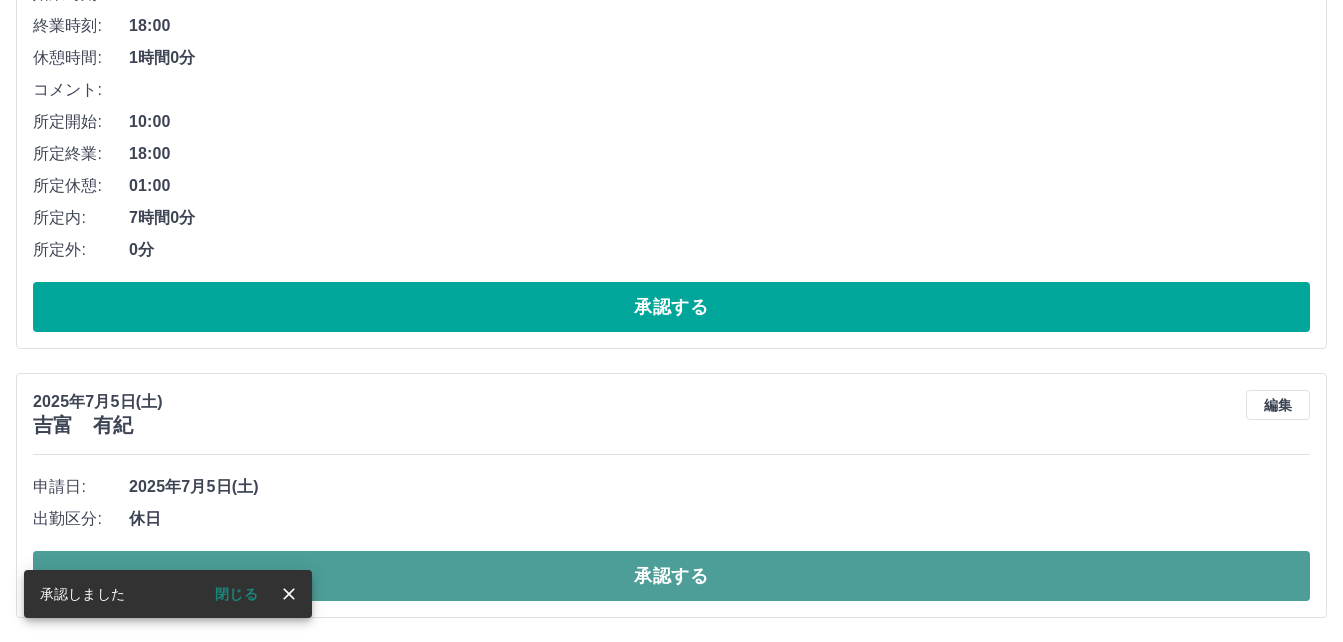 click on "承認する" at bounding box center [671, 576] 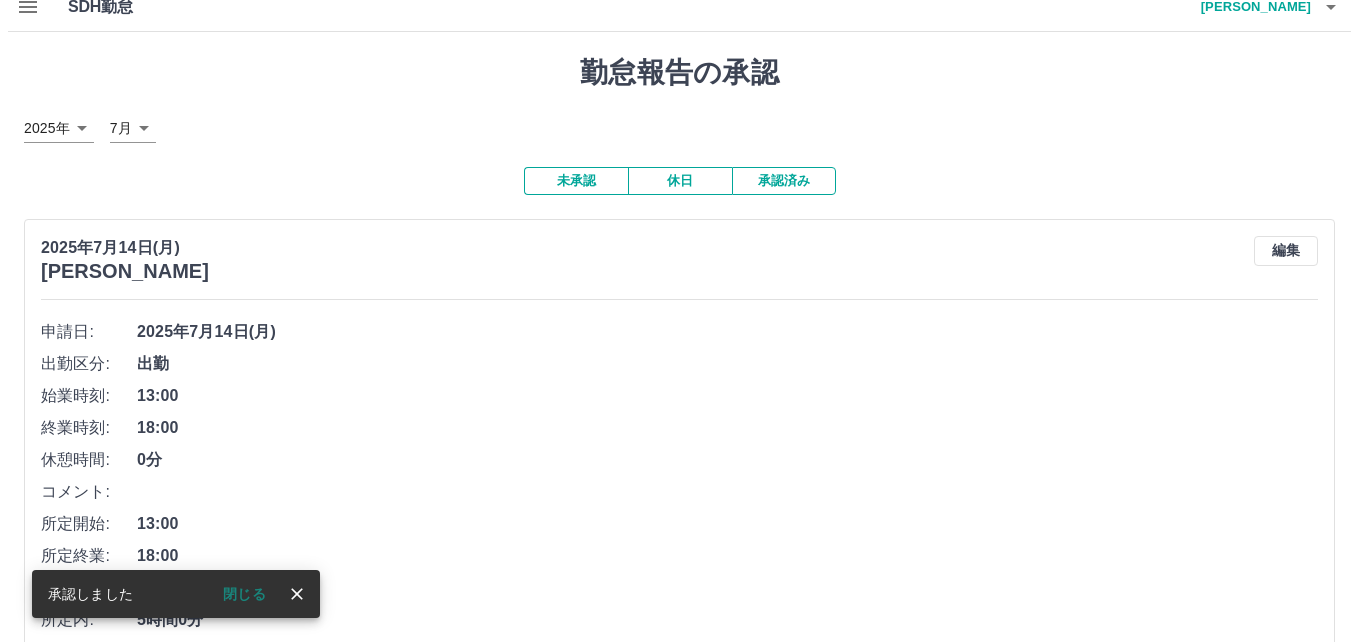 scroll, scrollTop: 7, scrollLeft: 0, axis: vertical 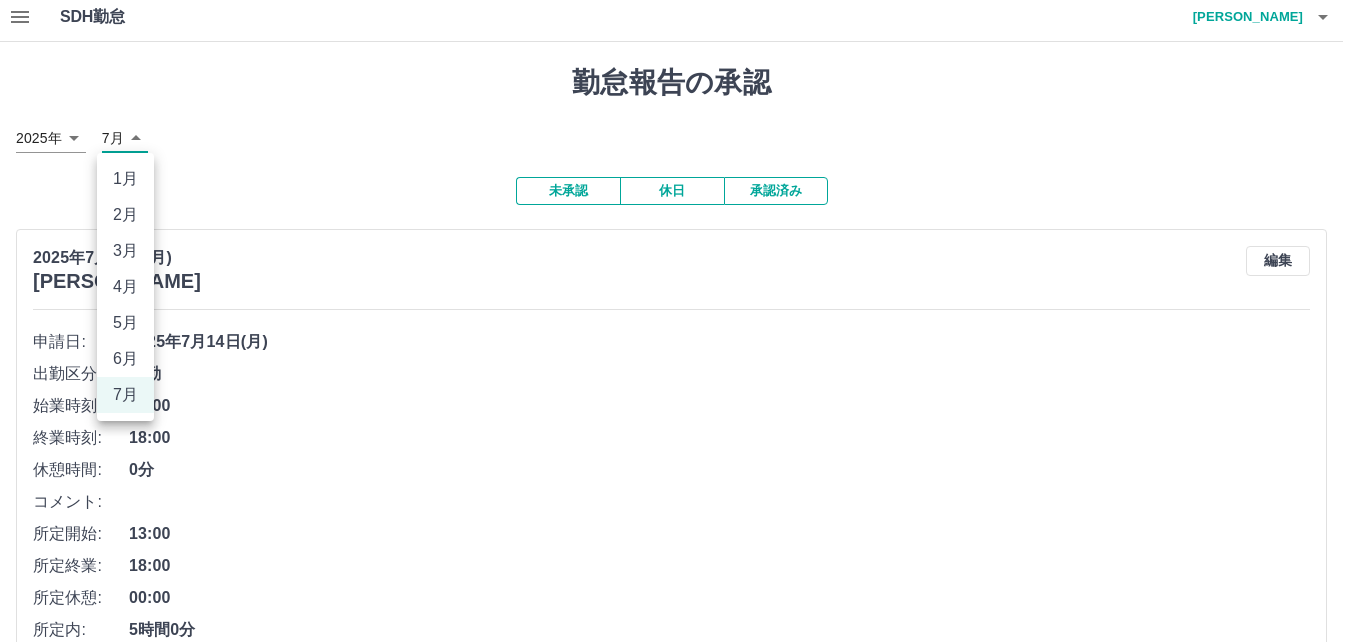 click on "SDH勤怠 坂井　章子 勤怠報告の承認 2025年 **** 7月 * 未承認 休日 承認済み 2025年7月14日(月) 犬塚　龍博 編集 申請日: 2025年7月14日(月) 出勤区分: 出勤 始業時刻: 13:00 終業時刻: 18:00 休憩時間: 0分 コメント: 所定開始: 13:00 所定終業: 18:00 所定休憩: 00:00 所定内: 5時間0分 所定外: 0分 承認する 2025年7月14日(月) 坂井　章子 編集 申請日: 2025年7月14日(月) 出勤区分: 出勤 始業時刻: 10:00 終業時刻: 18:00 休憩時間: 1時間0分 コメント: 所定開始: 10:00 所定終業: 18:00 所定休憩: 01:00 所定内: 7時間0分 所定外: 0分 承認する SDH勤怠 1月 2月 3月 4月 5月 6月 7月" at bounding box center [679, 667] 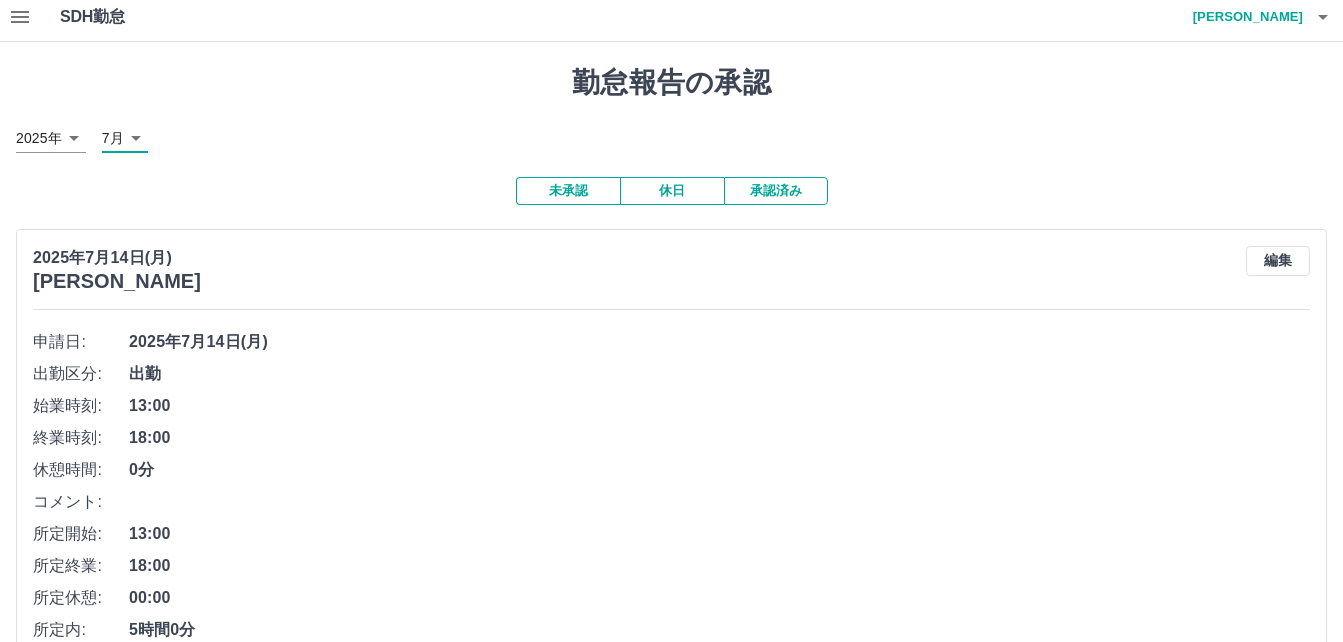 click 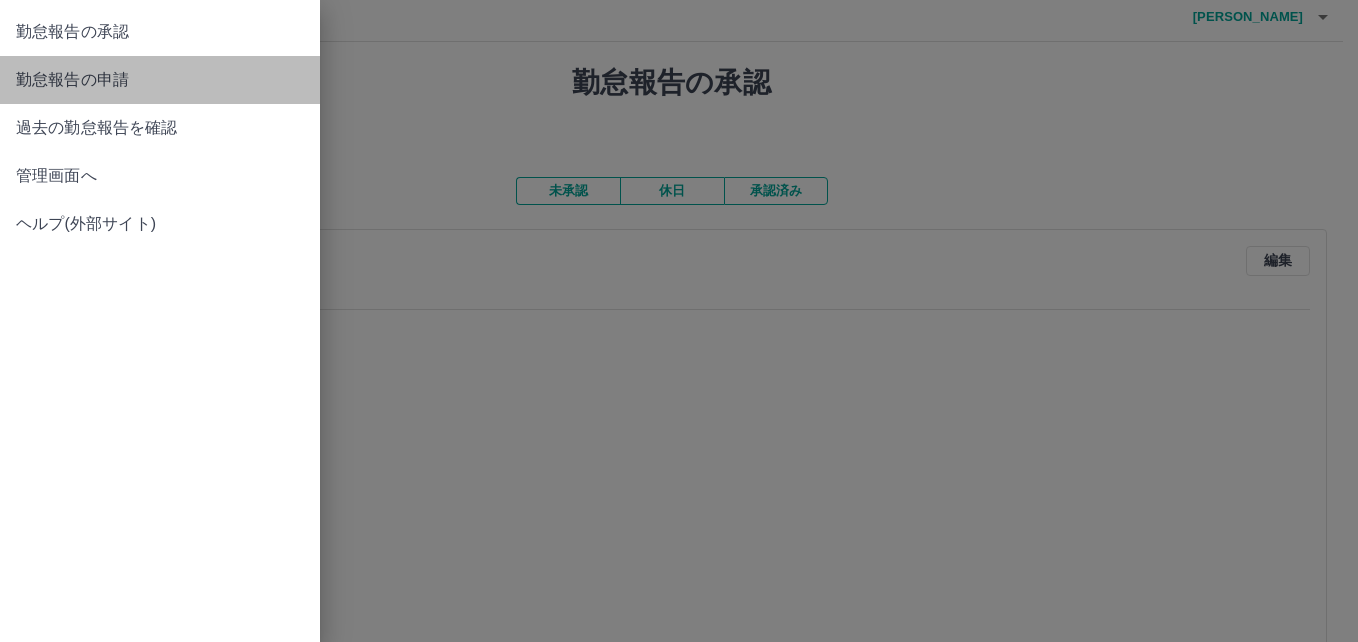 click on "勤怠報告の申請" at bounding box center (160, 80) 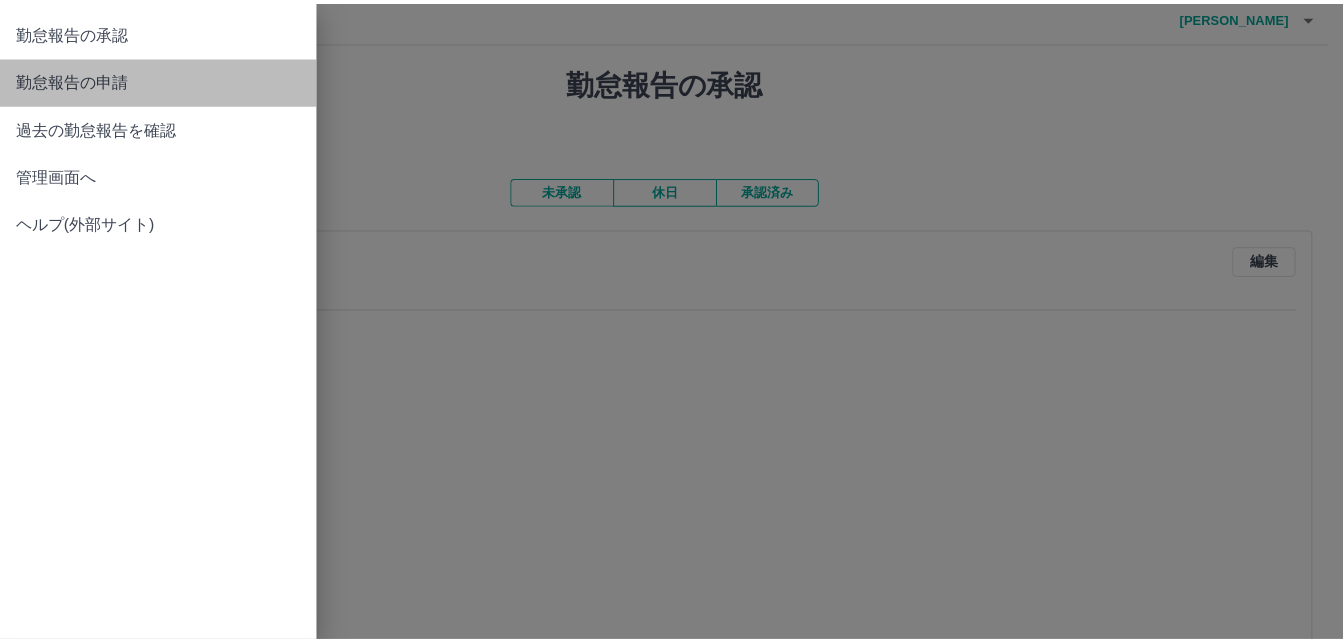 scroll, scrollTop: 0, scrollLeft: 0, axis: both 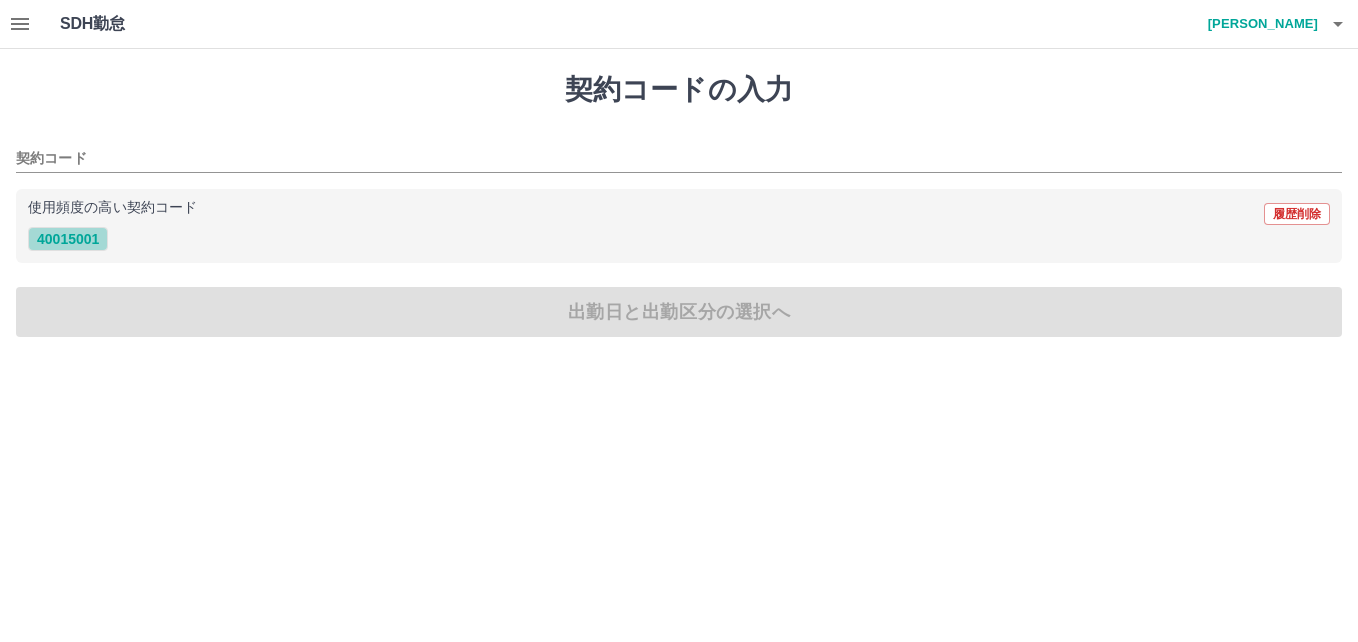 click on "40015001" at bounding box center [68, 239] 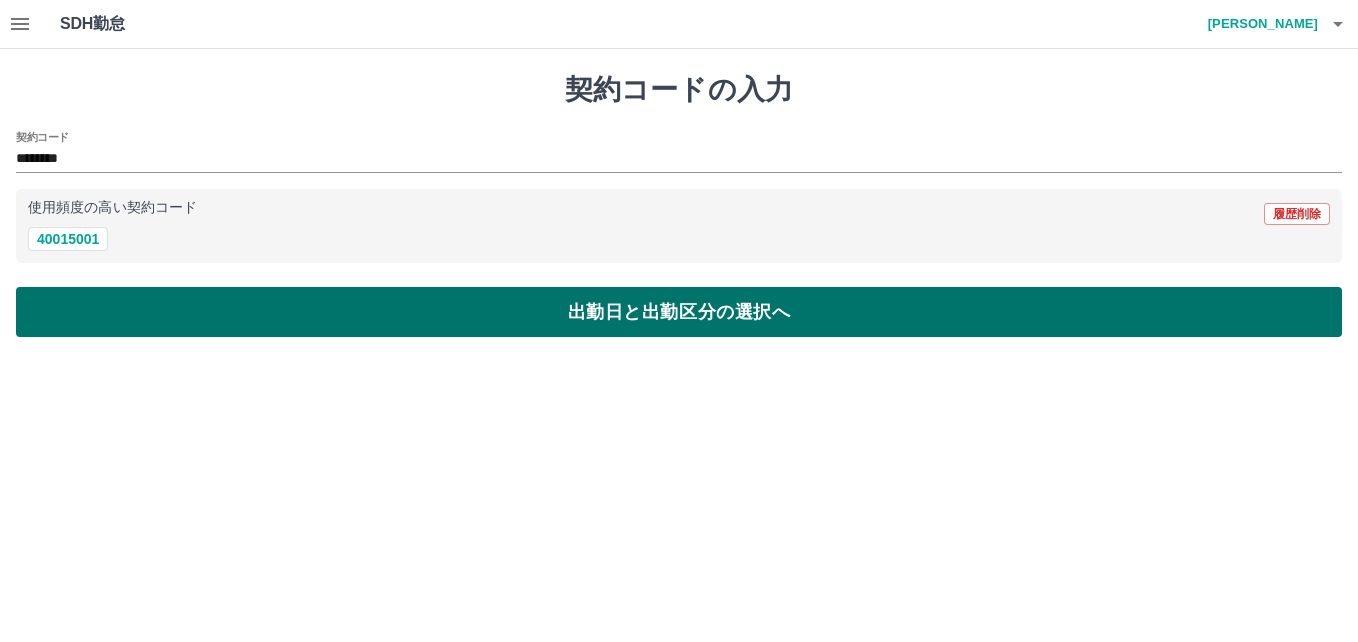 click on "出勤日と出勤区分の選択へ" at bounding box center (679, 312) 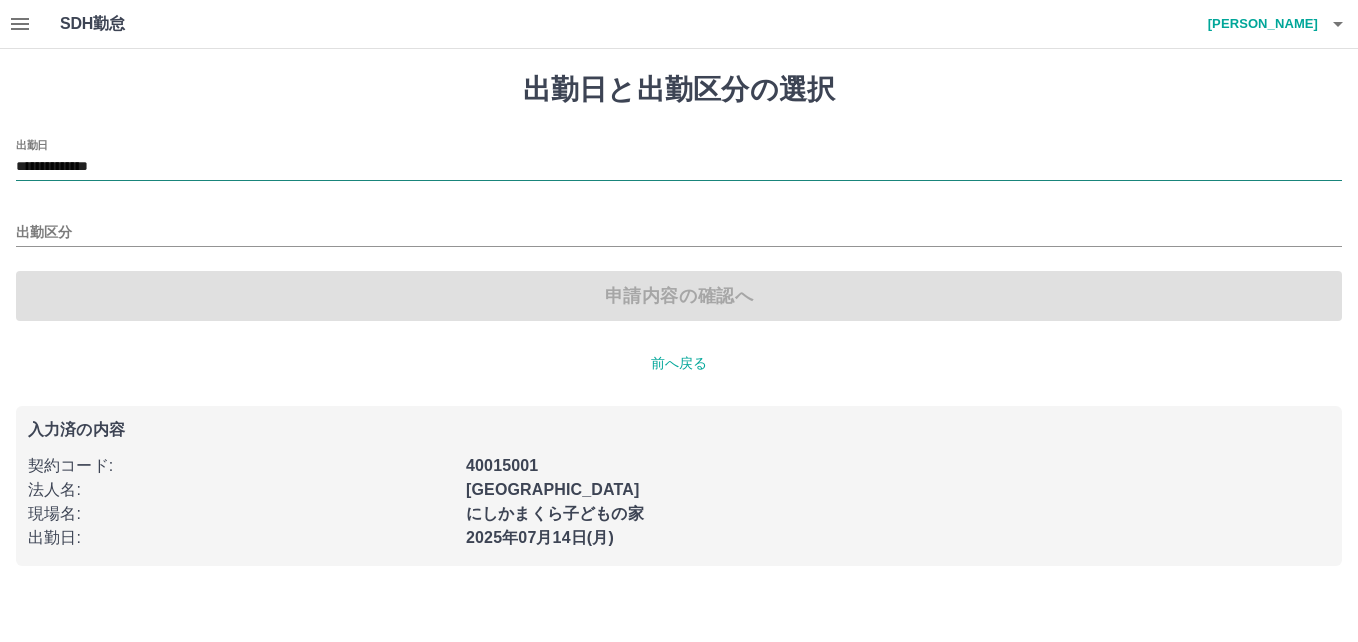 click on "**********" at bounding box center [679, 167] 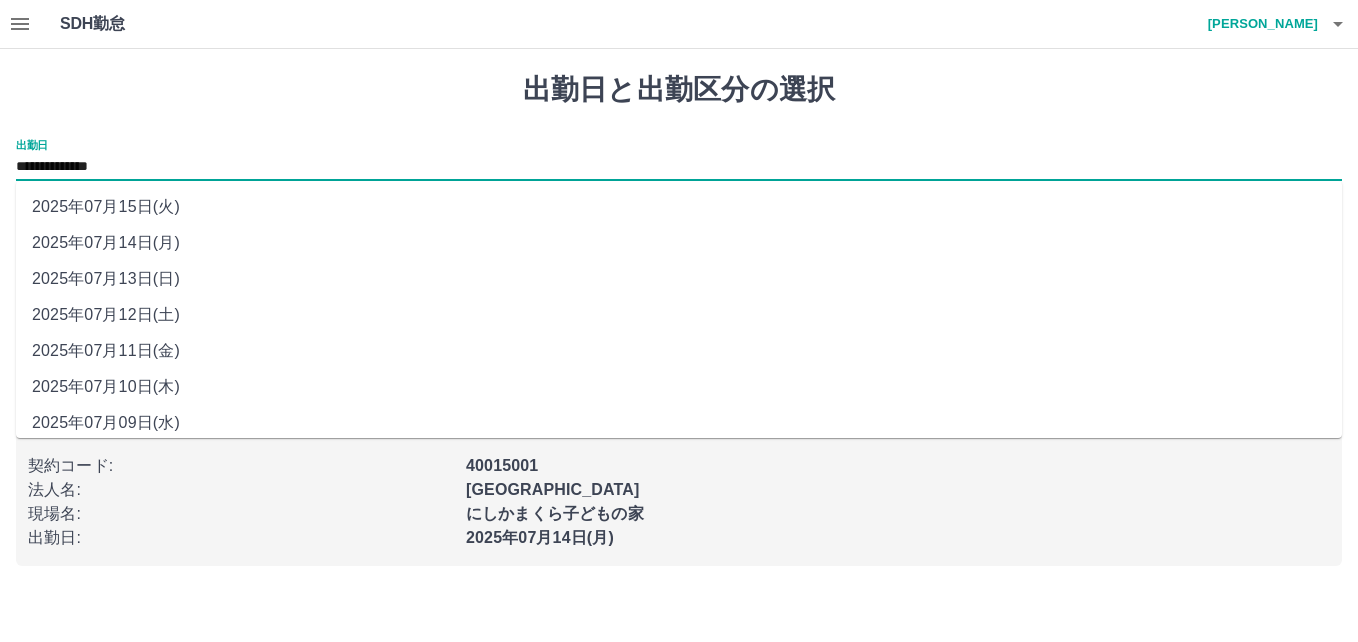 click on "2025年07月11日(金)" at bounding box center (679, 351) 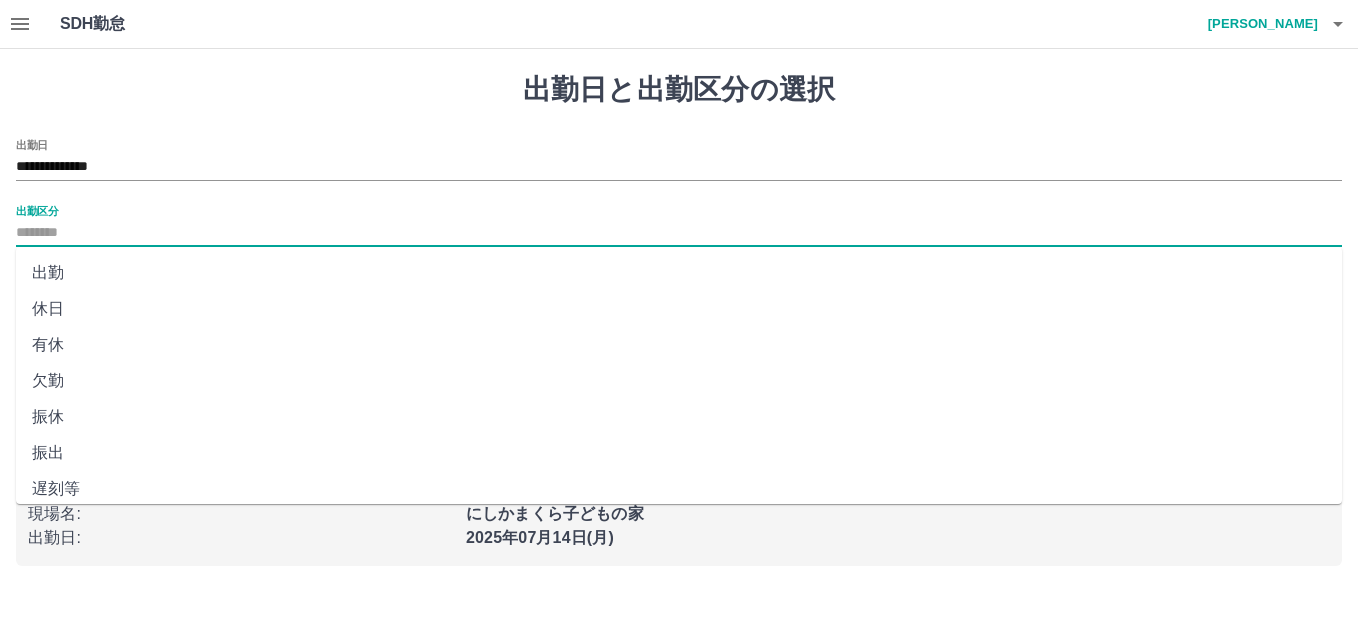 click on "出勤区分" at bounding box center [679, 233] 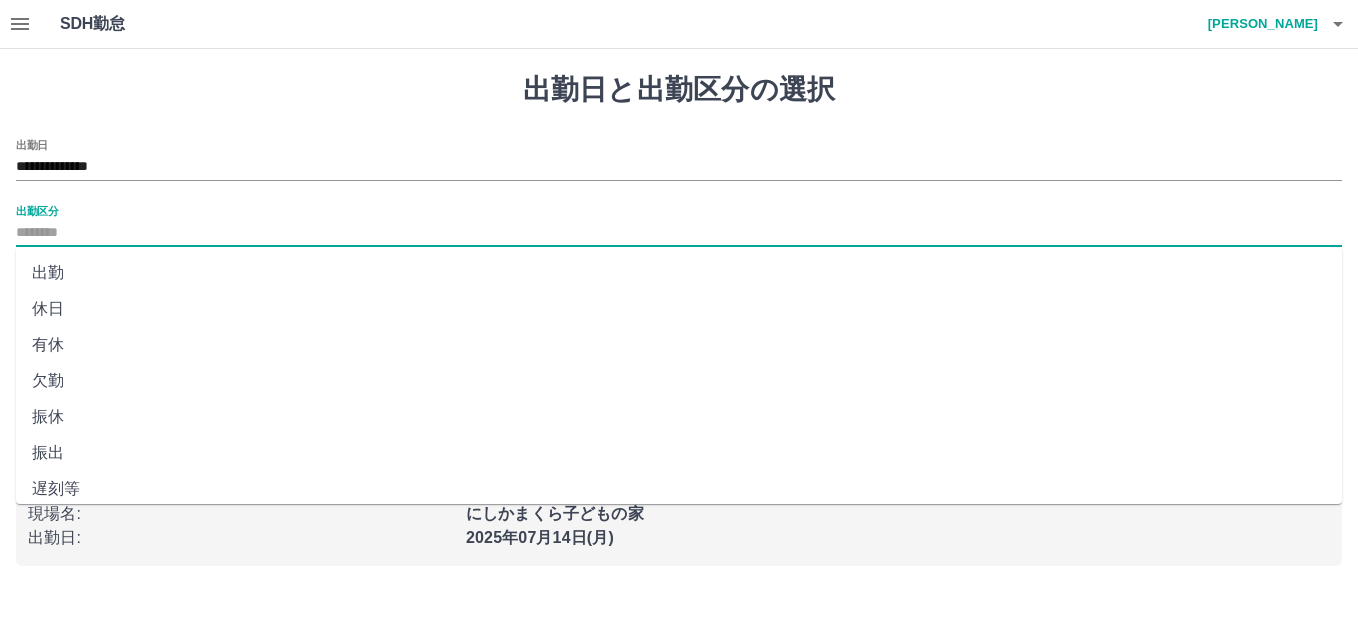 click on "出勤" at bounding box center [679, 273] 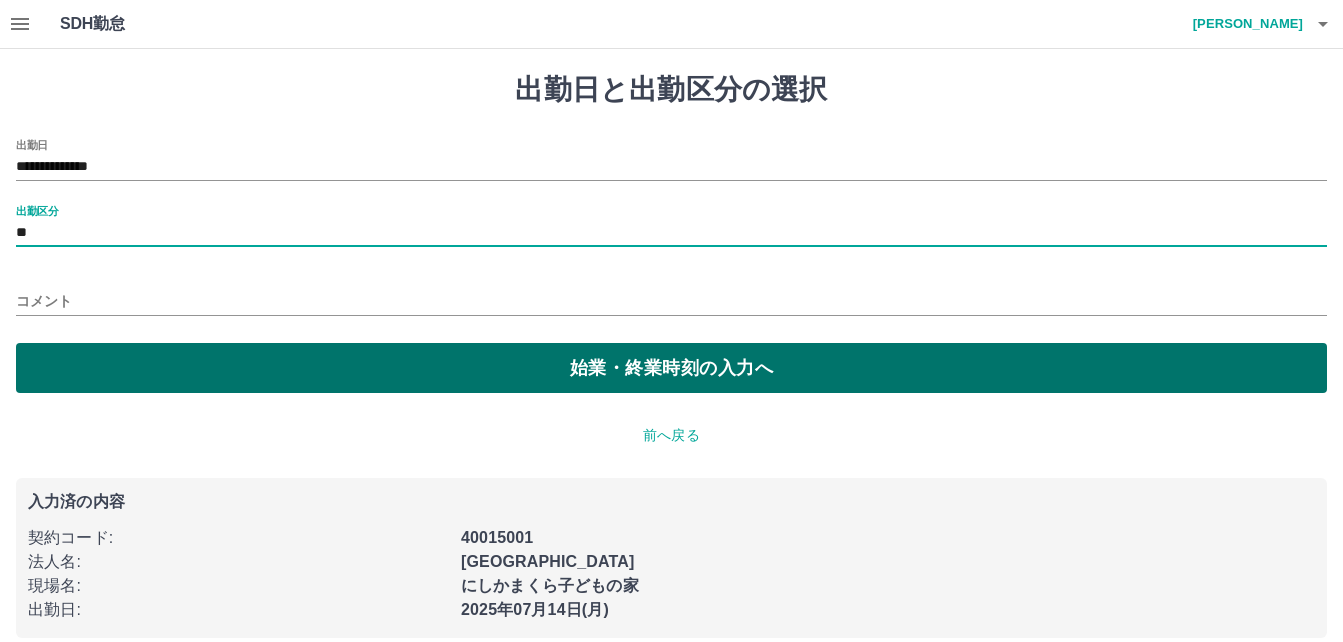 click on "始業・終業時刻の入力へ" at bounding box center (671, 368) 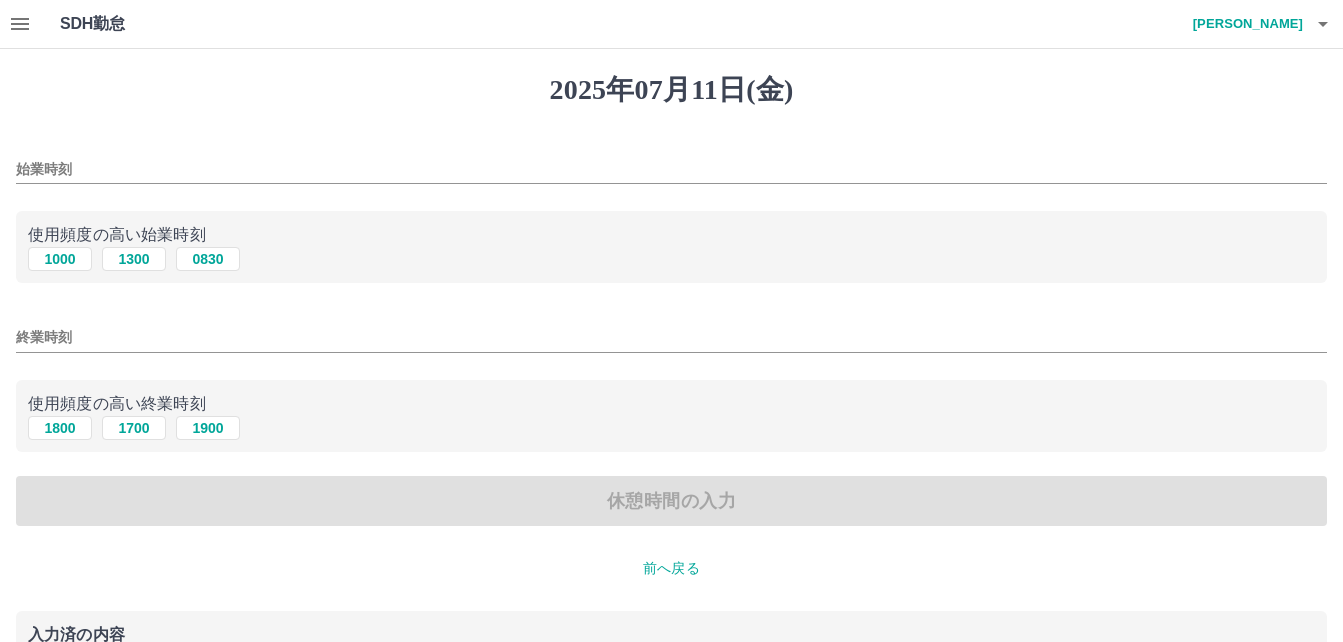 drag, startPoint x: 60, startPoint y: 154, endPoint x: 73, endPoint y: 155, distance: 13.038404 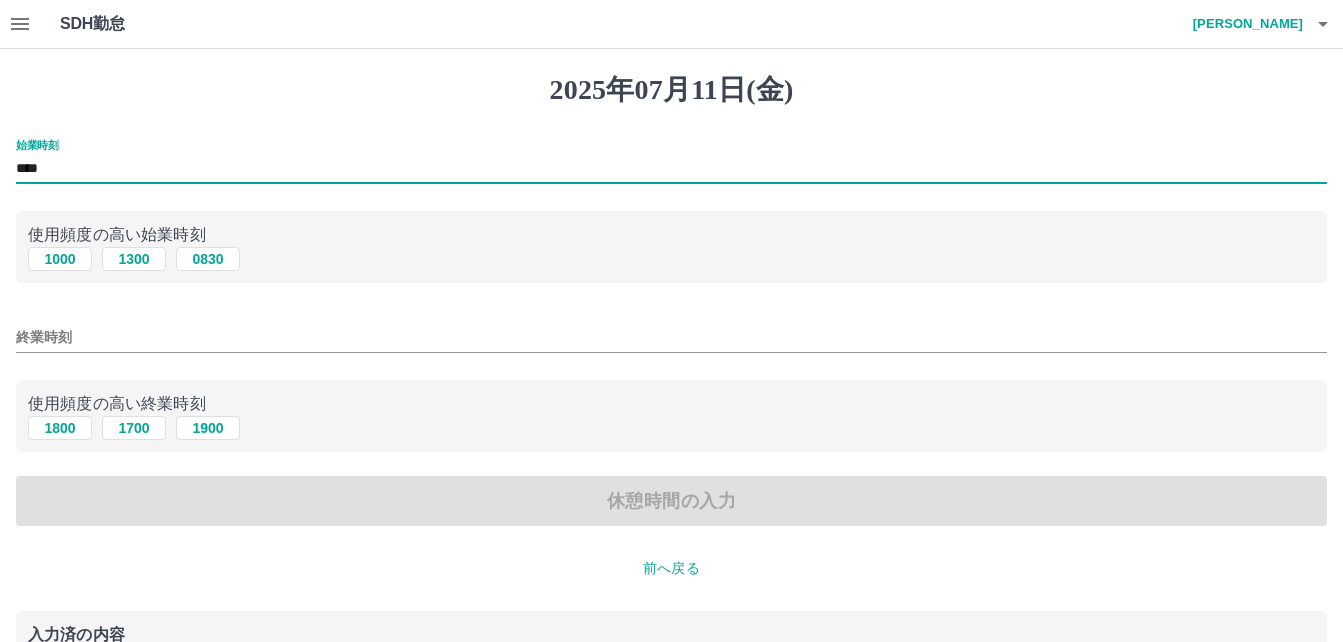type on "****" 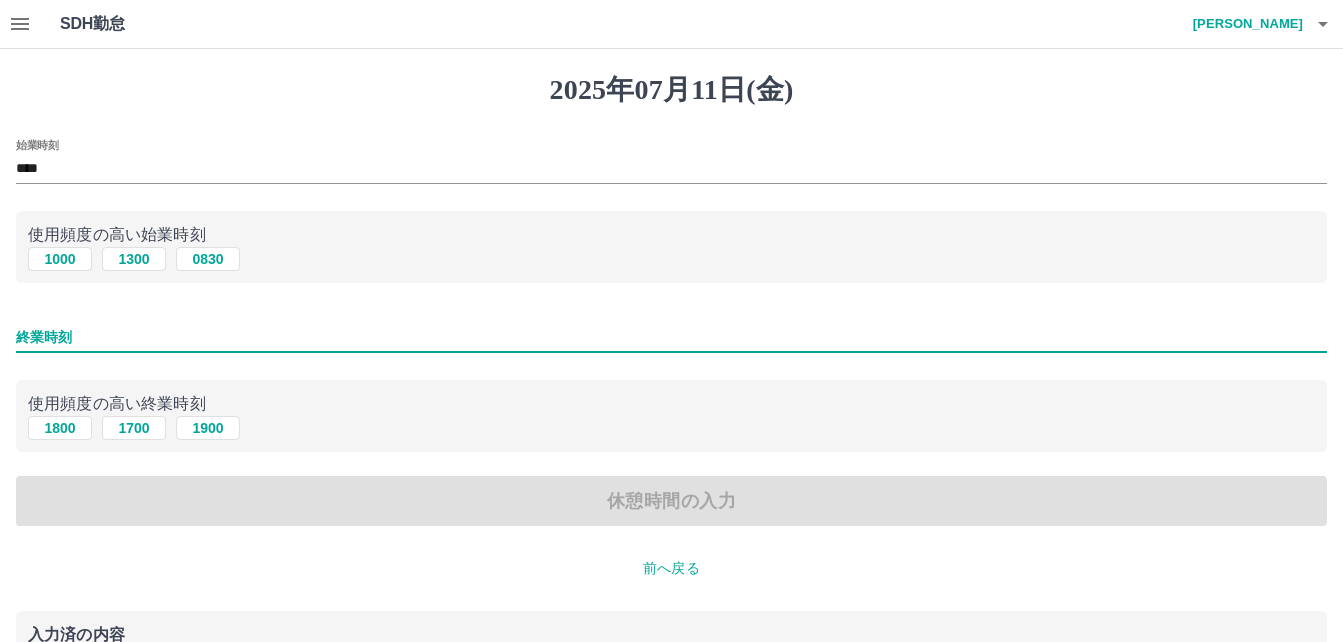 click on "終業時刻" at bounding box center (671, 337) 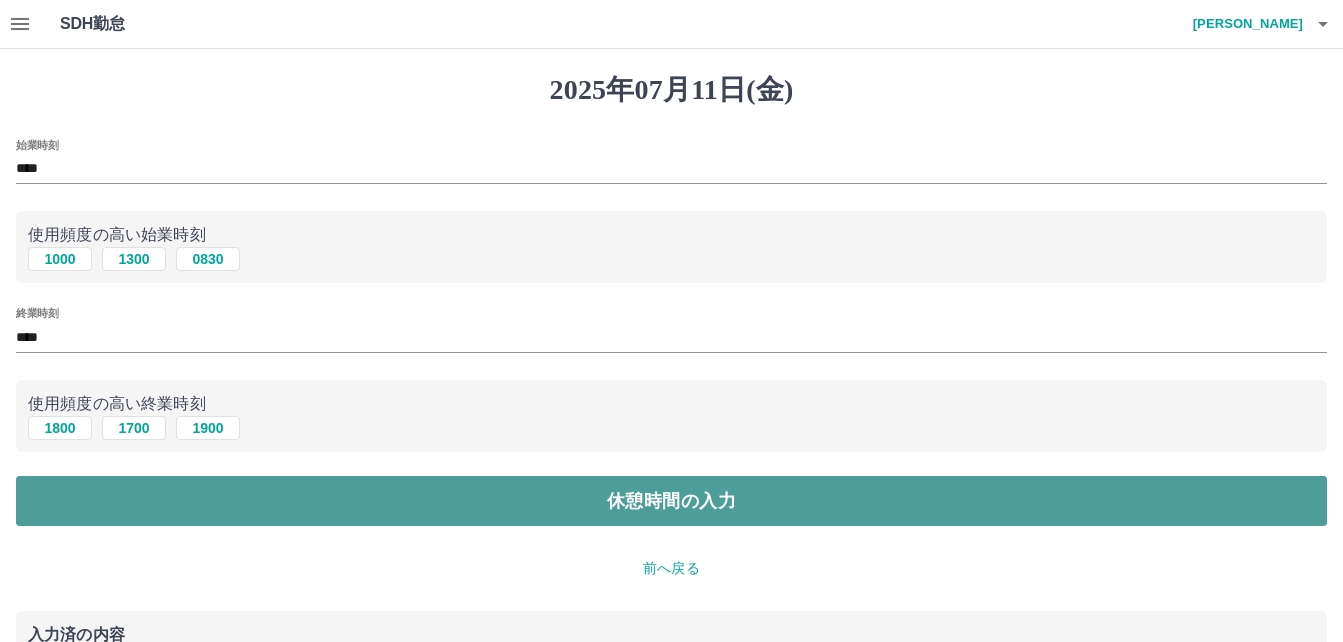 click on "休憩時間の入力" at bounding box center [671, 501] 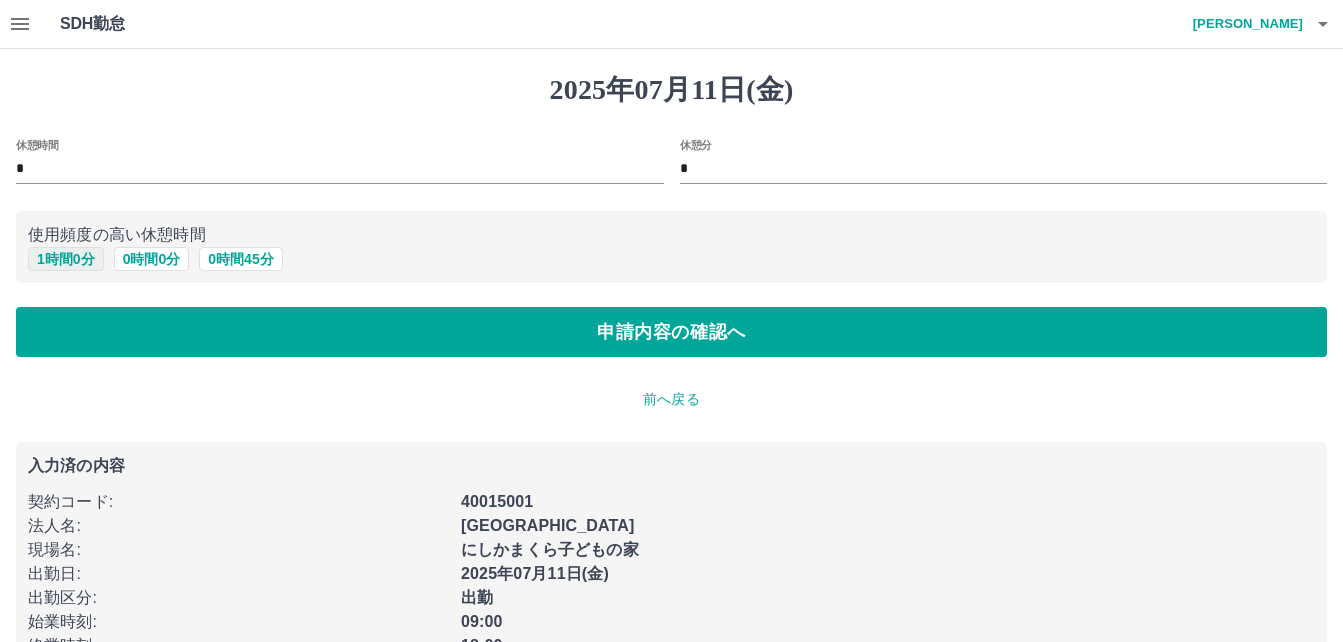click on "1 時間 0 分" at bounding box center [66, 259] 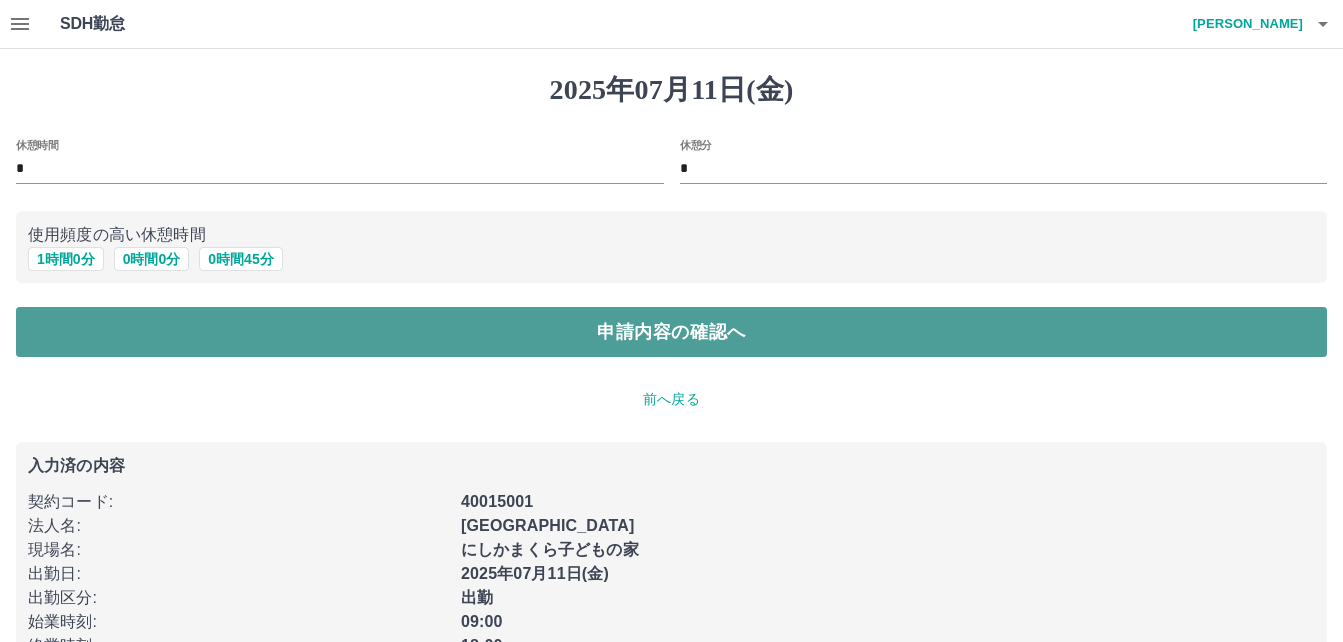 click on "申請内容の確認へ" at bounding box center (671, 332) 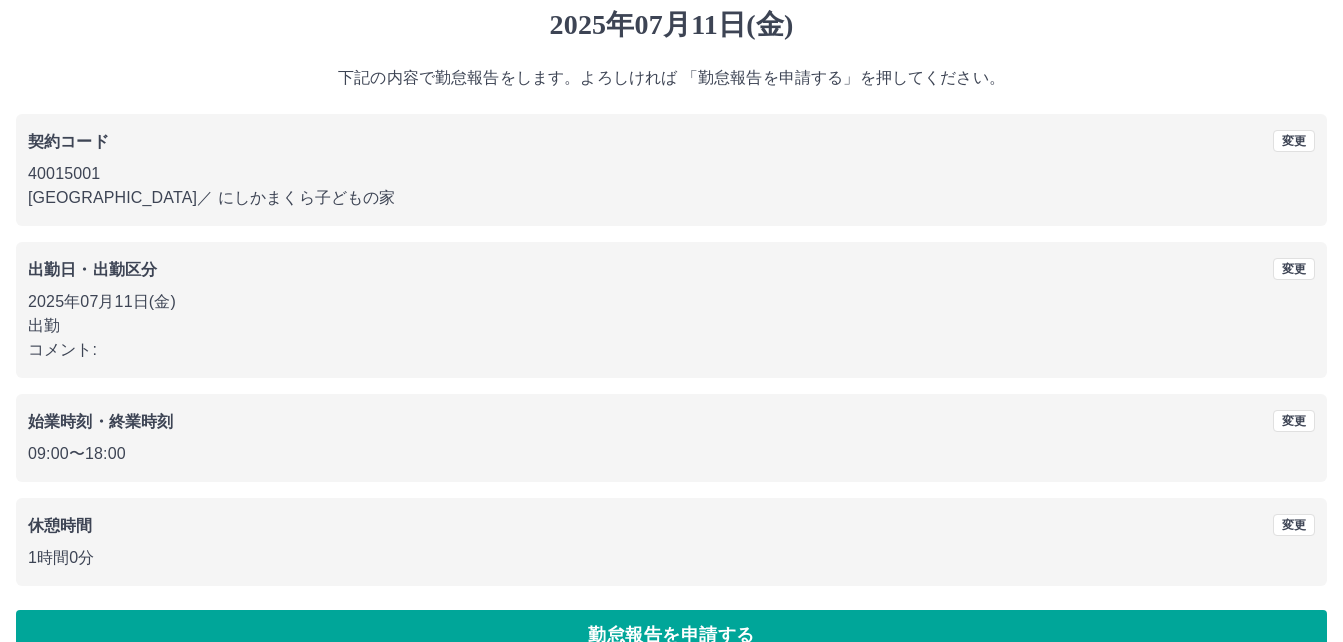 scroll, scrollTop: 107, scrollLeft: 0, axis: vertical 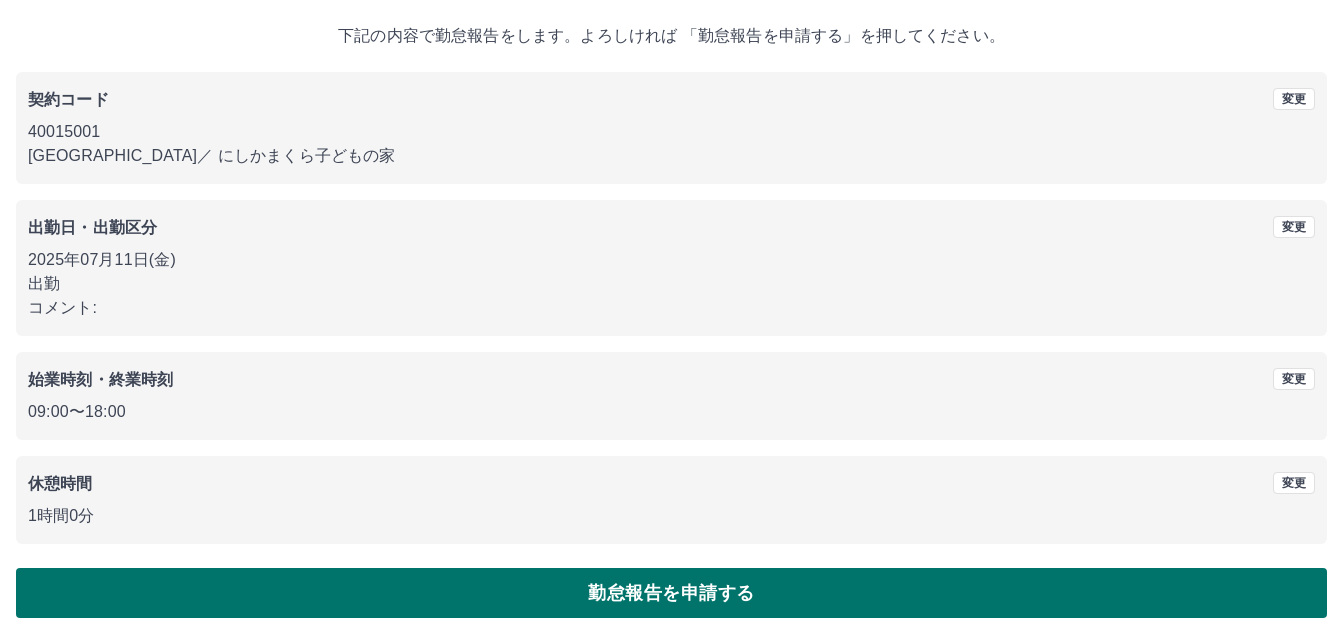 click on "勤怠報告を申請する" at bounding box center [671, 593] 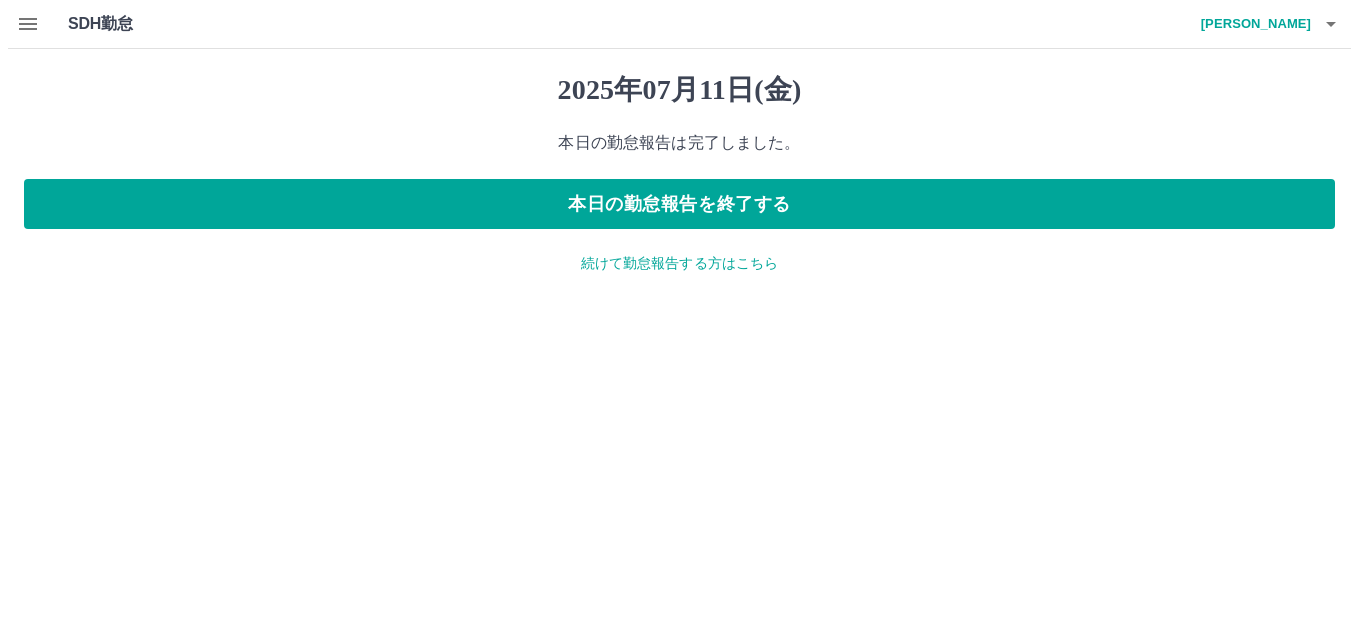 scroll, scrollTop: 0, scrollLeft: 0, axis: both 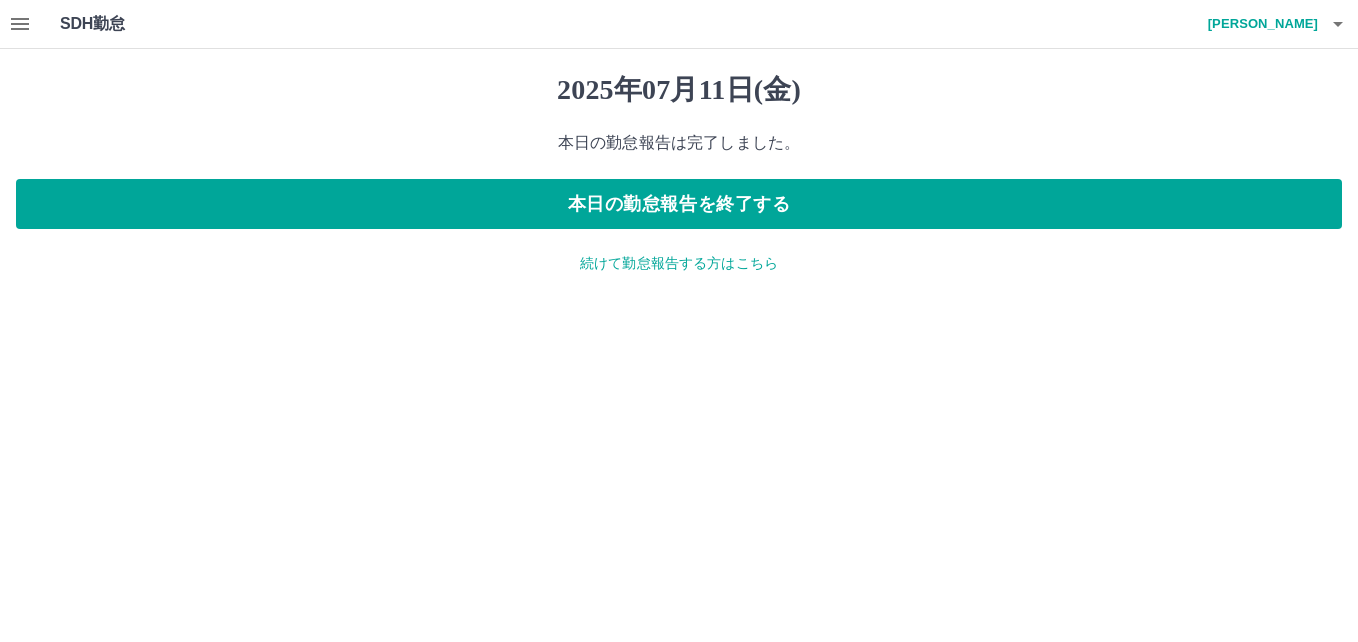 click 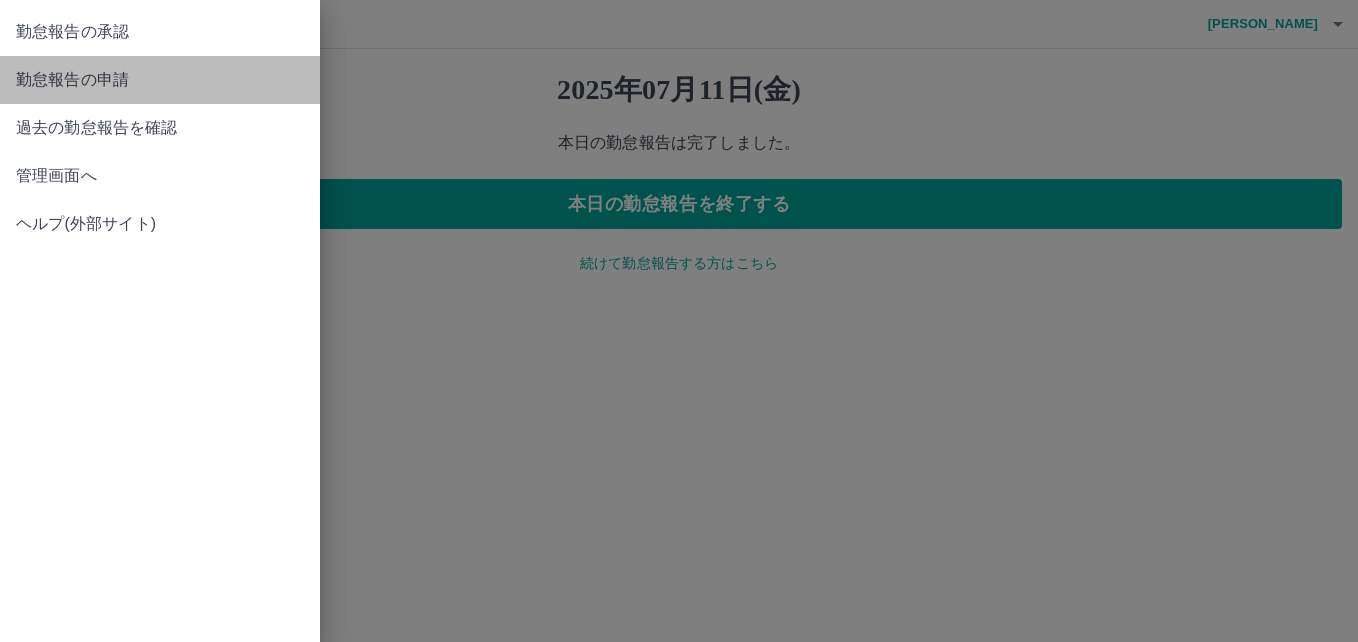 click on "勤怠報告の申請" at bounding box center [160, 80] 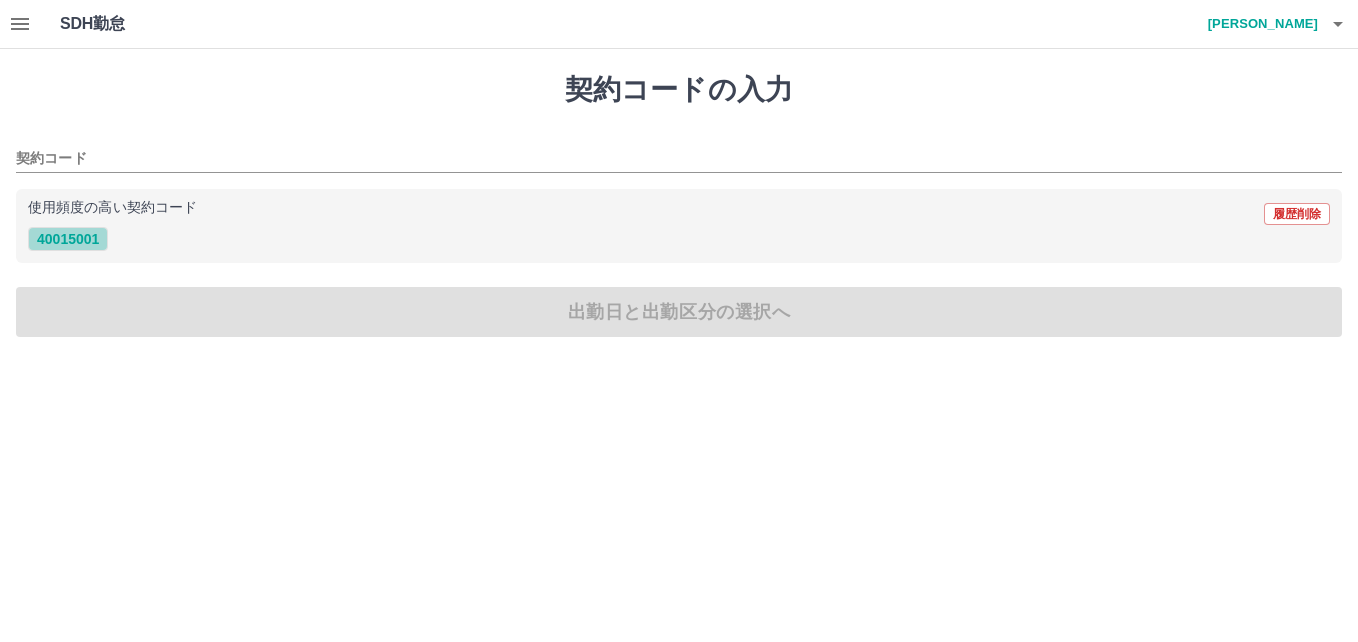 click on "40015001" at bounding box center [68, 239] 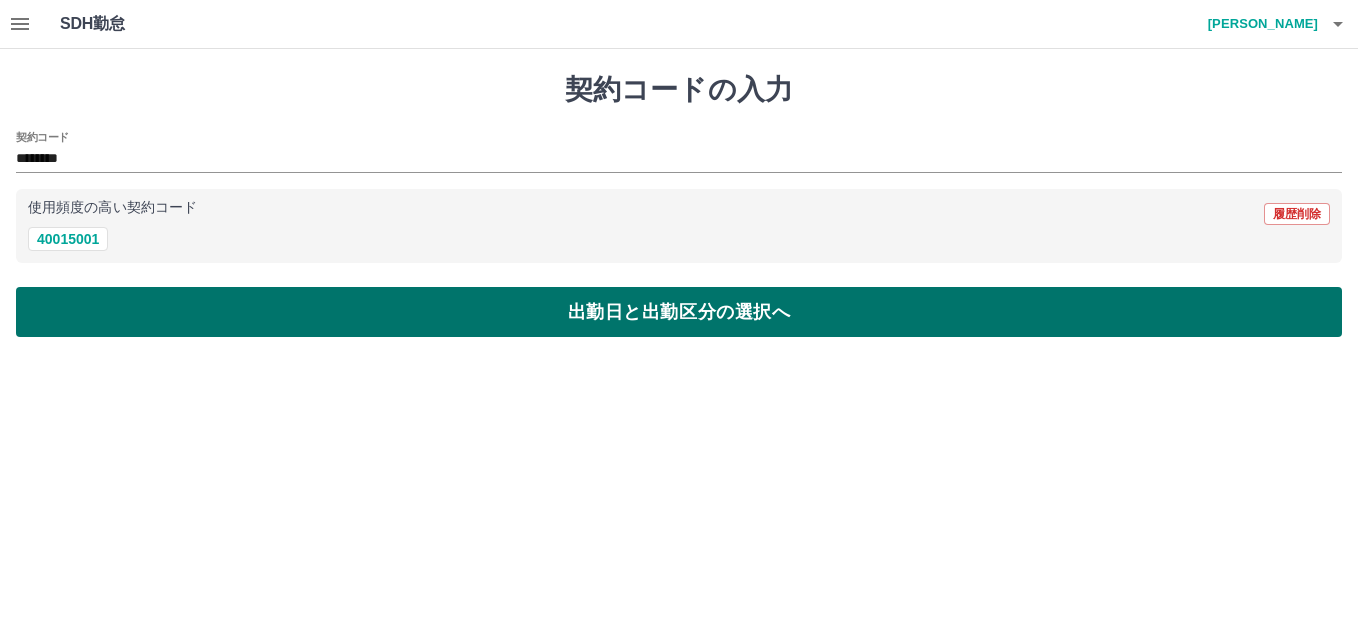 click on "出勤日と出勤区分の選択へ" at bounding box center [679, 312] 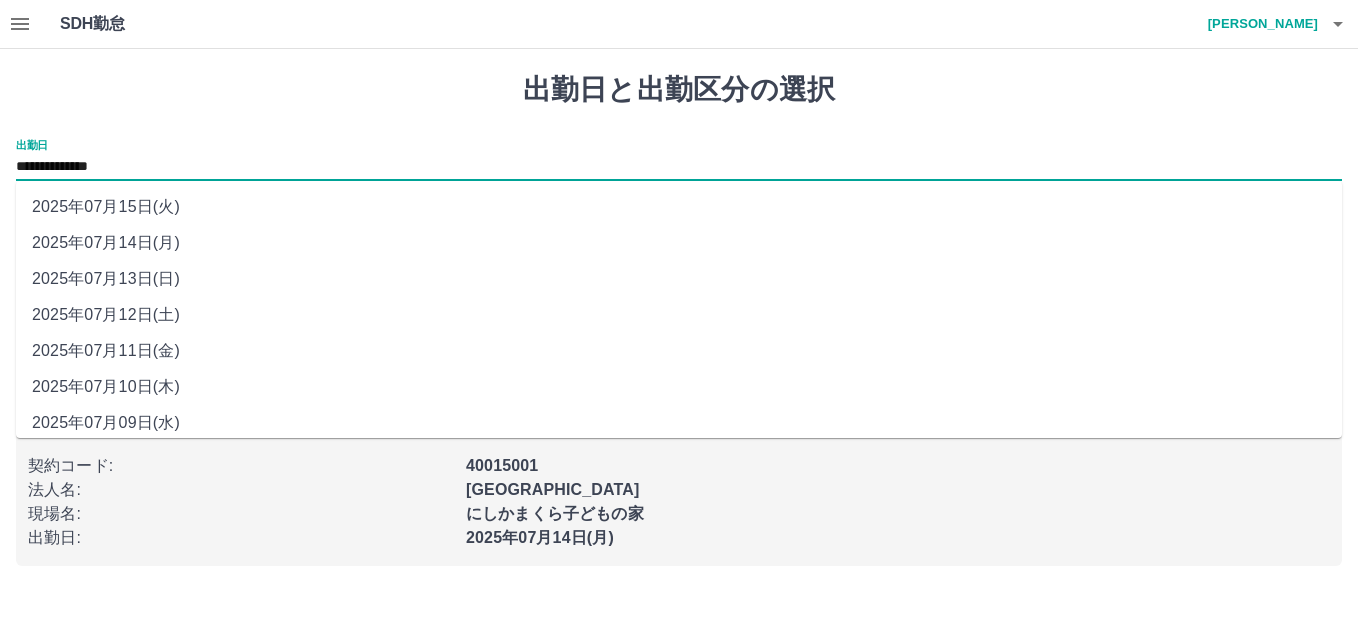 click on "**********" at bounding box center (679, 167) 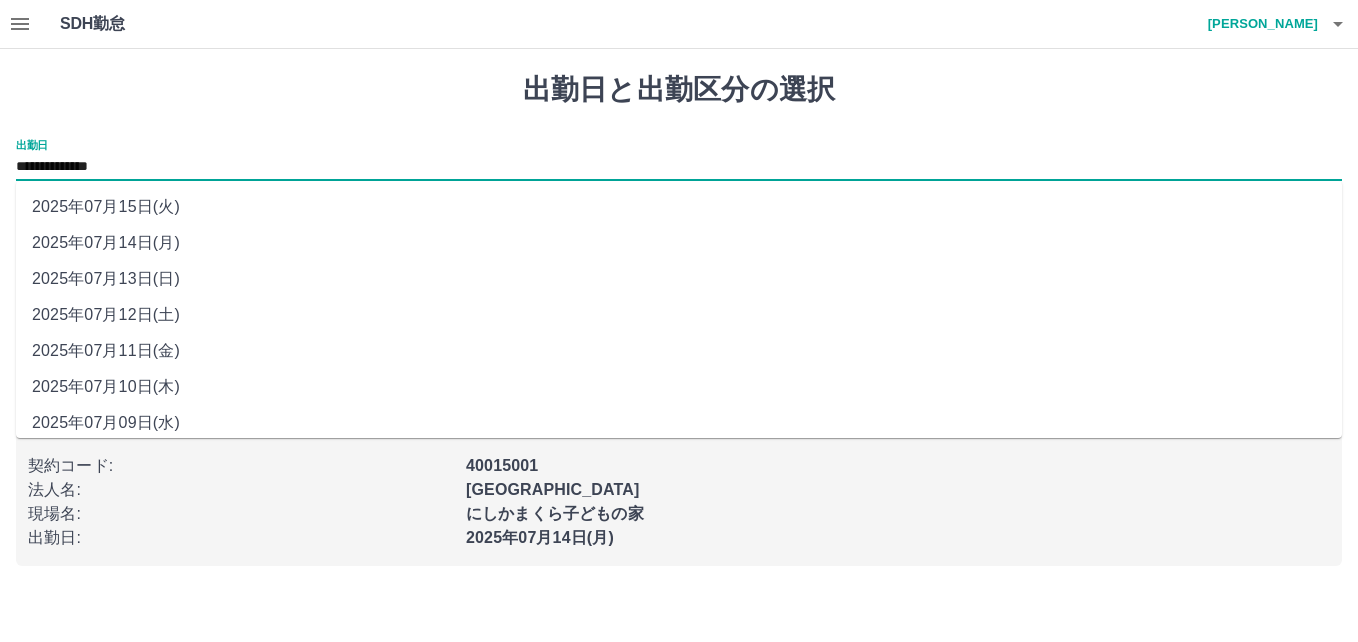 drag, startPoint x: 96, startPoint y: 168, endPoint x: 160, endPoint y: 276, distance: 125.53884 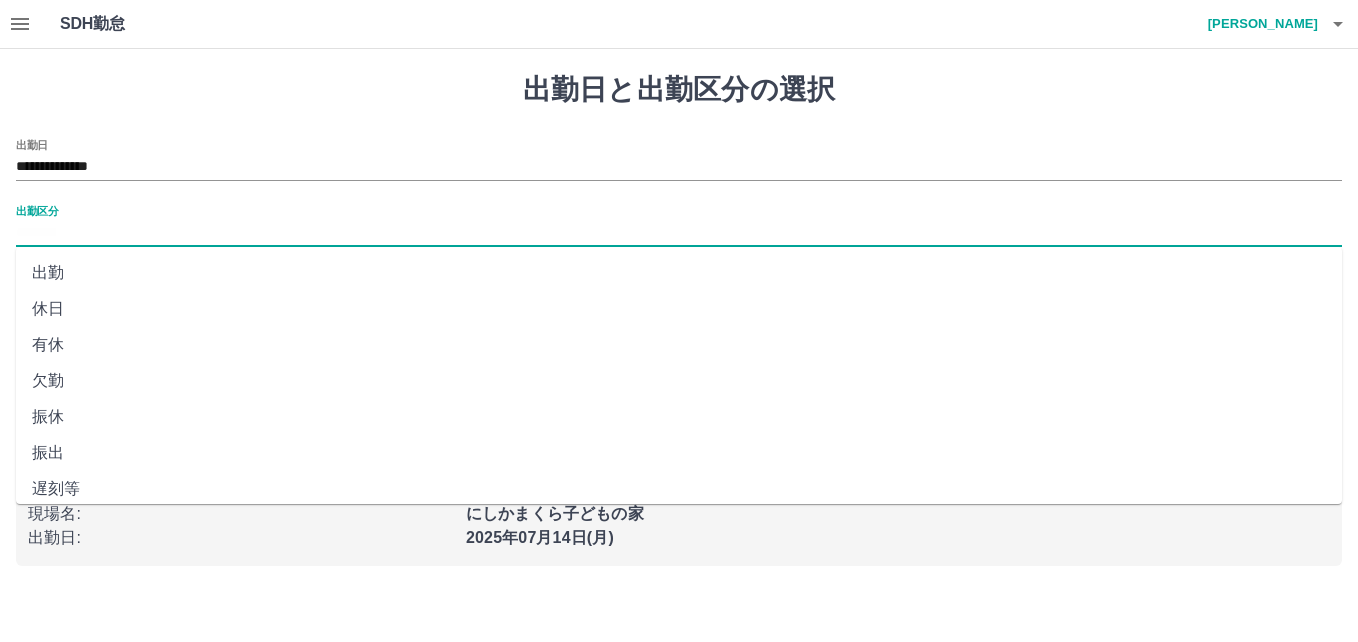 click on "出勤区分" at bounding box center (679, 233) 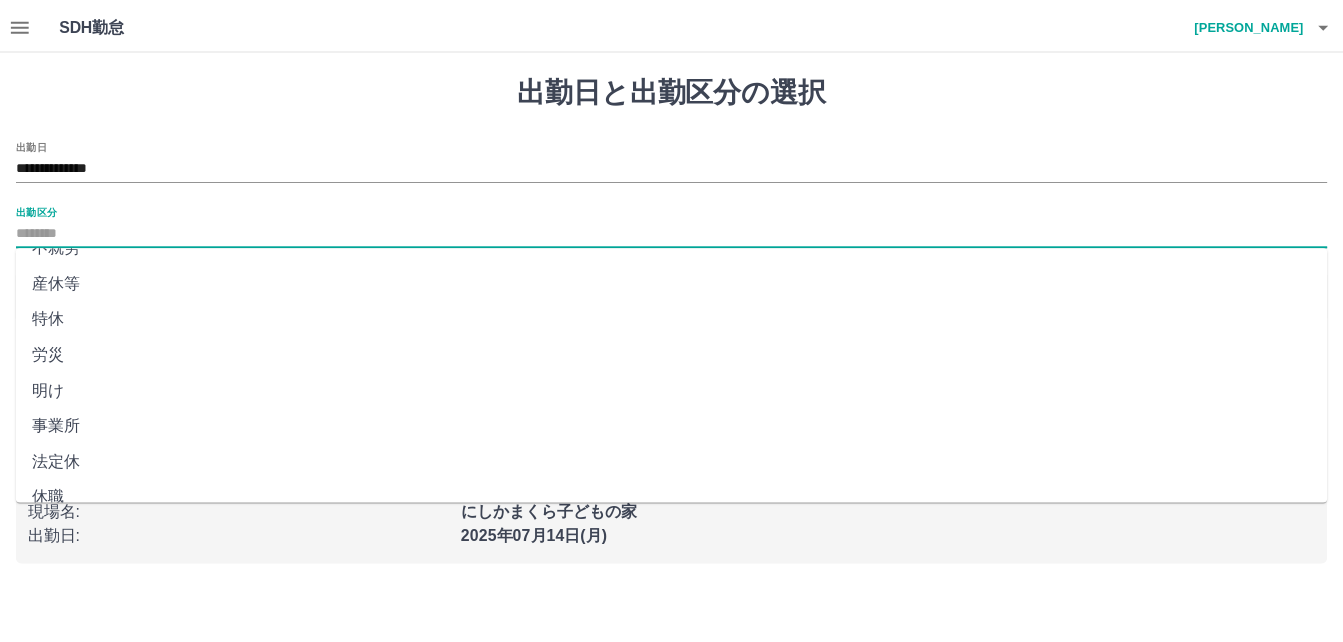 scroll, scrollTop: 400, scrollLeft: 0, axis: vertical 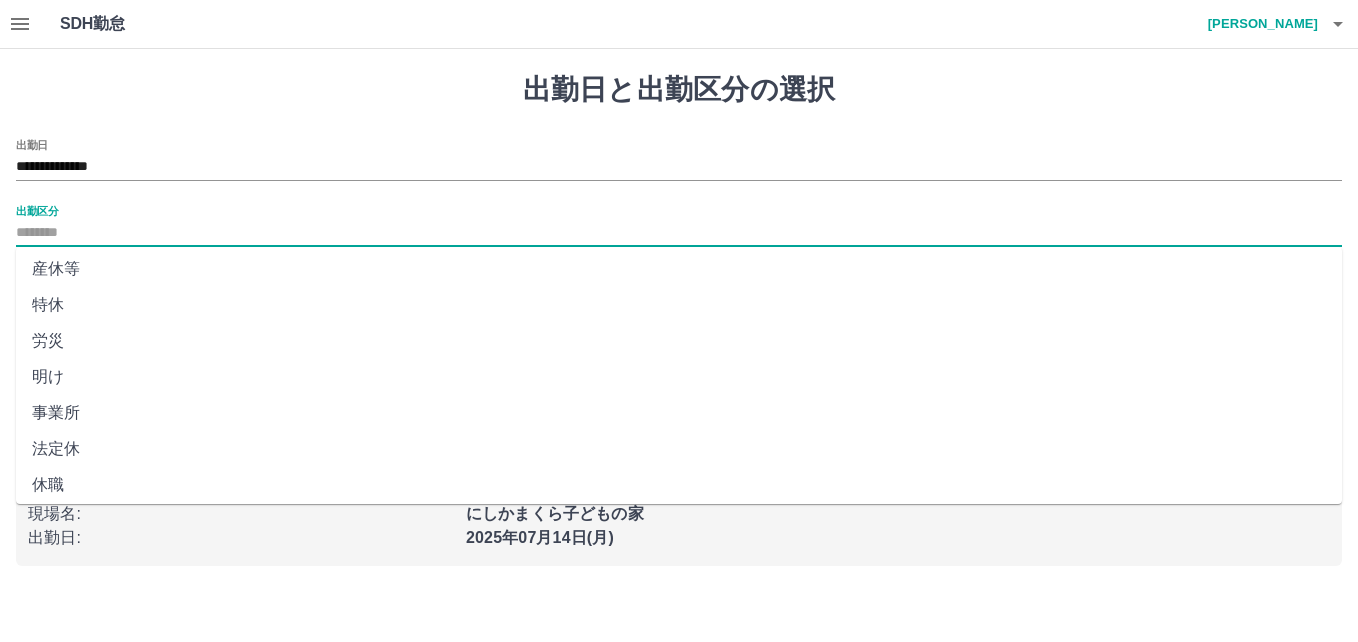 click on "法定休" at bounding box center [679, 449] 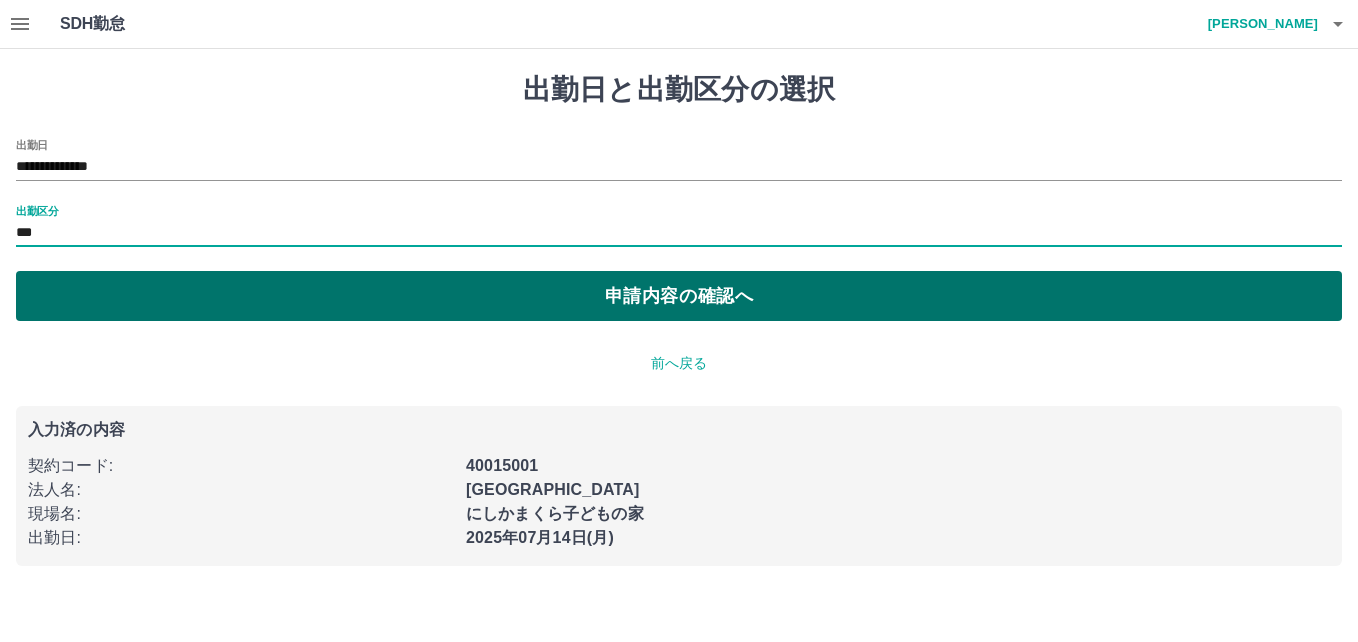 click on "申請内容の確認へ" at bounding box center (679, 296) 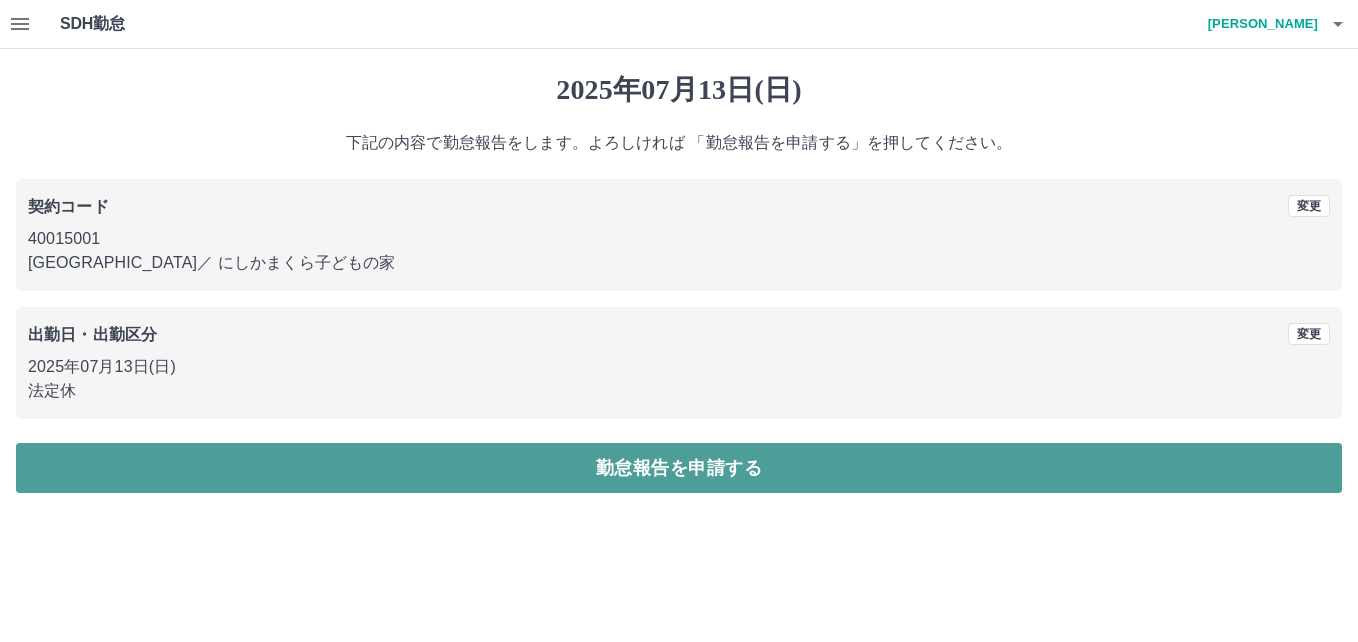 click on "勤怠報告を申請する" at bounding box center [679, 468] 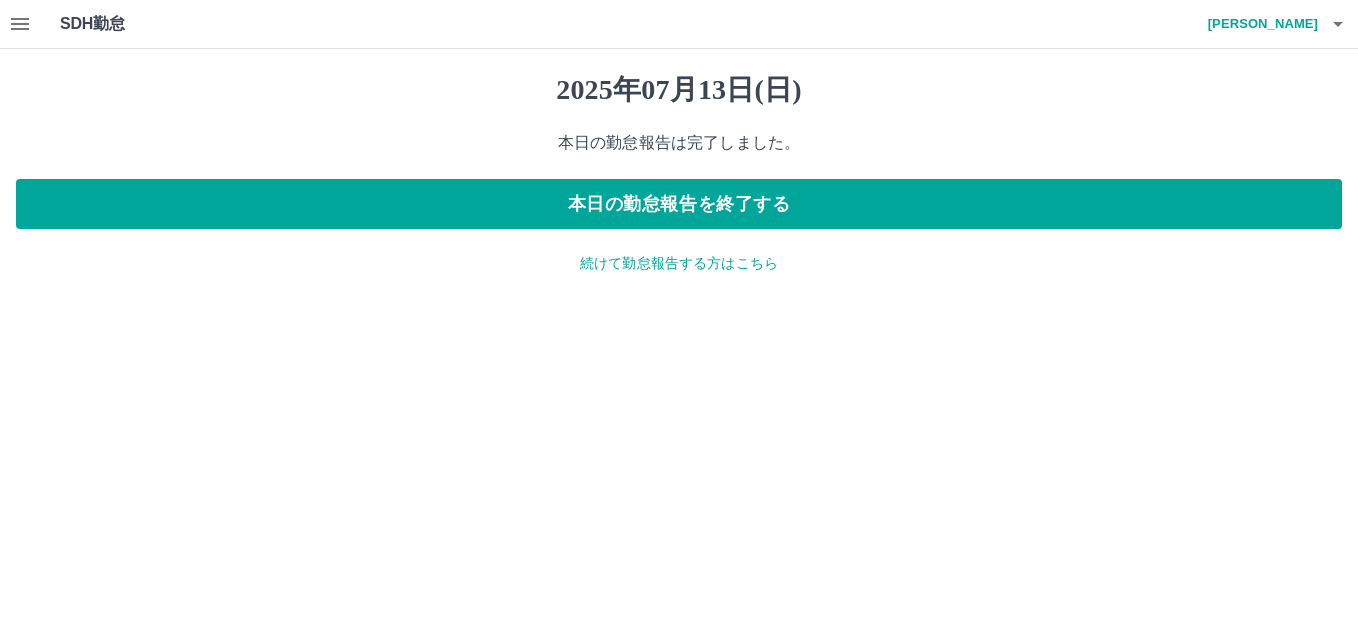 click on "続けて勤怠報告する方はこちら" at bounding box center (679, 263) 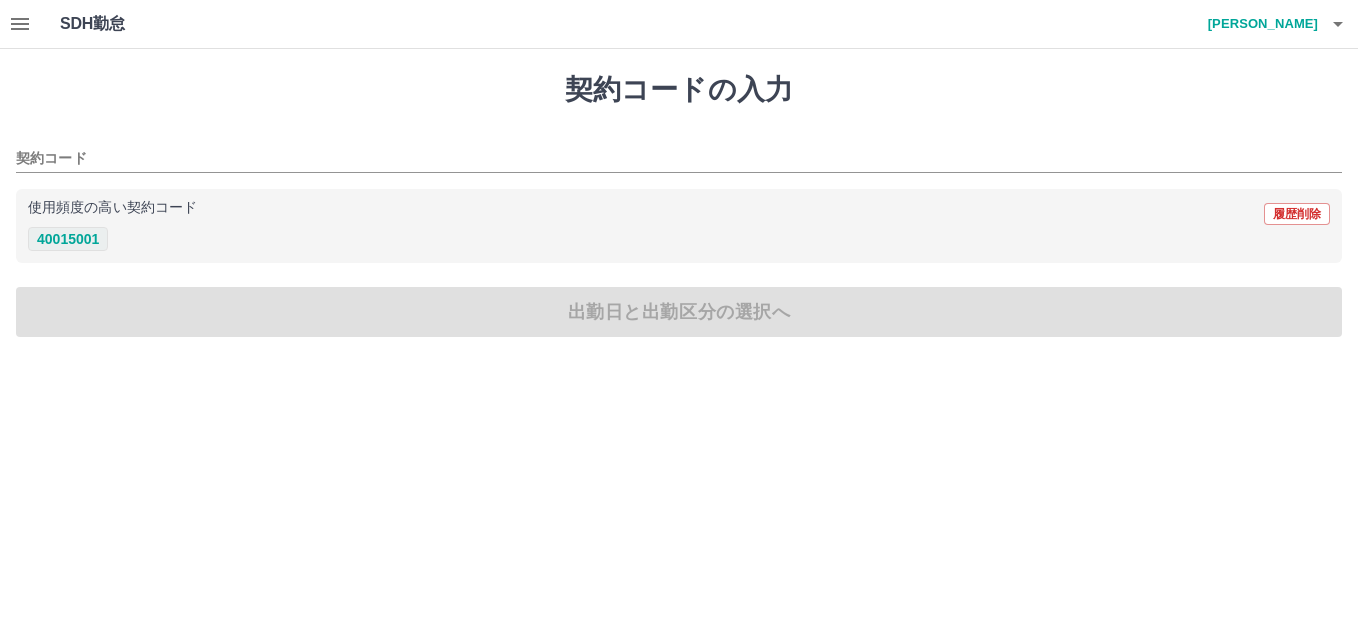 click on "40015001" at bounding box center [68, 239] 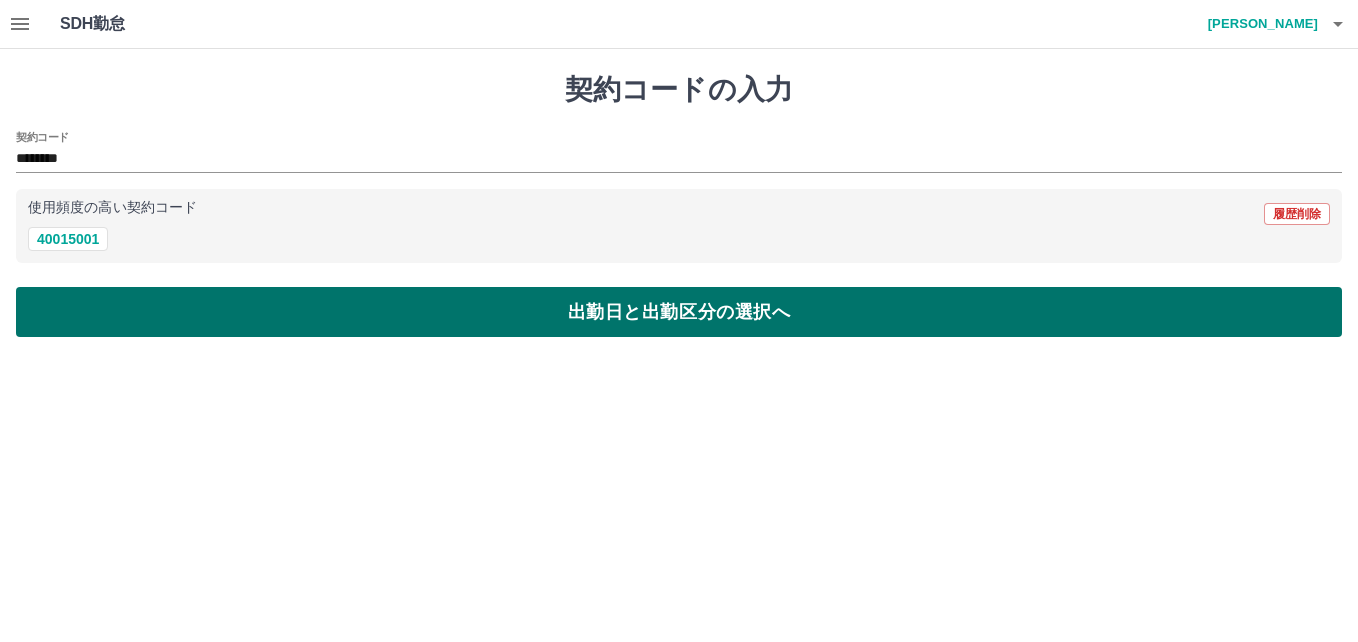 click on "出勤日と出勤区分の選択へ" at bounding box center (679, 312) 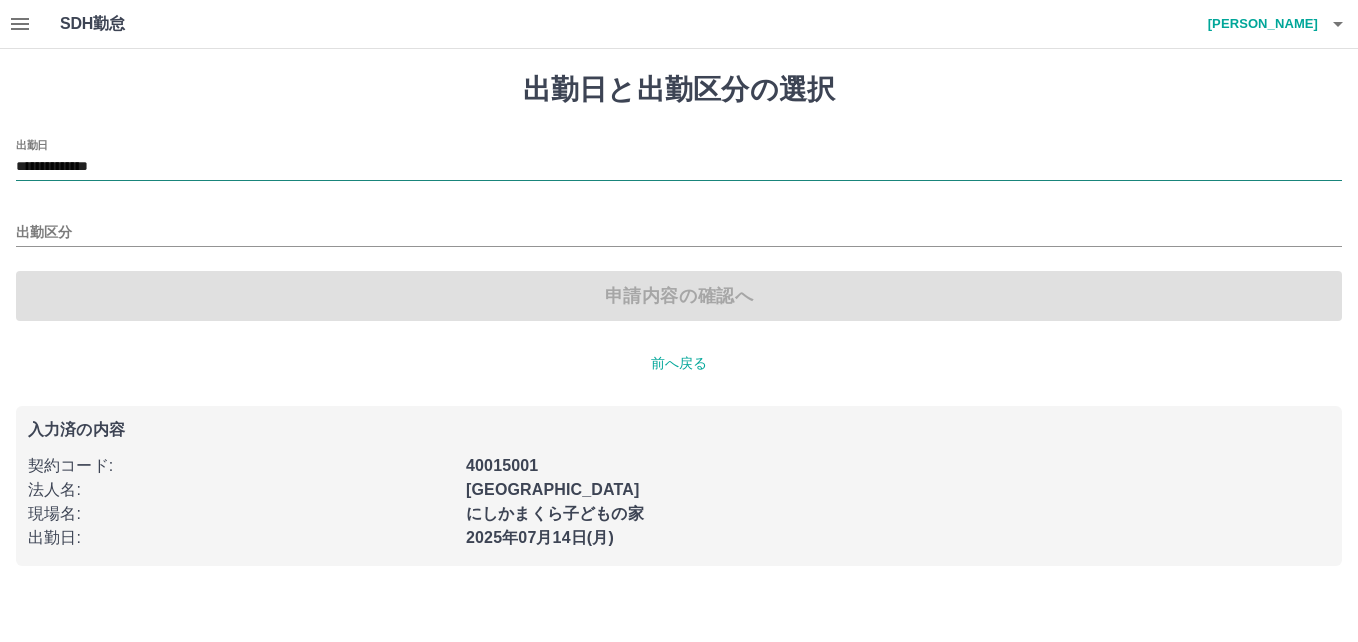 click on "**********" at bounding box center [679, 167] 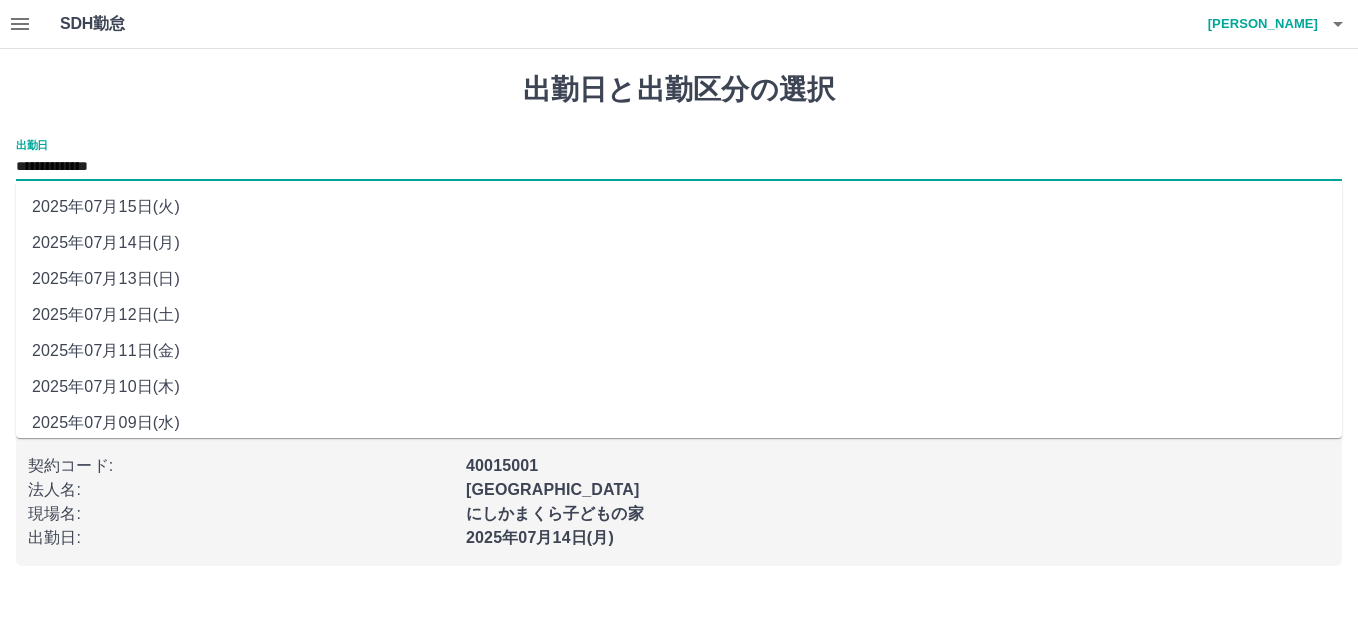 drag, startPoint x: 142, startPoint y: 166, endPoint x: 152, endPoint y: 312, distance: 146.34207 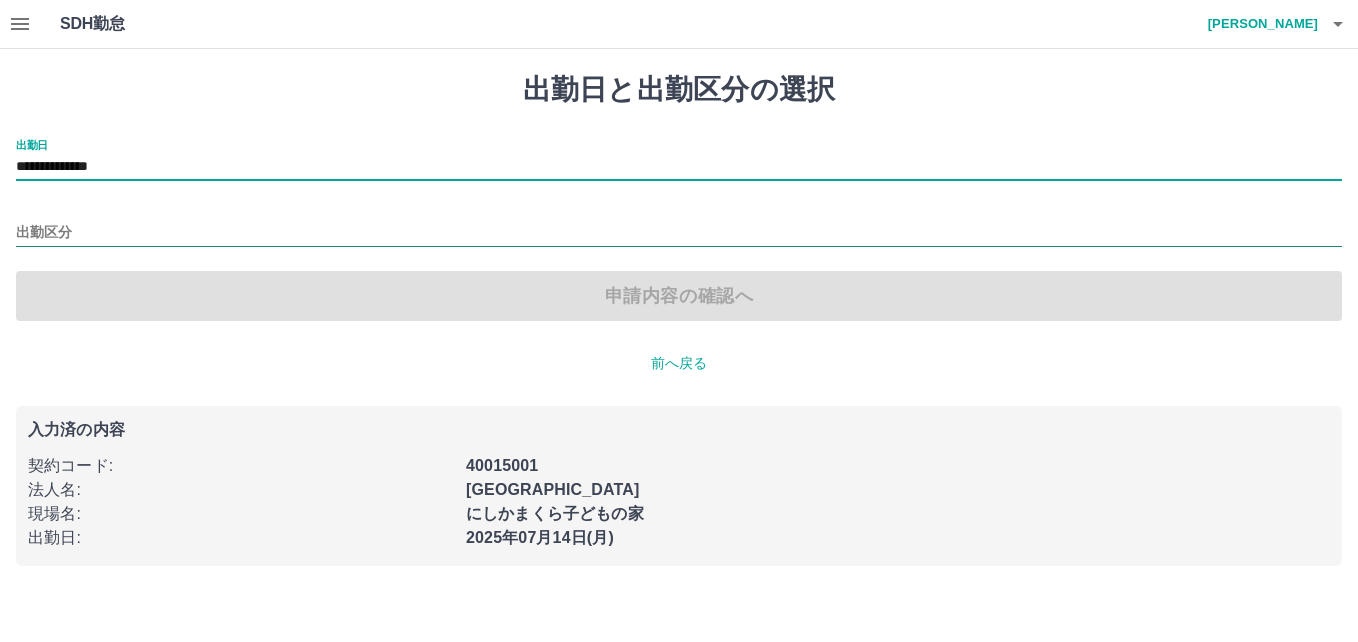 click on "出勤区分" at bounding box center [679, 233] 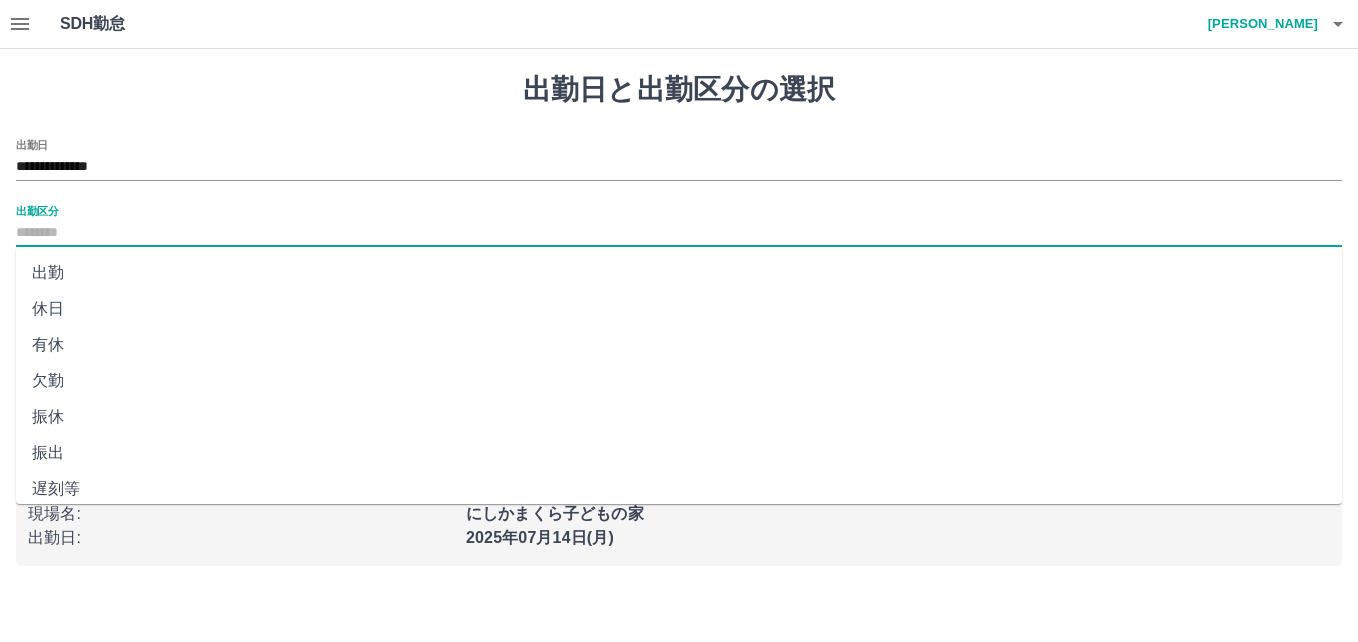 click on "休日" at bounding box center (679, 309) 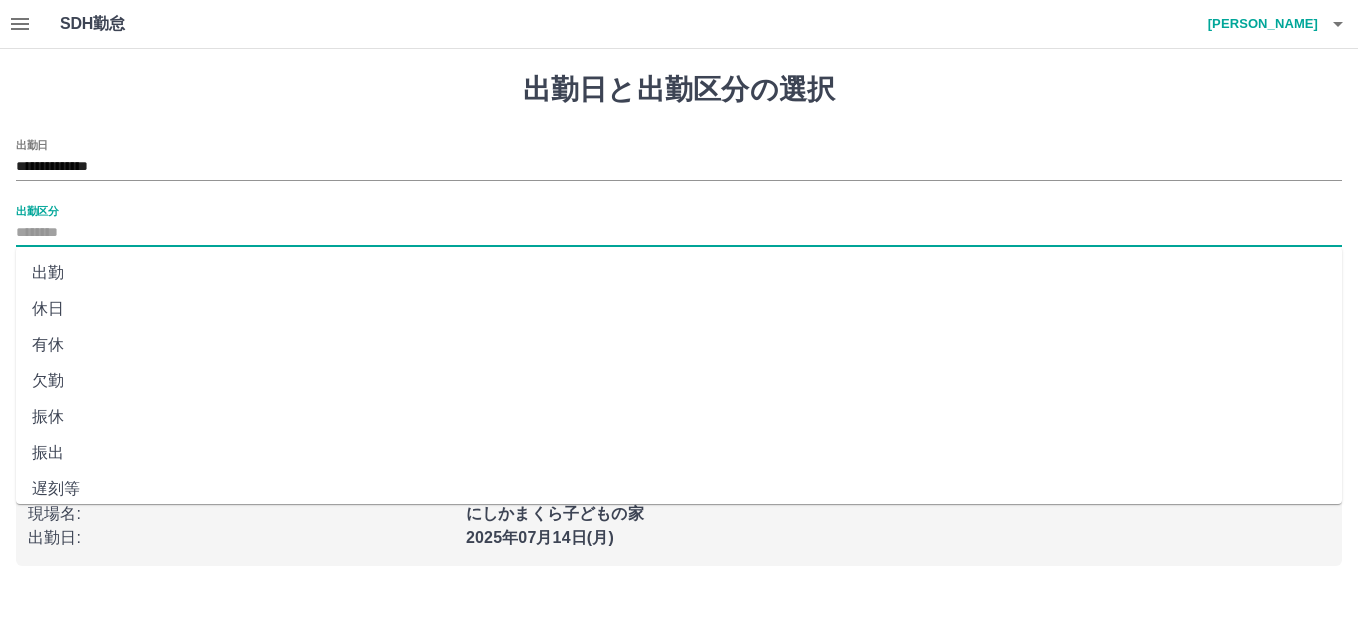 type on "**" 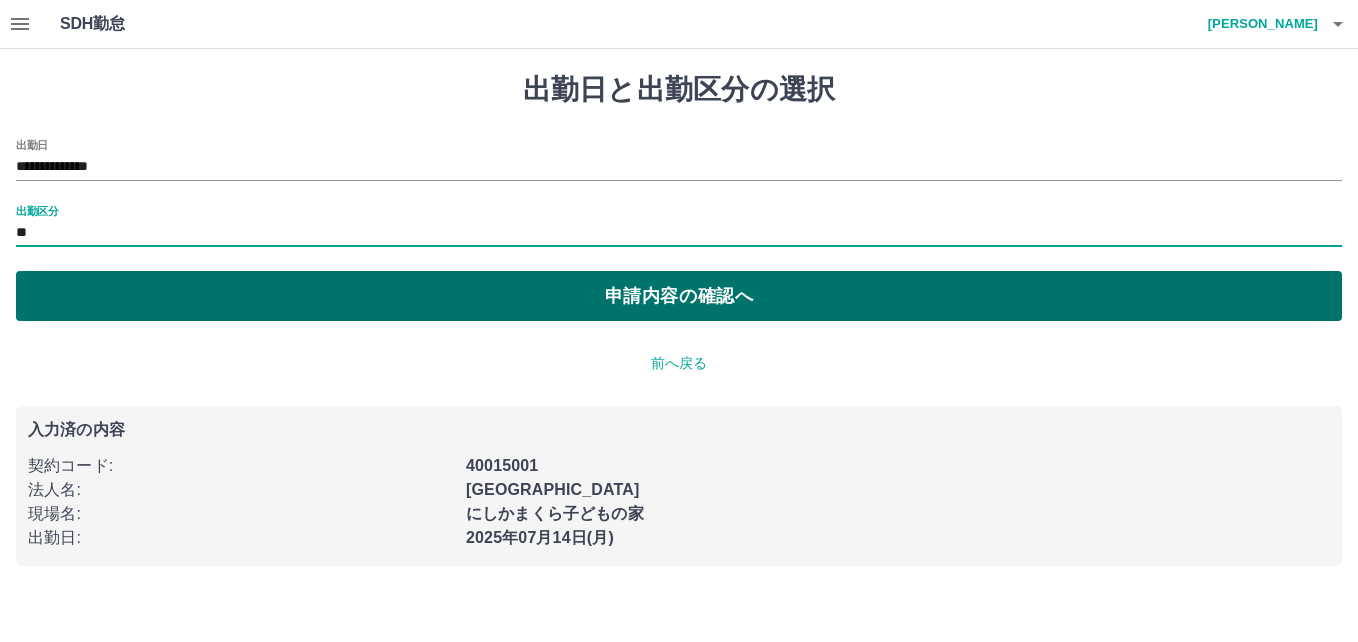 click on "申請内容の確認へ" at bounding box center [679, 296] 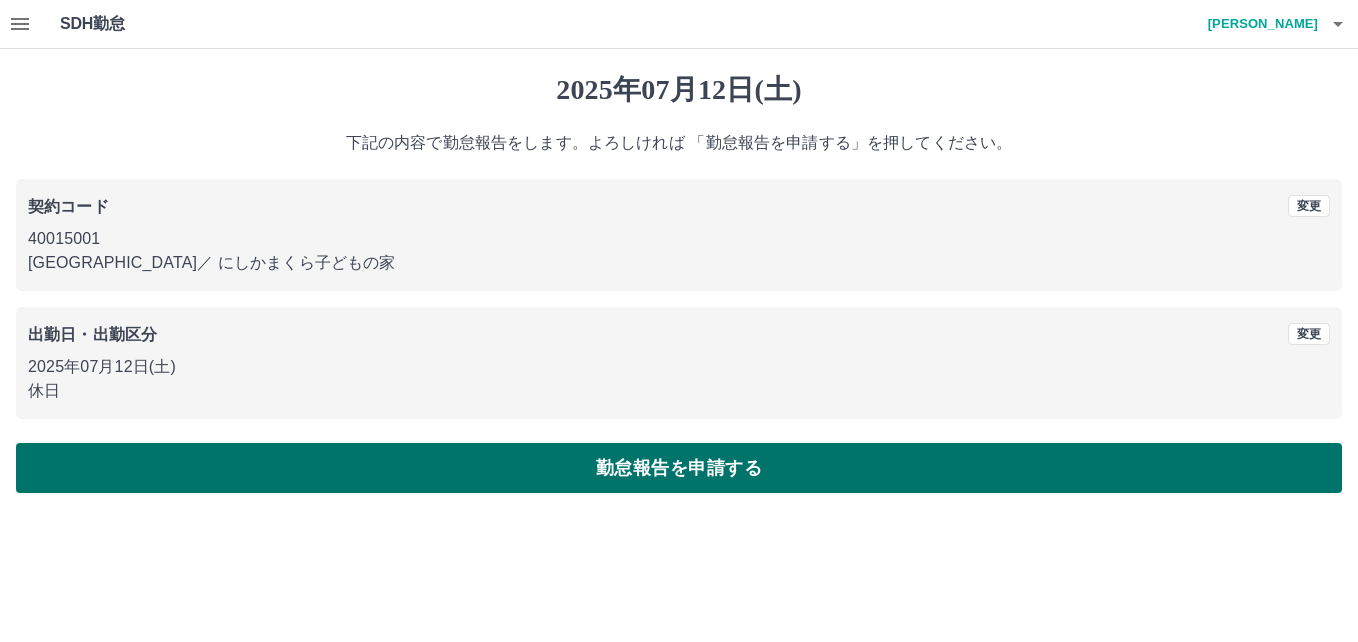 click on "勤怠報告を申請する" at bounding box center (679, 468) 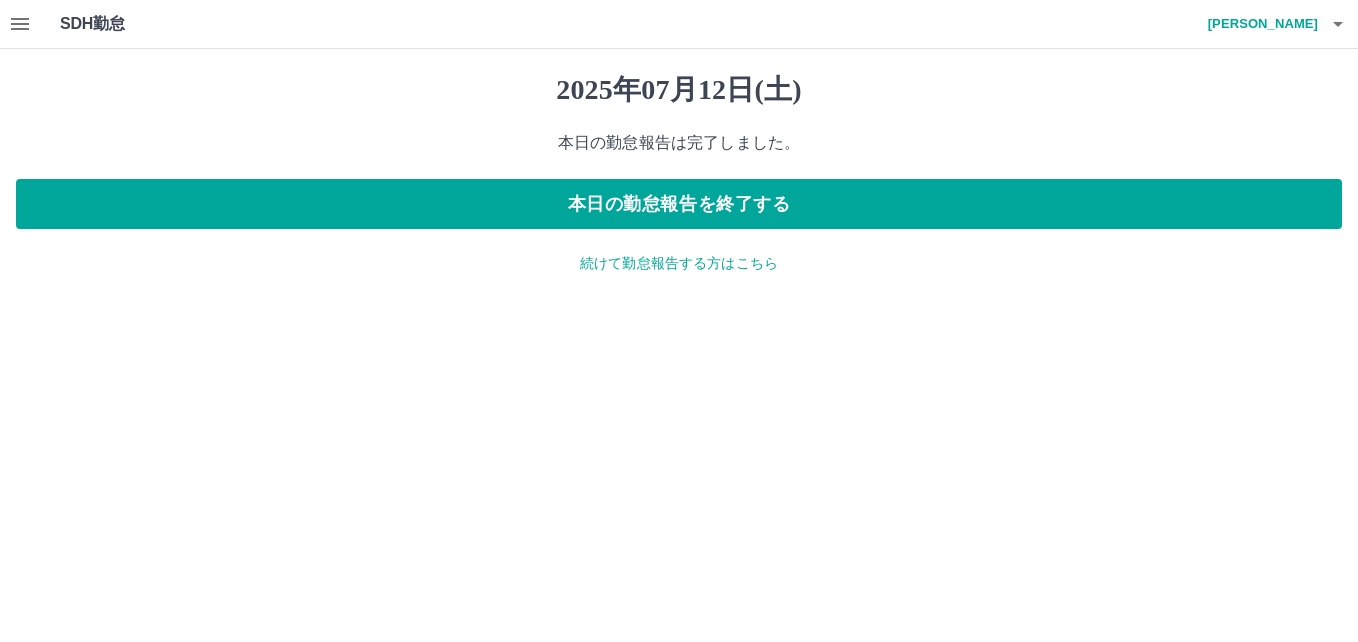 click 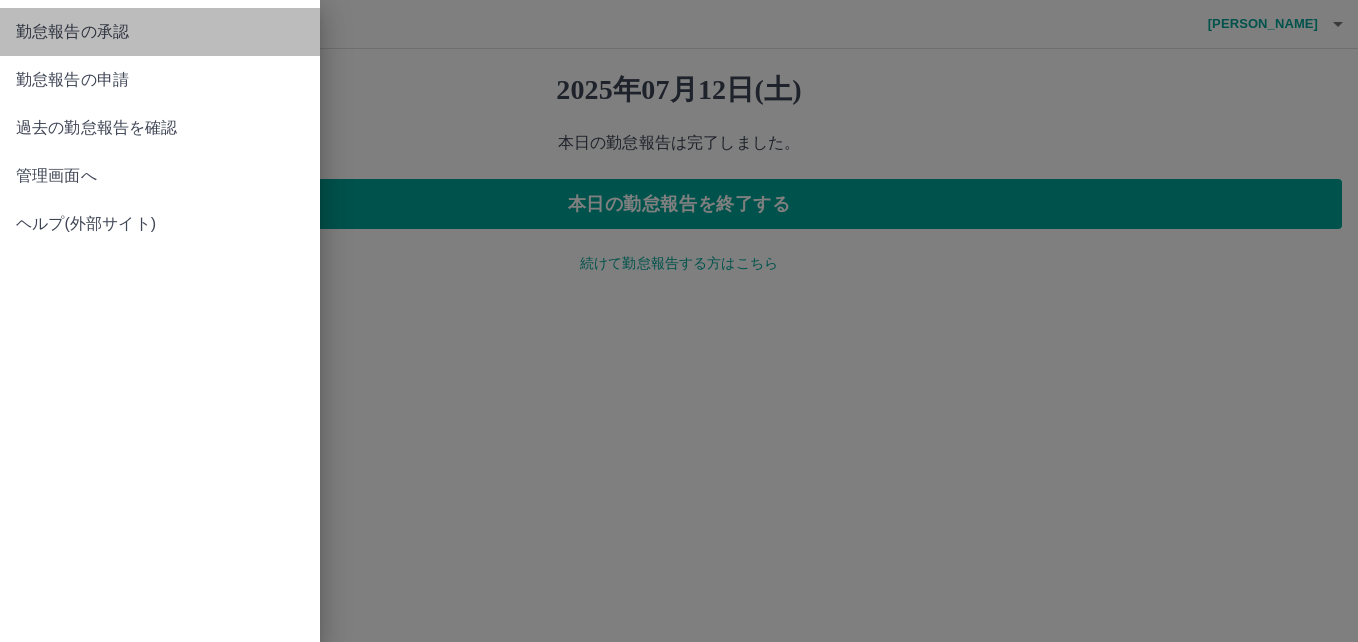 click on "勤怠報告の承認" at bounding box center [160, 32] 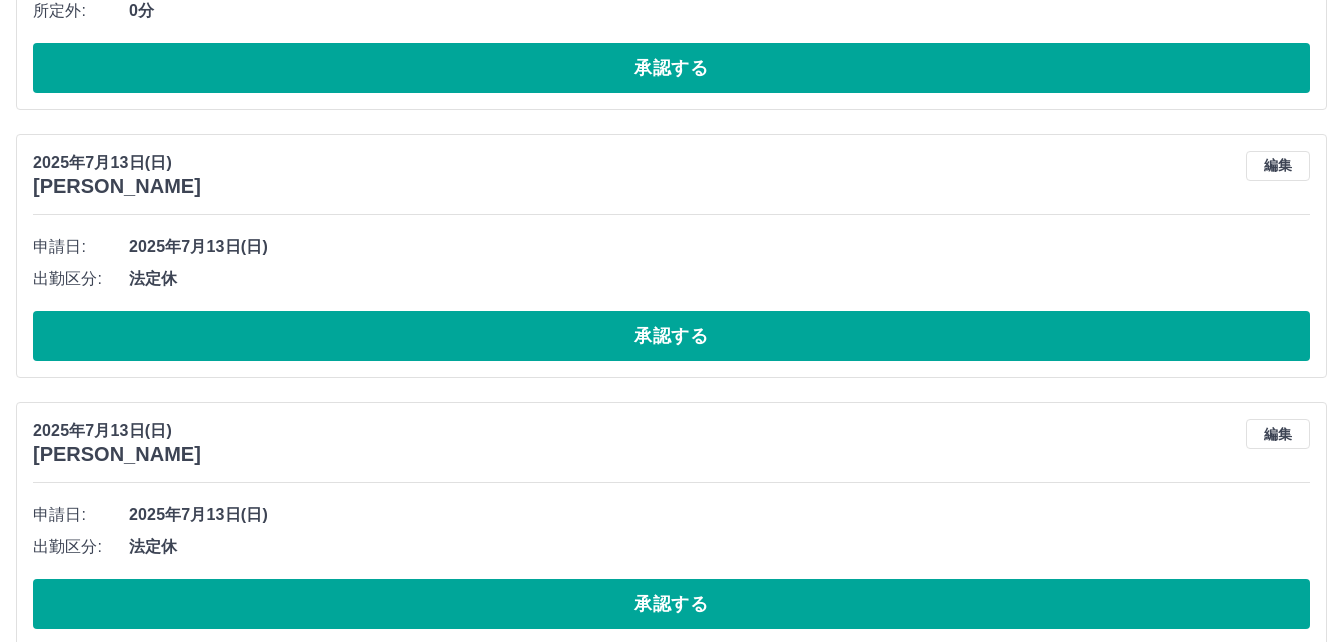 scroll, scrollTop: 1900, scrollLeft: 0, axis: vertical 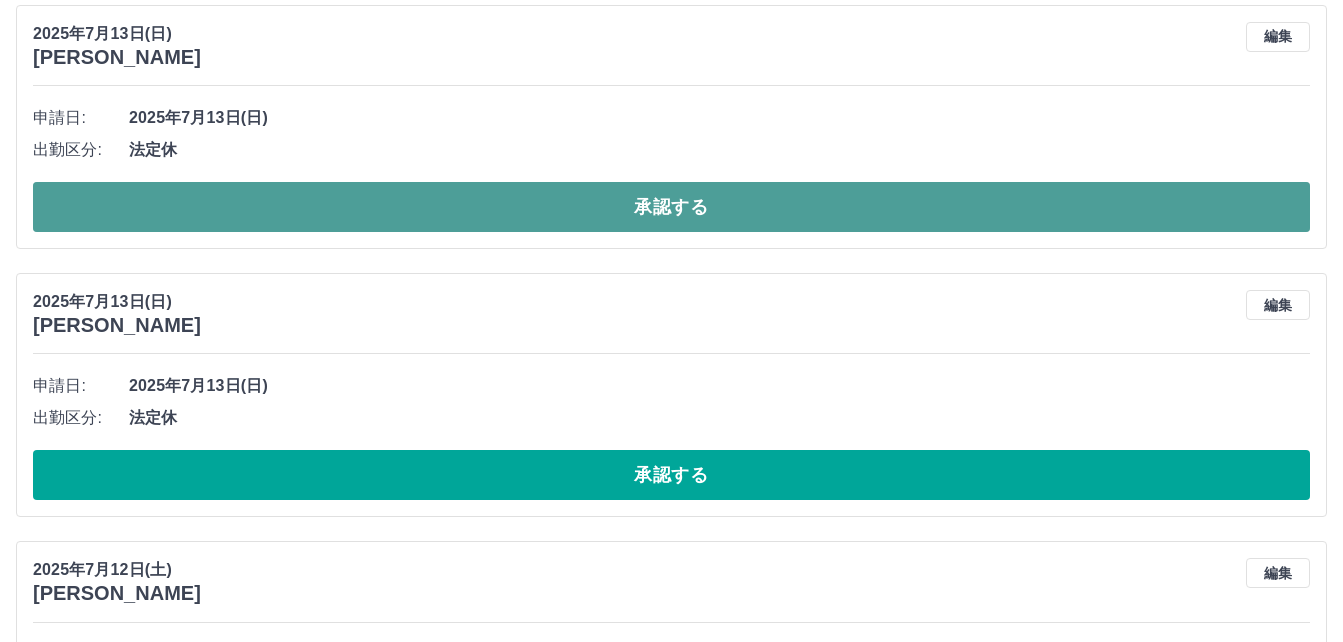 click on "承認する" at bounding box center (671, 207) 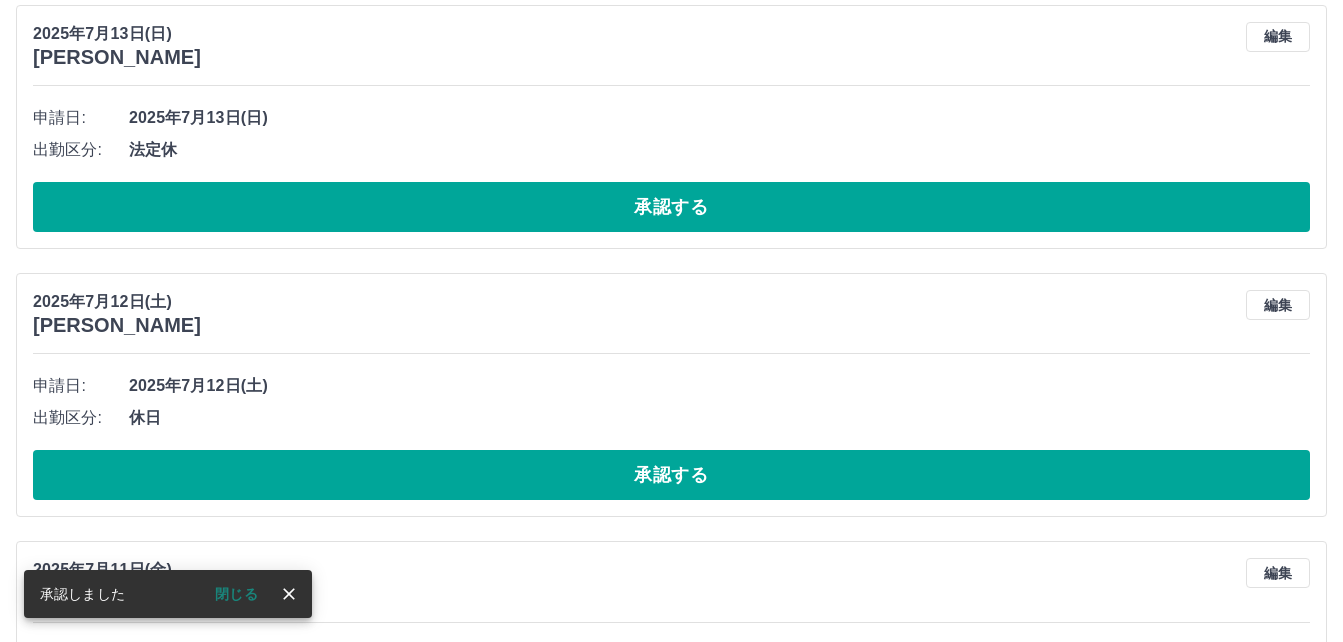 scroll, scrollTop: 1632, scrollLeft: 0, axis: vertical 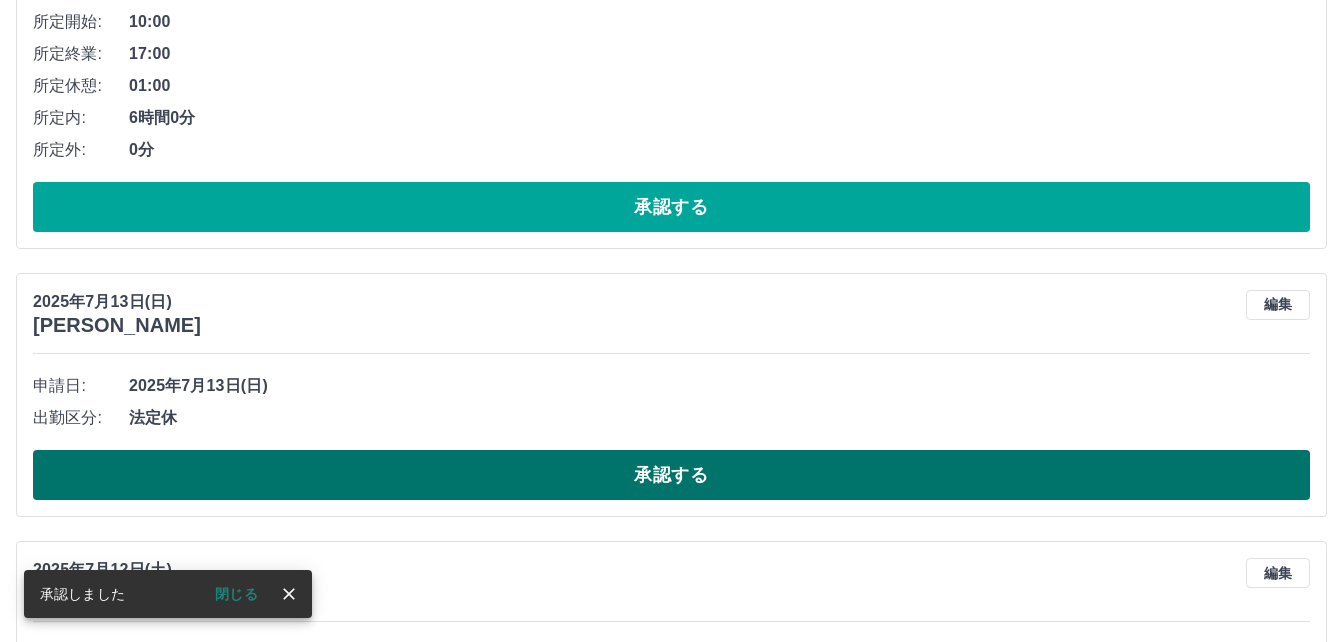 click on "承認する" at bounding box center (671, 475) 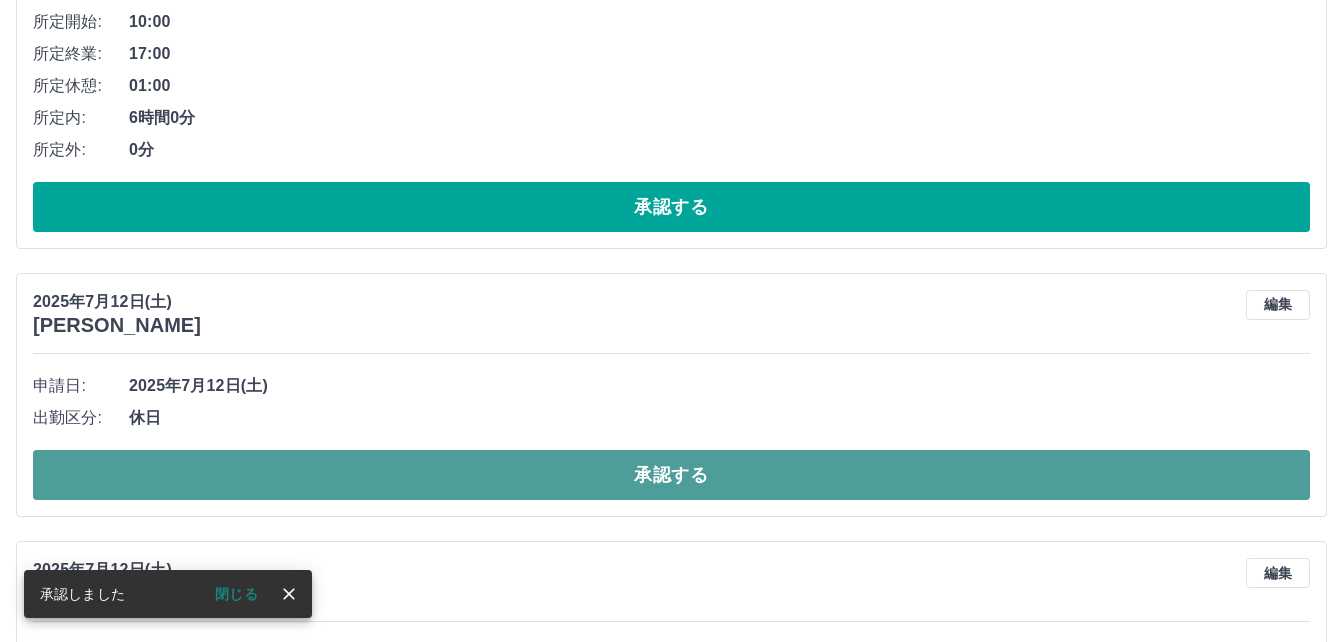 click on "承認する" at bounding box center (671, 475) 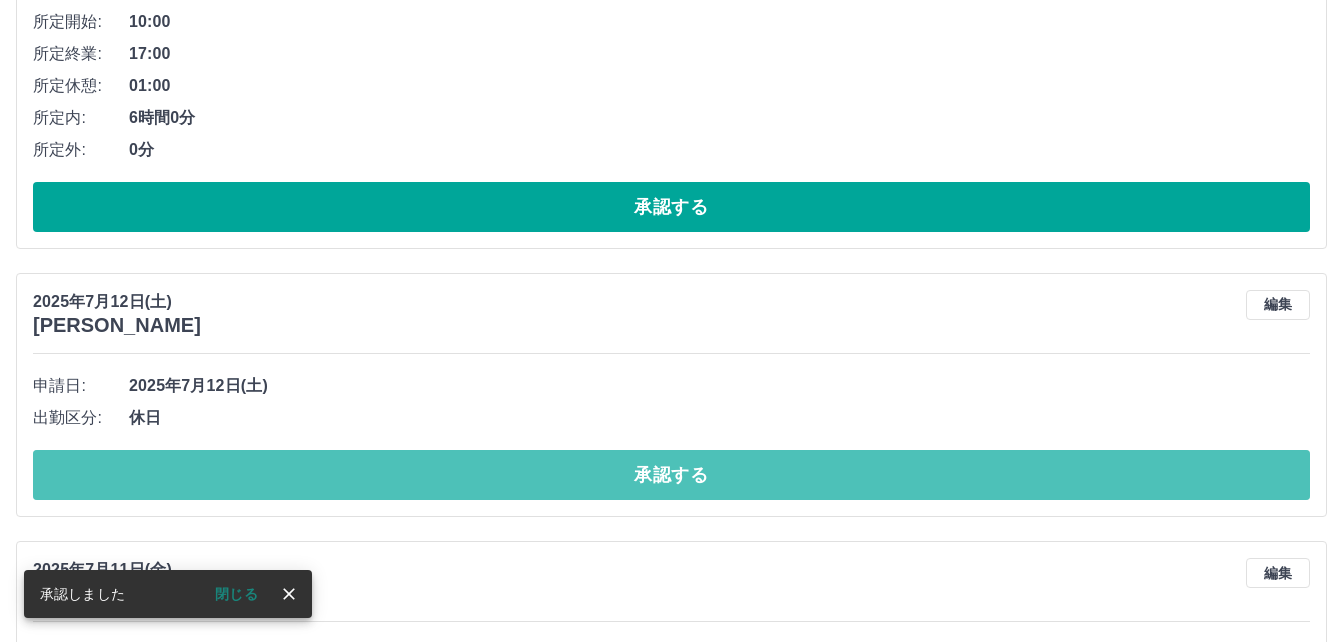 click on "承認する" at bounding box center (671, 475) 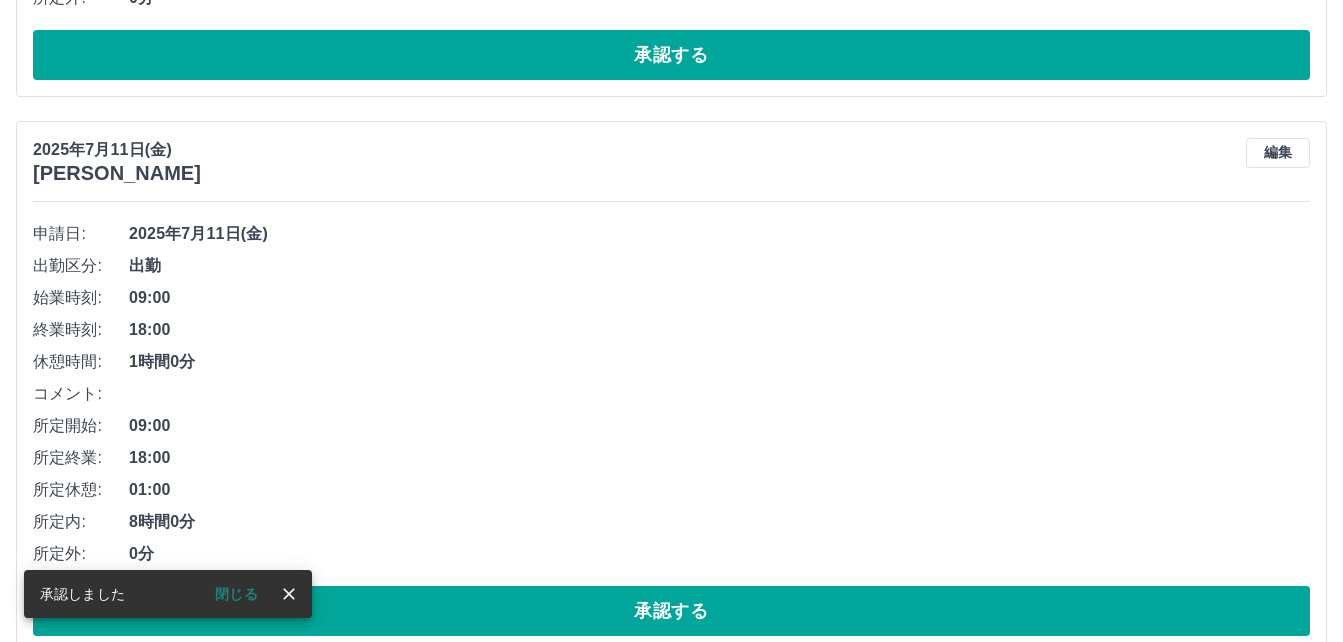 scroll, scrollTop: 1820, scrollLeft: 0, axis: vertical 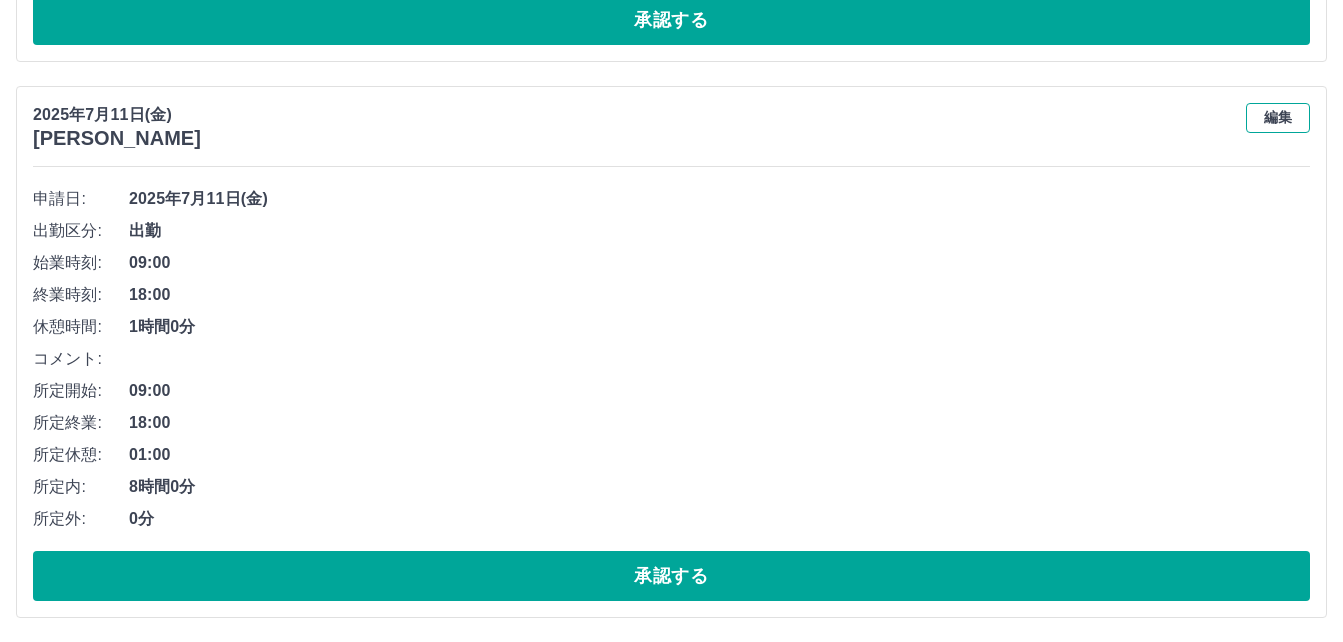 click on "編集" at bounding box center [1278, 118] 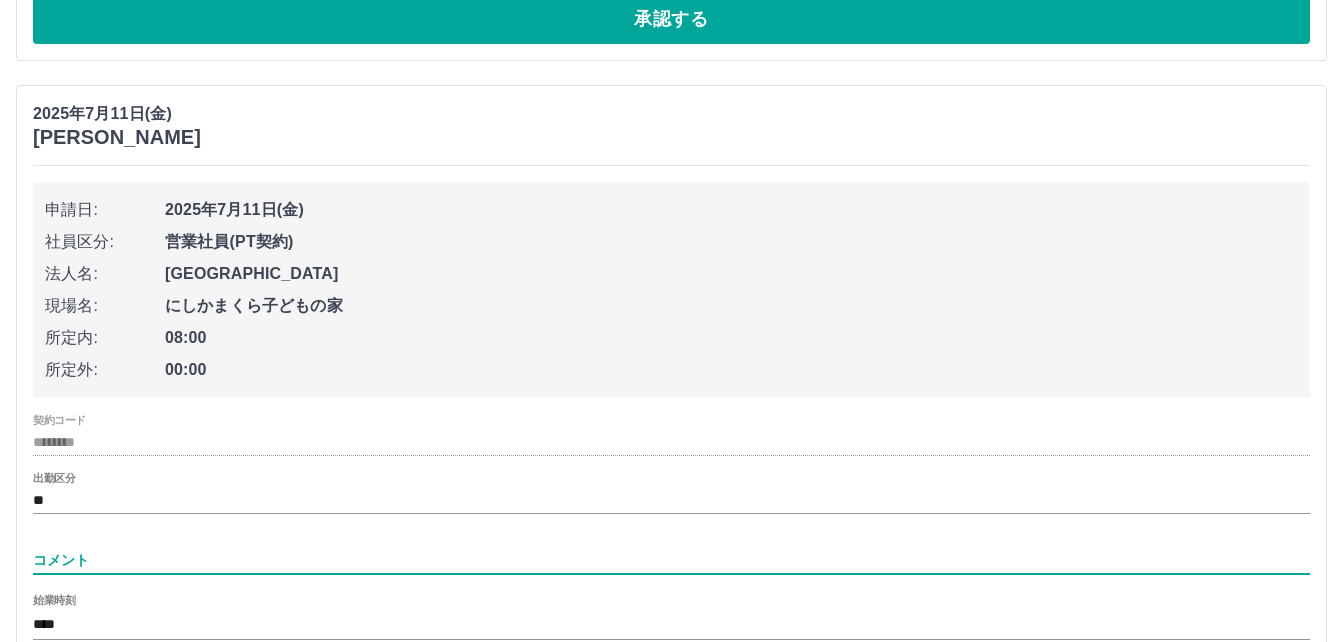 click on "コメント" at bounding box center (671, 560) 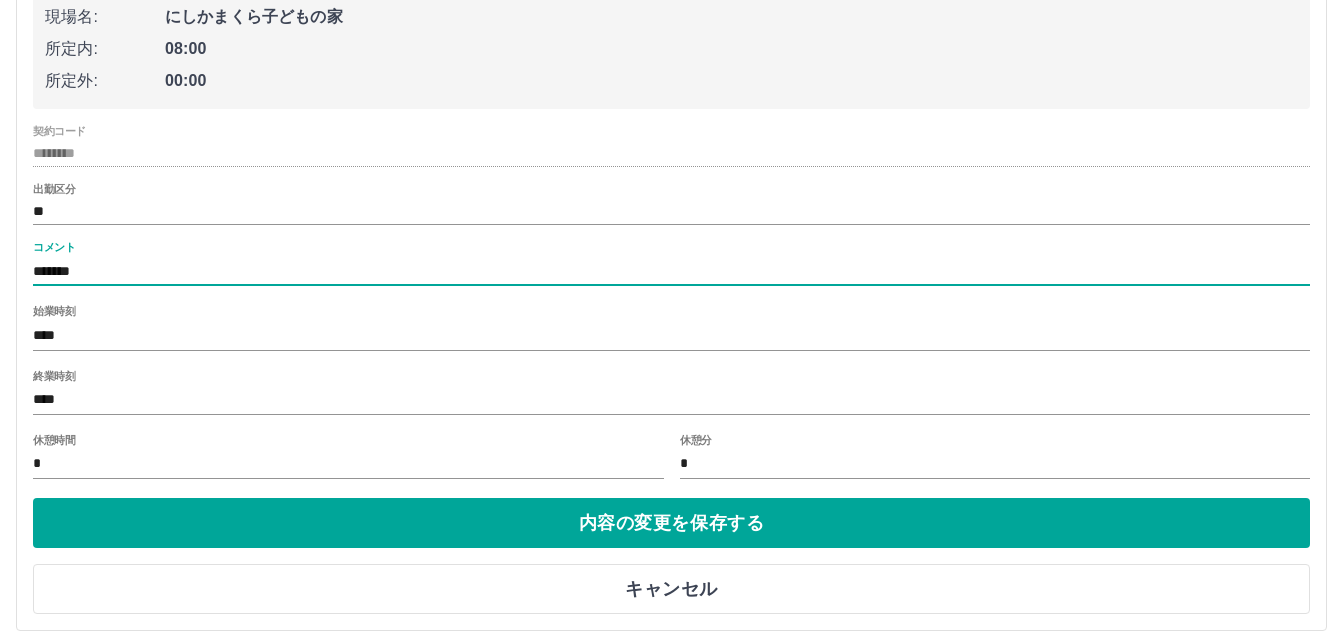 scroll, scrollTop: 2120, scrollLeft: 0, axis: vertical 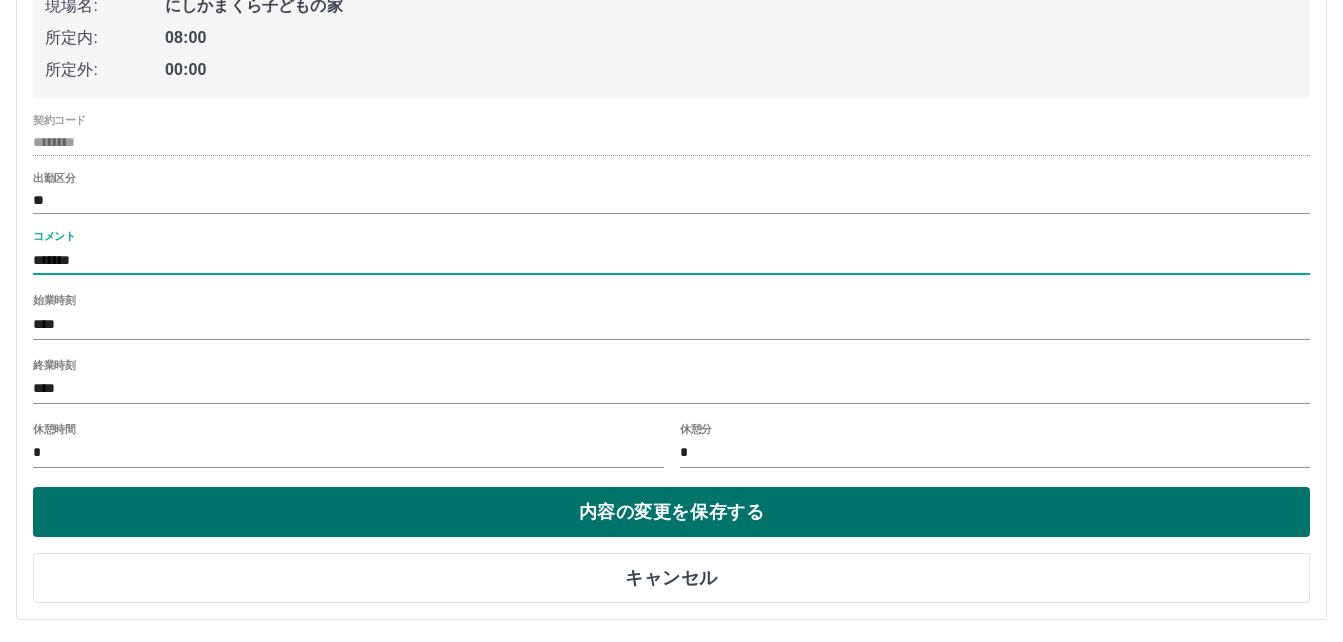 type on "*******" 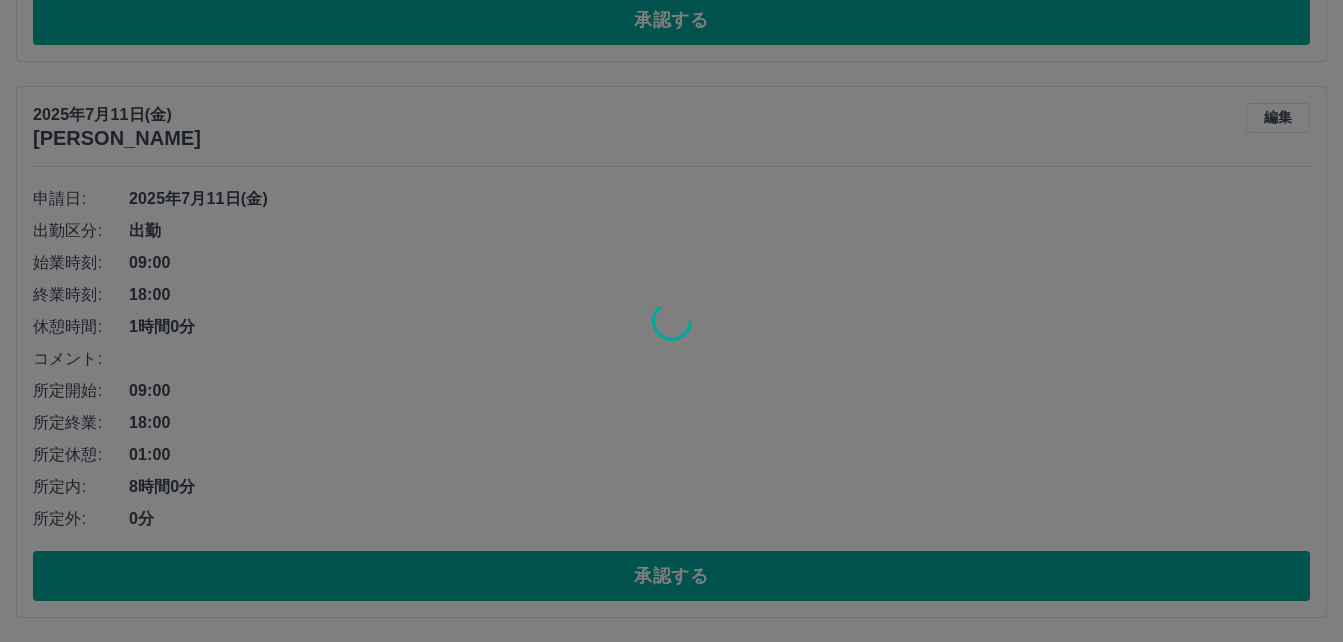 scroll, scrollTop: 1820, scrollLeft: 0, axis: vertical 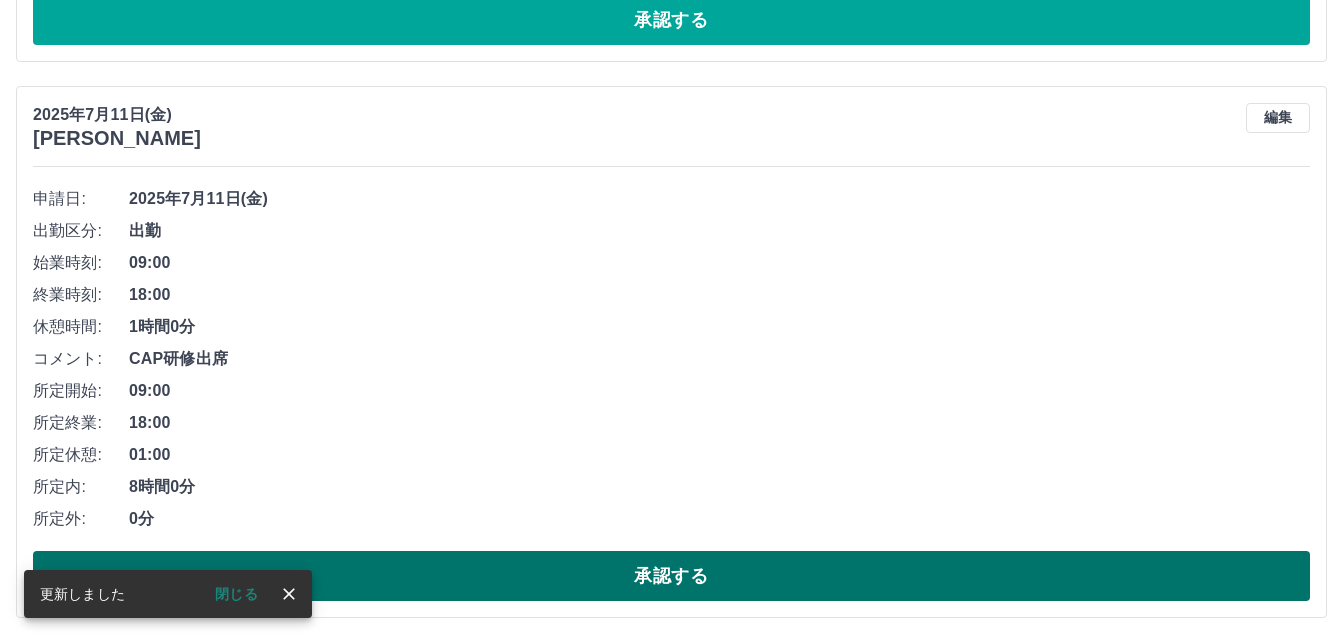 click on "承認する" at bounding box center (671, 576) 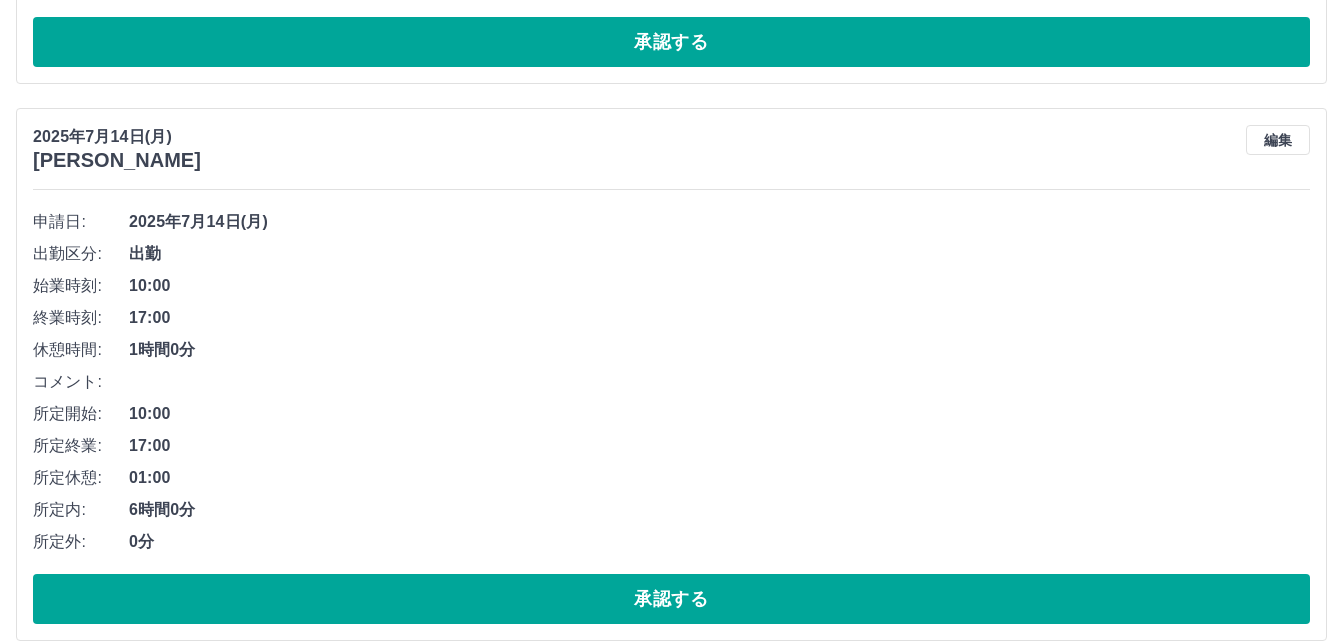 scroll, scrollTop: 1264, scrollLeft: 0, axis: vertical 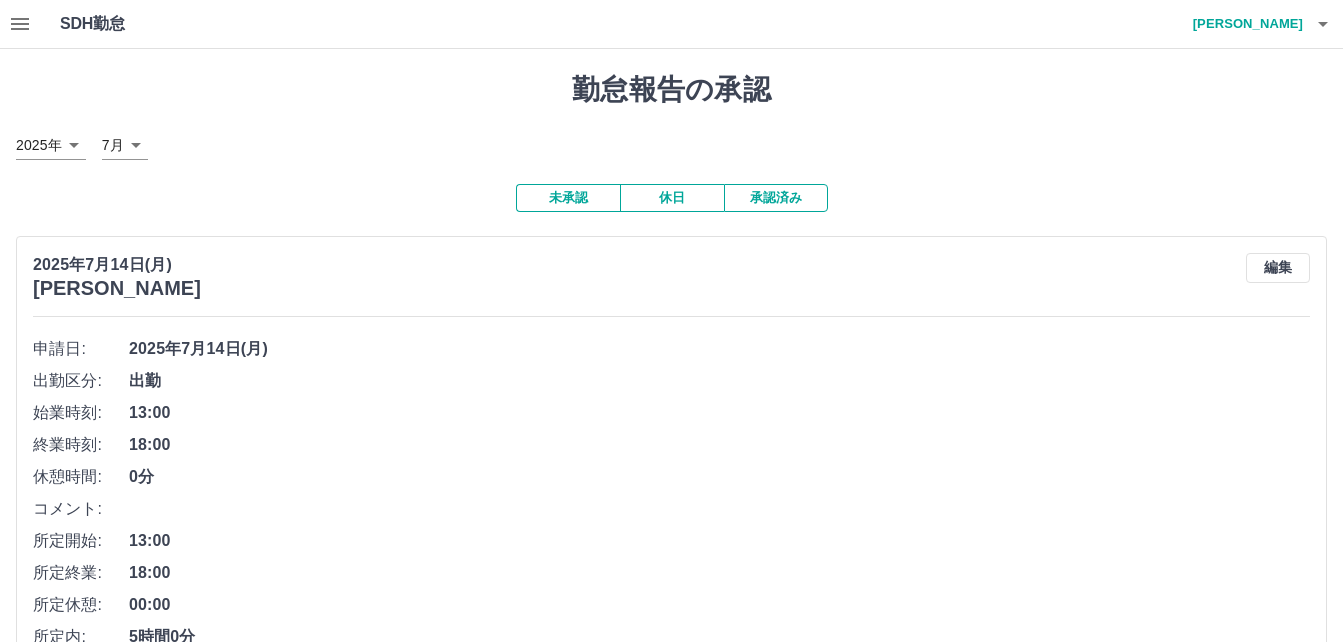 click on "承認済み" at bounding box center (776, 198) 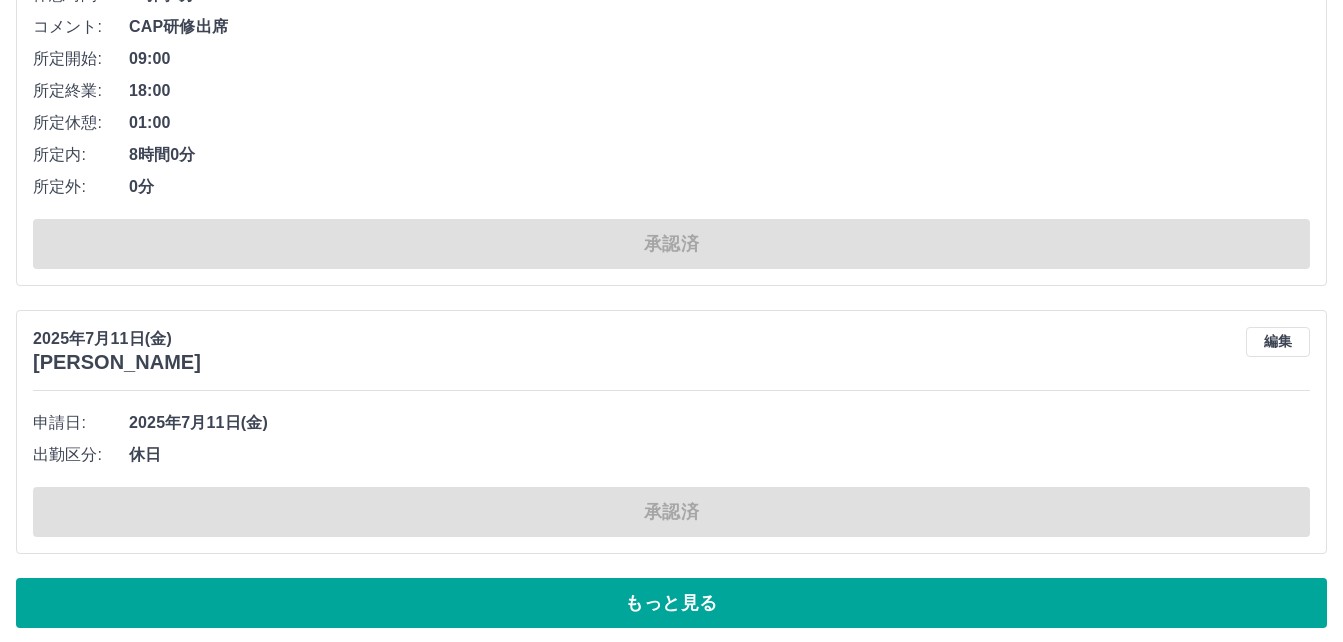 scroll, scrollTop: 9257, scrollLeft: 0, axis: vertical 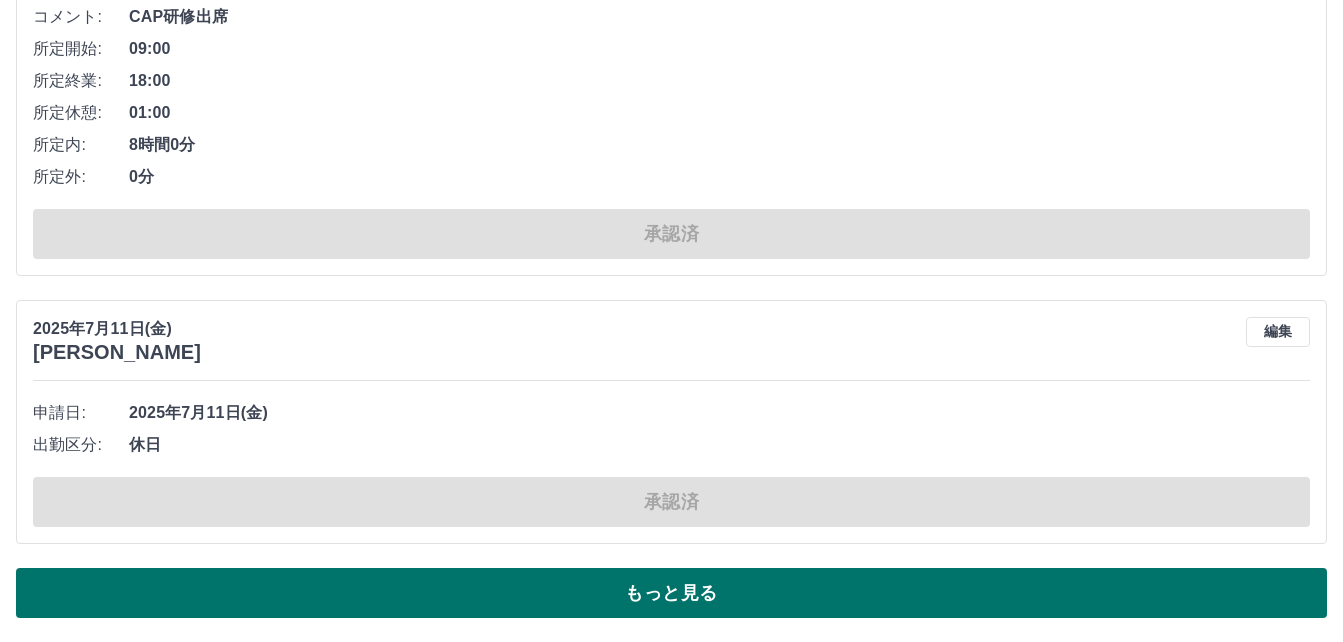 click on "もっと見る" at bounding box center [671, 593] 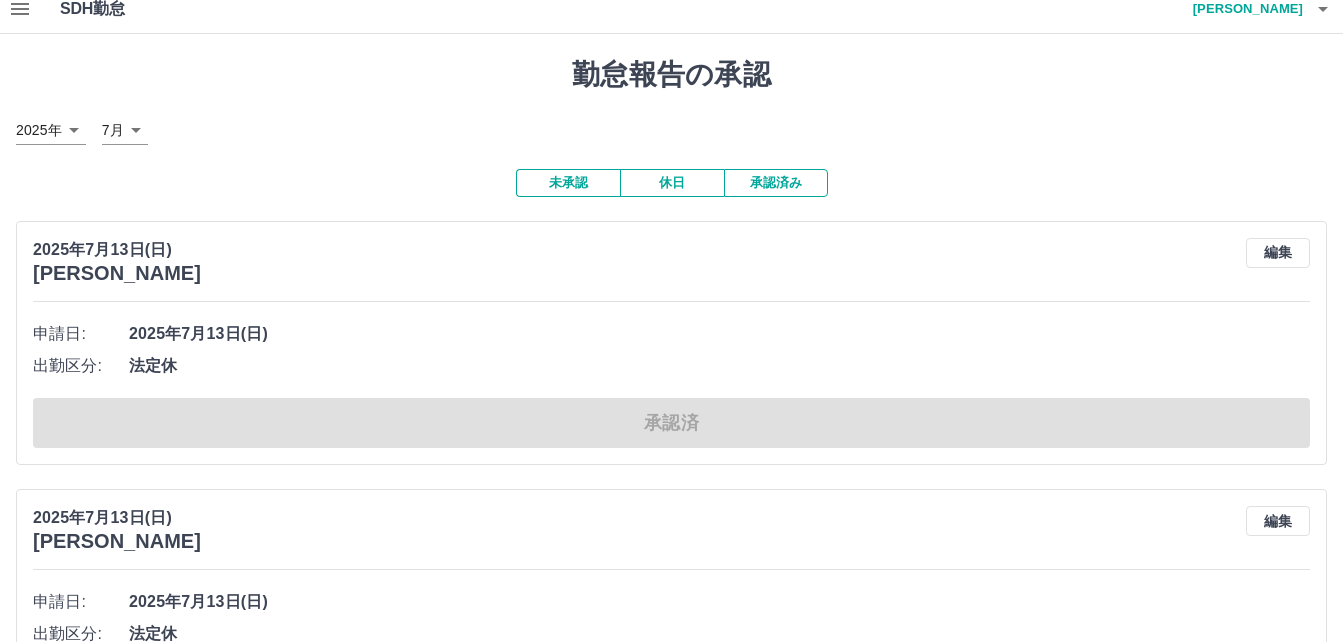 scroll, scrollTop: 0, scrollLeft: 0, axis: both 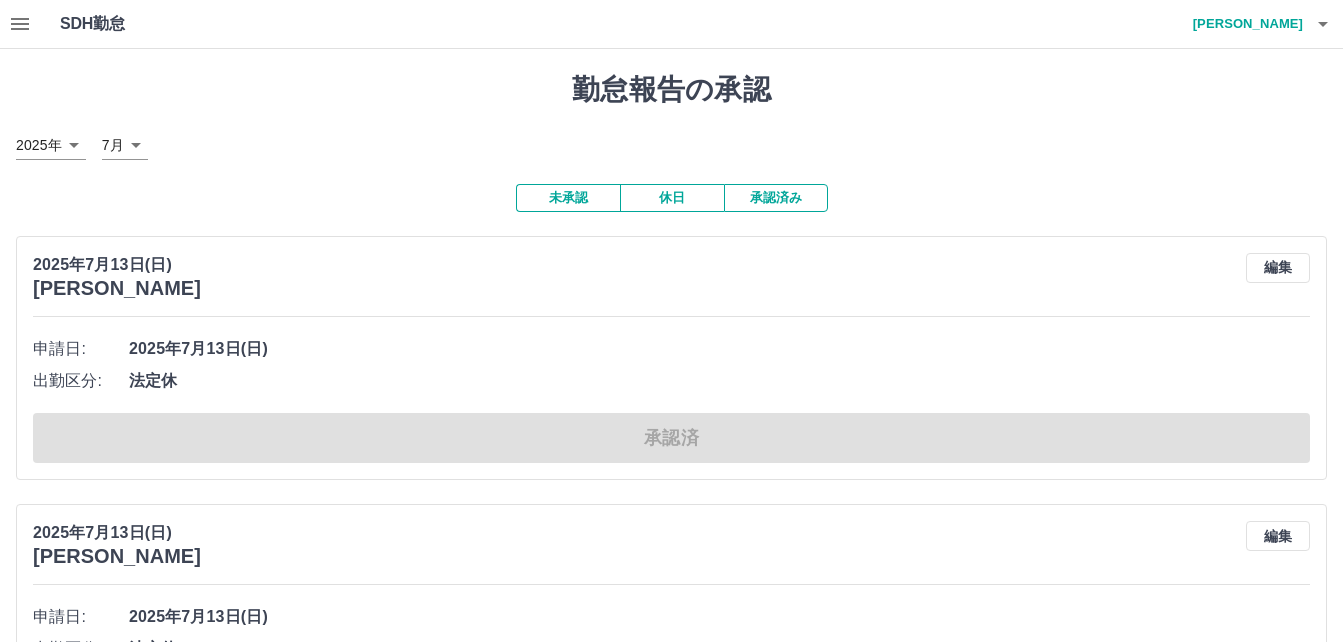 click on "未承認" at bounding box center (568, 198) 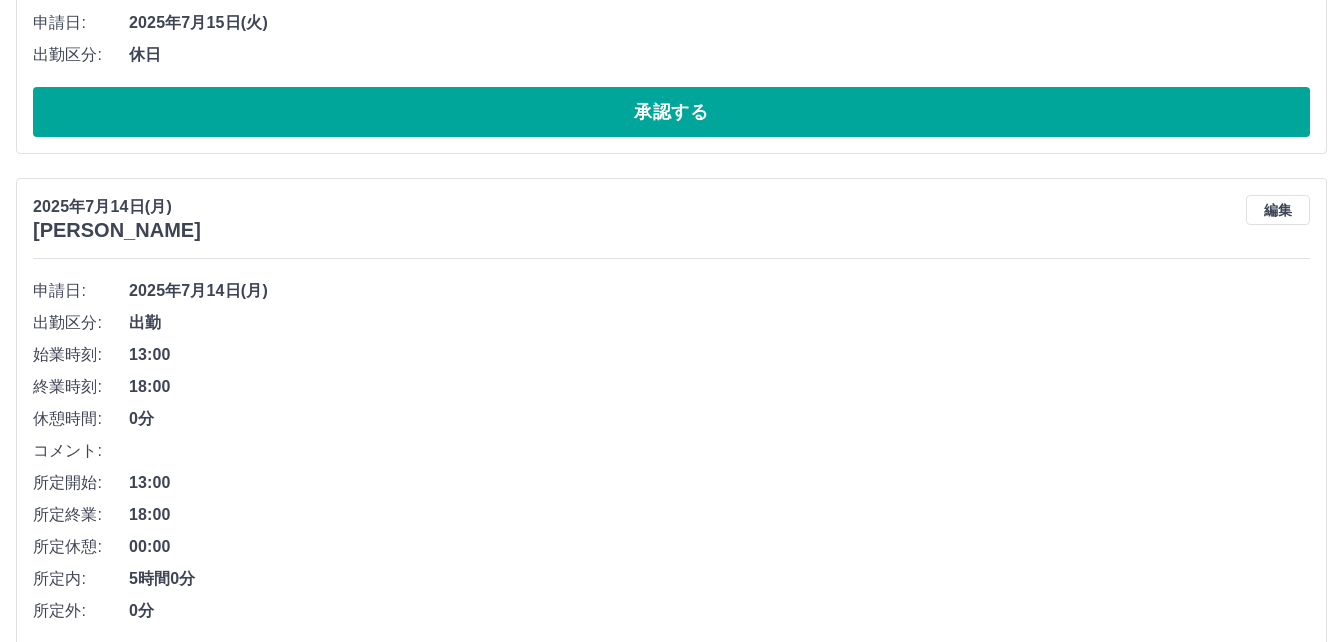 scroll, scrollTop: 200, scrollLeft: 0, axis: vertical 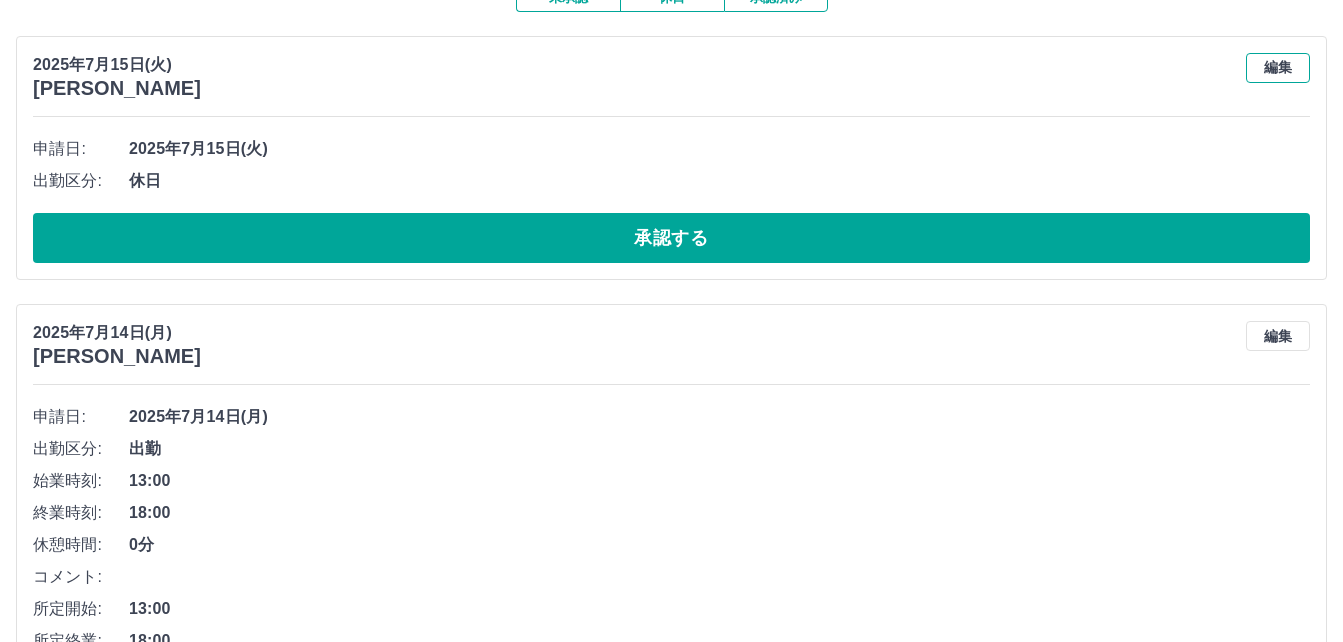 click on "編集" at bounding box center [1278, 68] 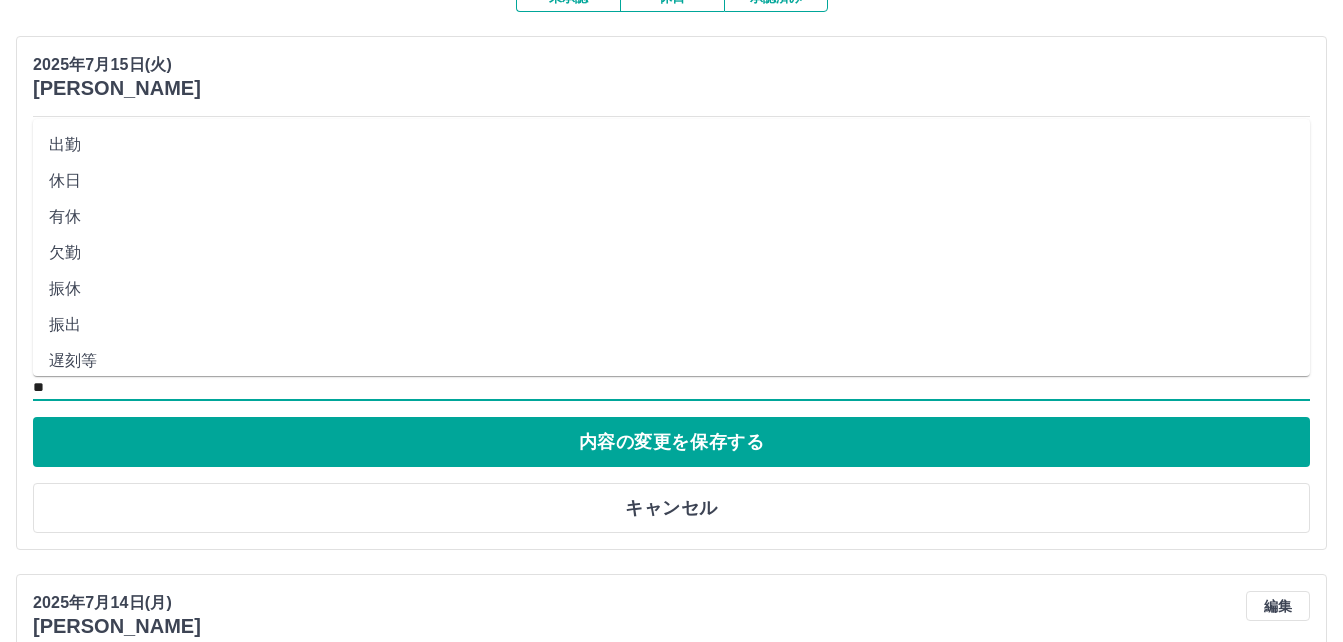 click on "**" at bounding box center (671, 387) 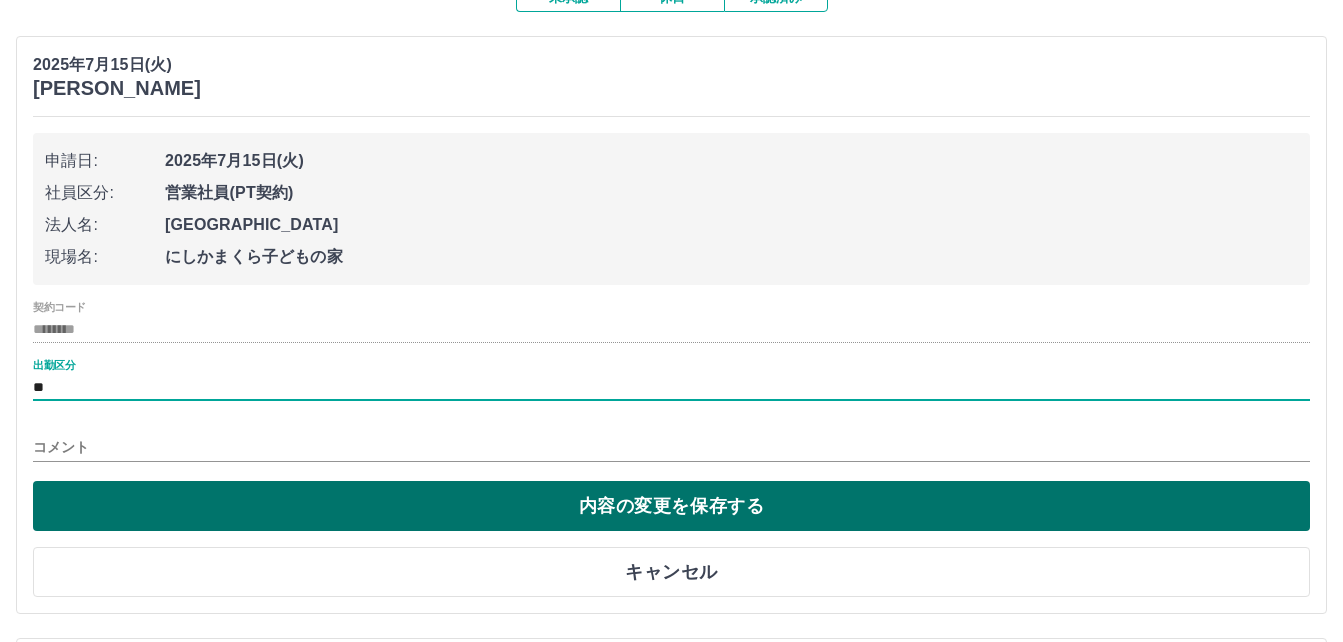 click on "内容の変更を保存する" at bounding box center (671, 506) 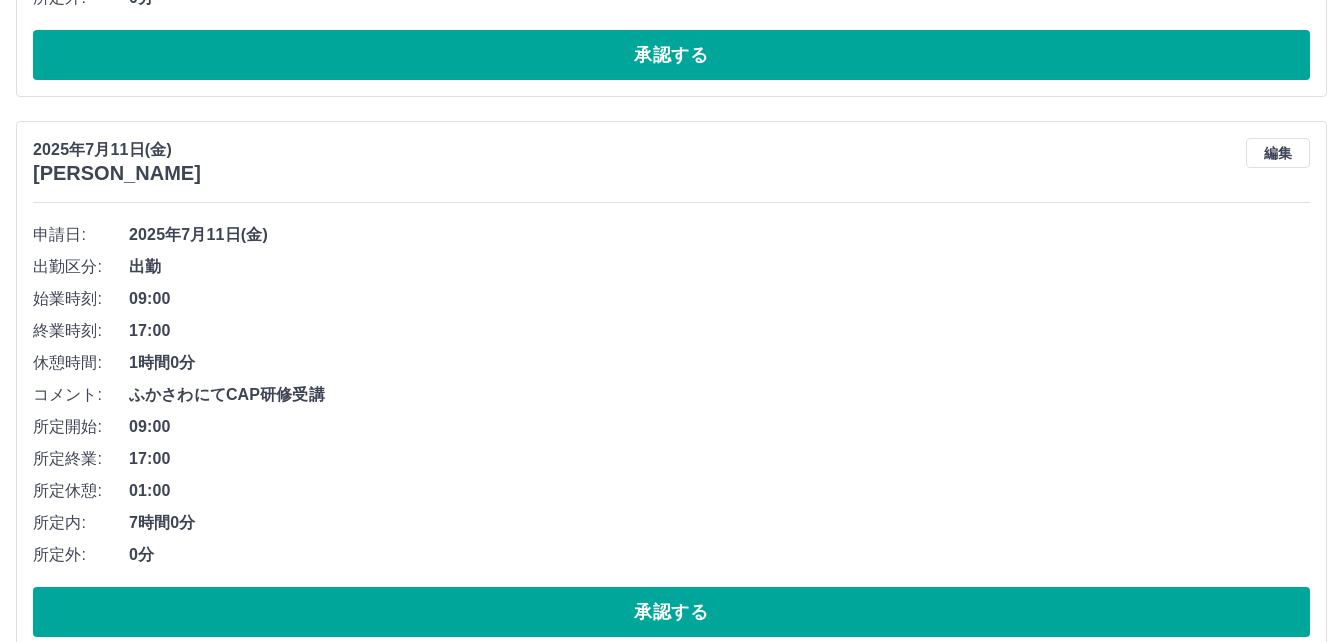 scroll, scrollTop: 2837, scrollLeft: 0, axis: vertical 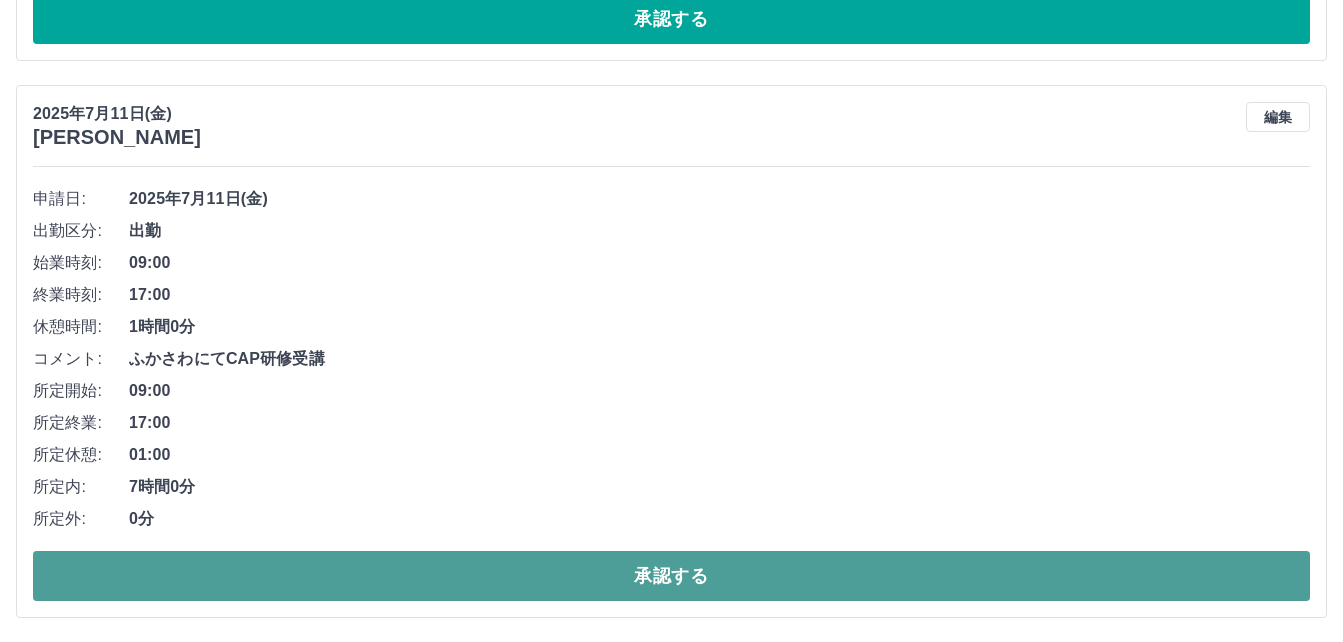 click on "承認する" at bounding box center (671, 576) 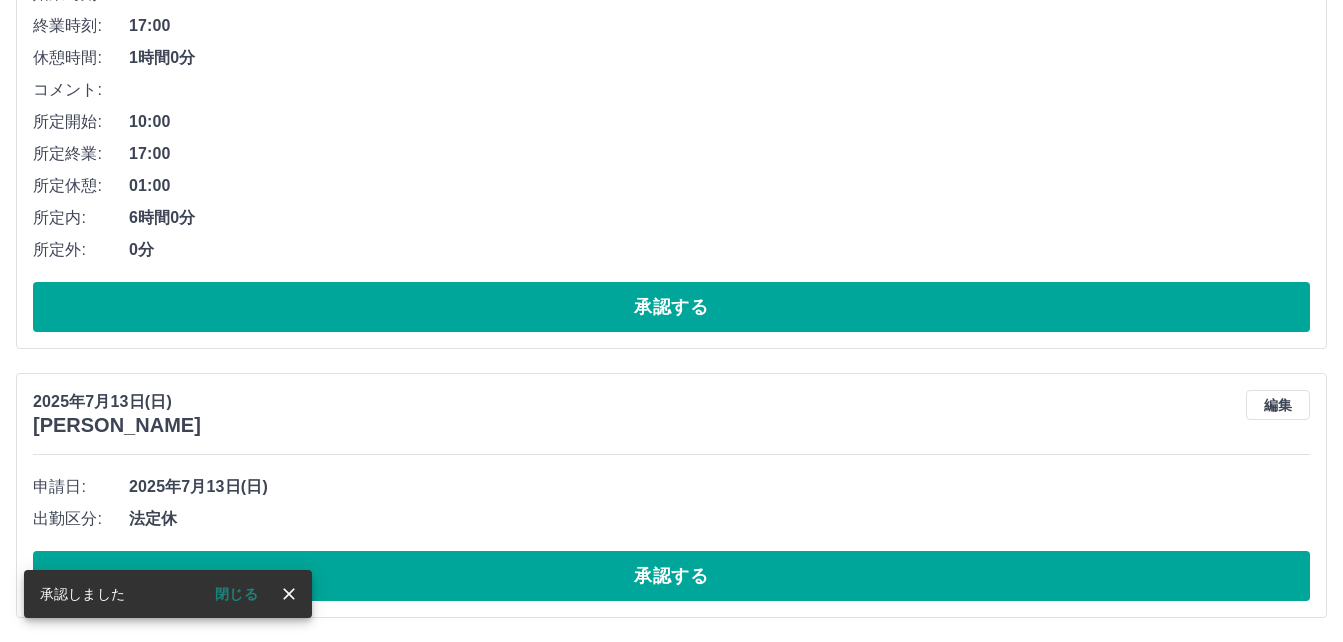 scroll, scrollTop: 2549, scrollLeft: 0, axis: vertical 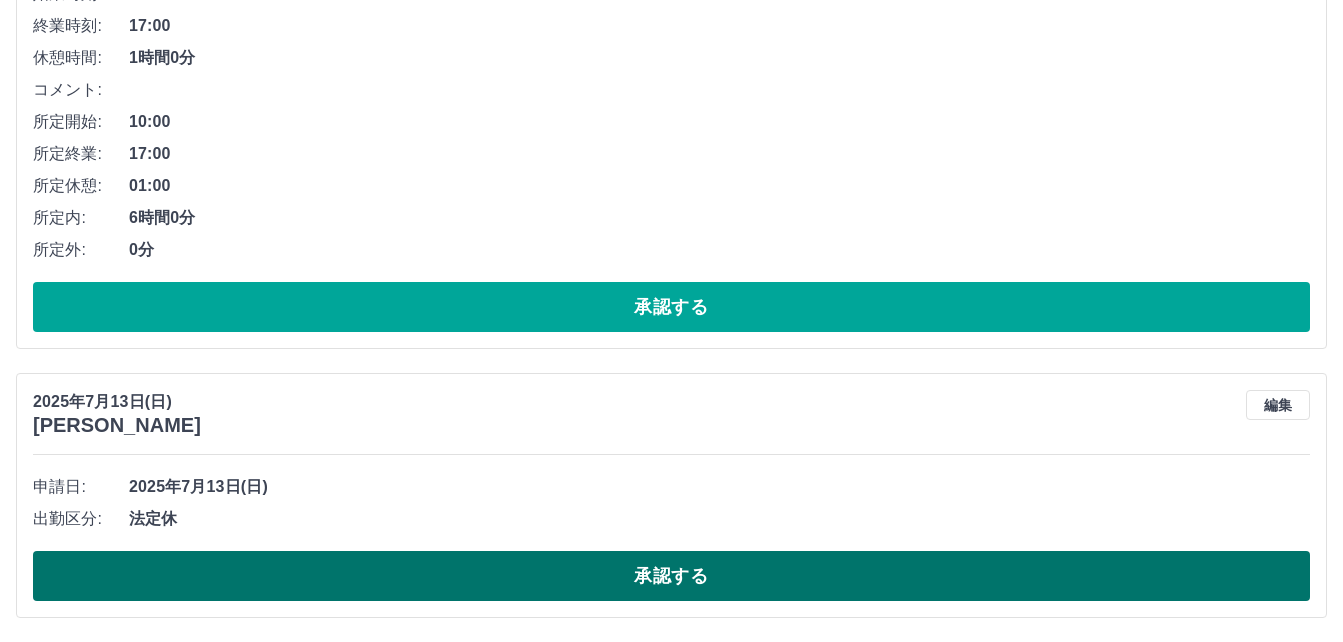 click on "承認する" at bounding box center (671, 576) 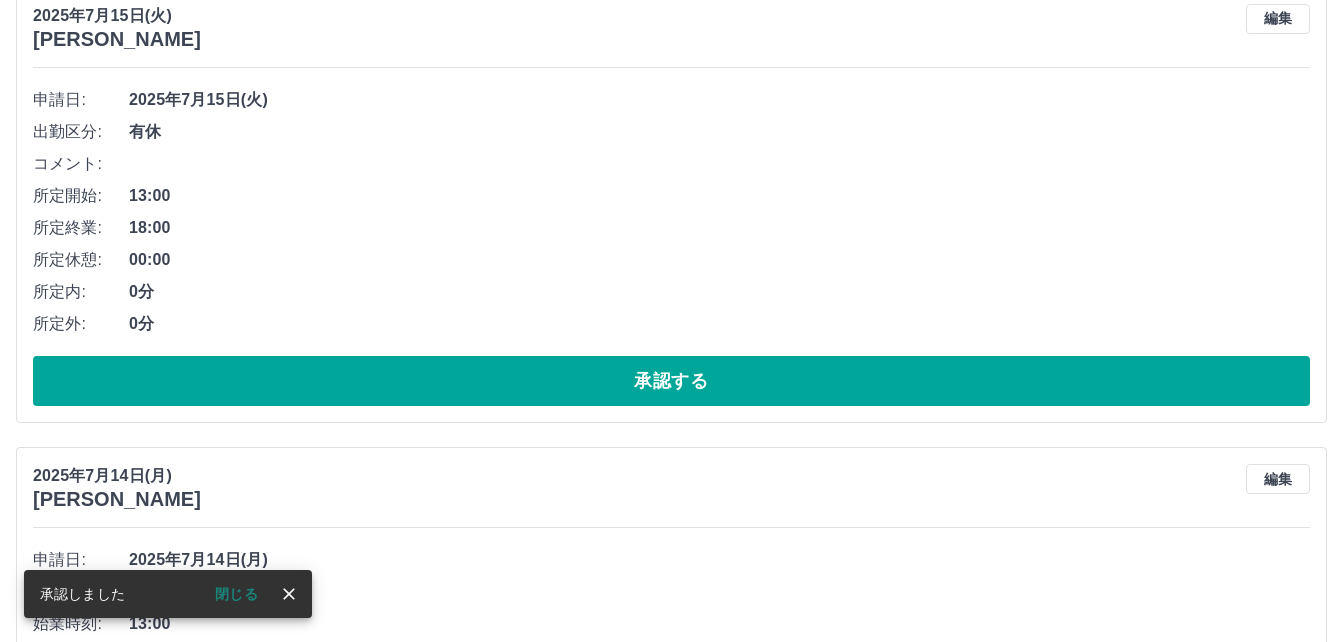 scroll, scrollTop: 0, scrollLeft: 0, axis: both 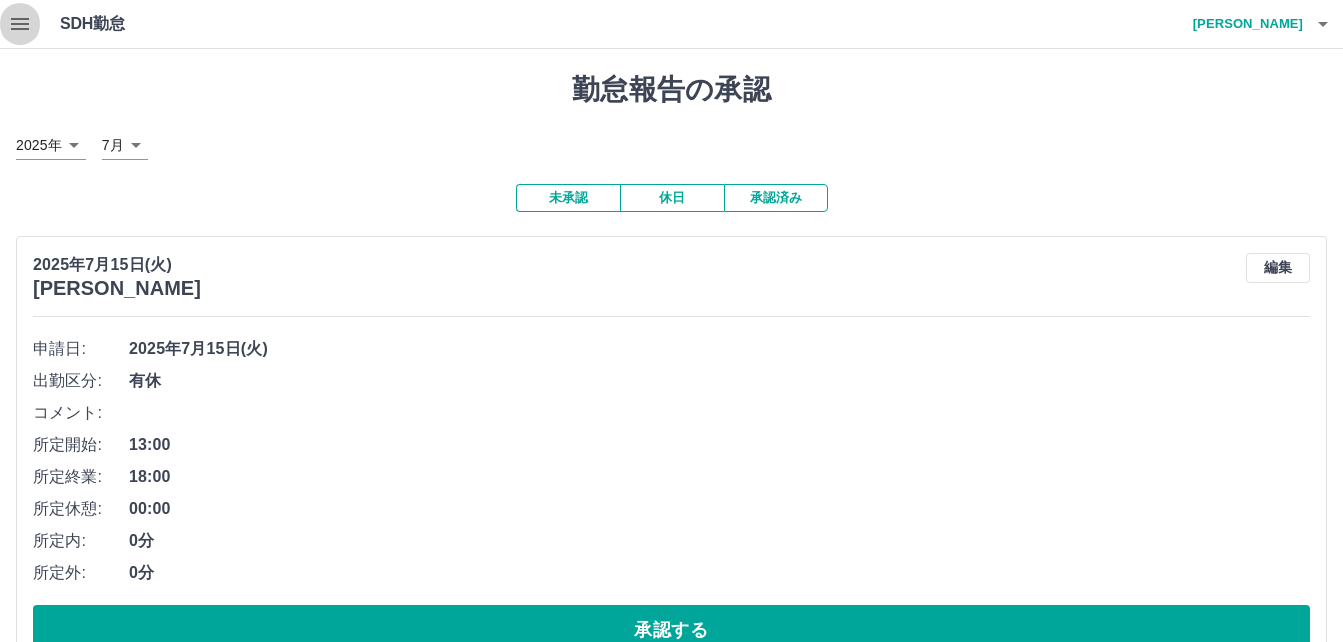 click 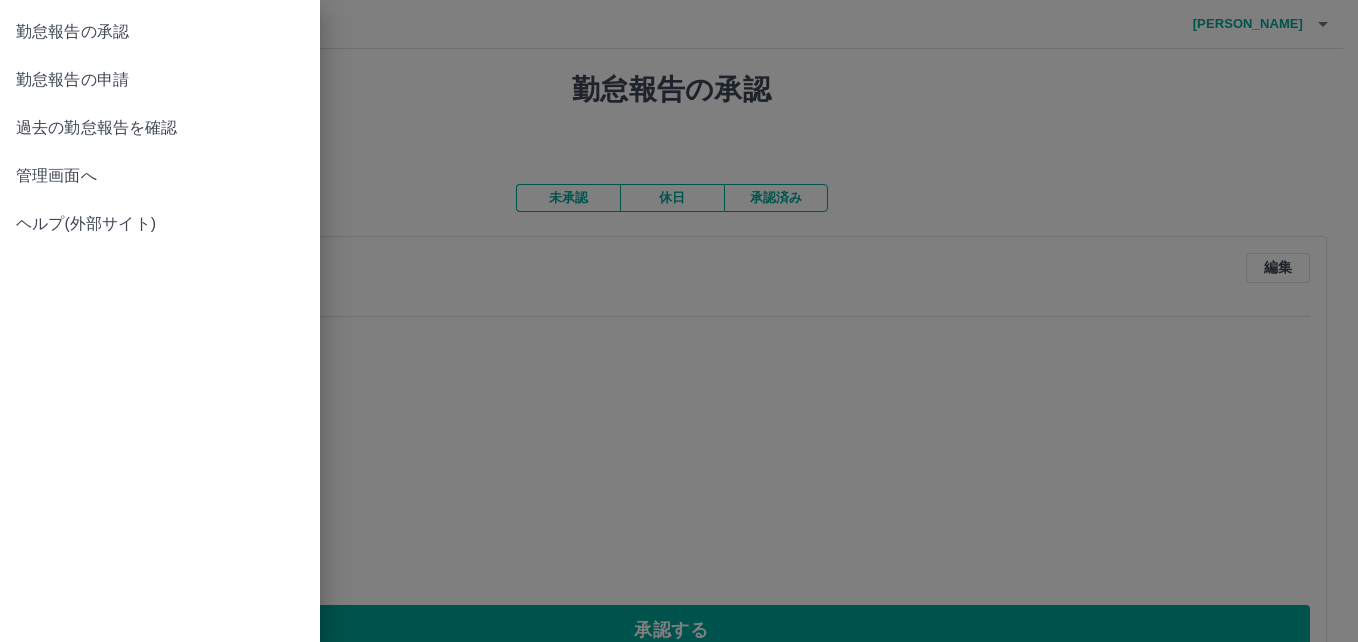 click on "過去の勤怠報告を確認" at bounding box center [160, 128] 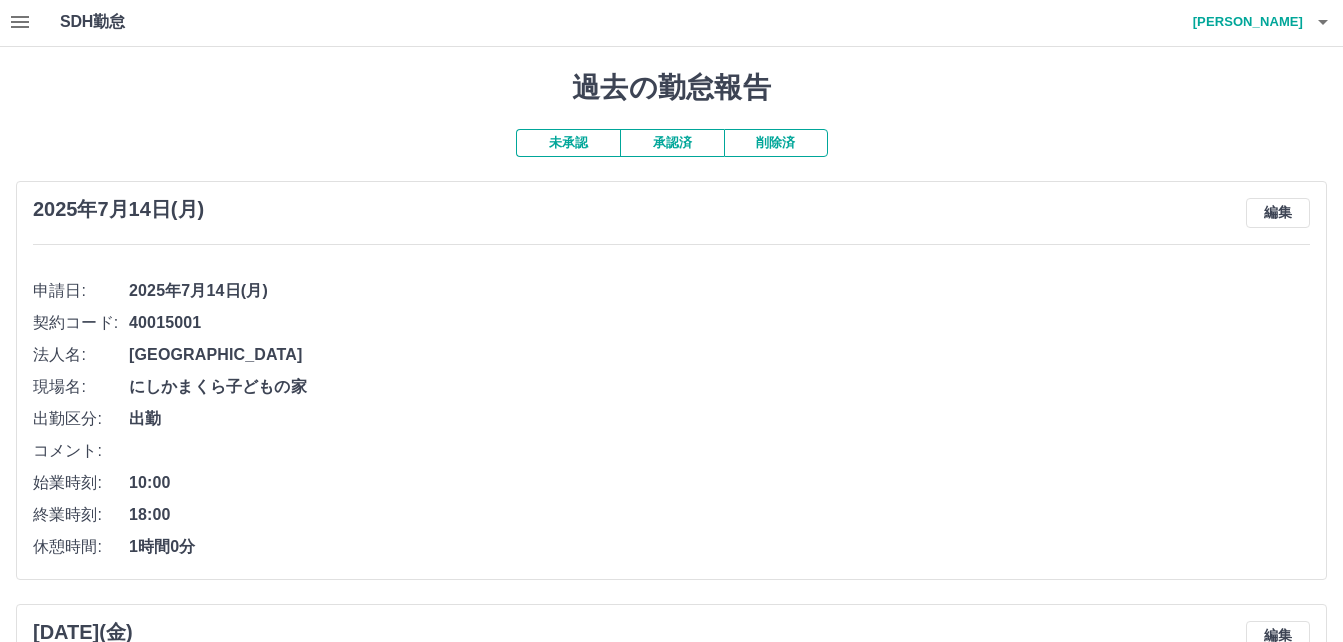 scroll, scrollTop: 0, scrollLeft: 0, axis: both 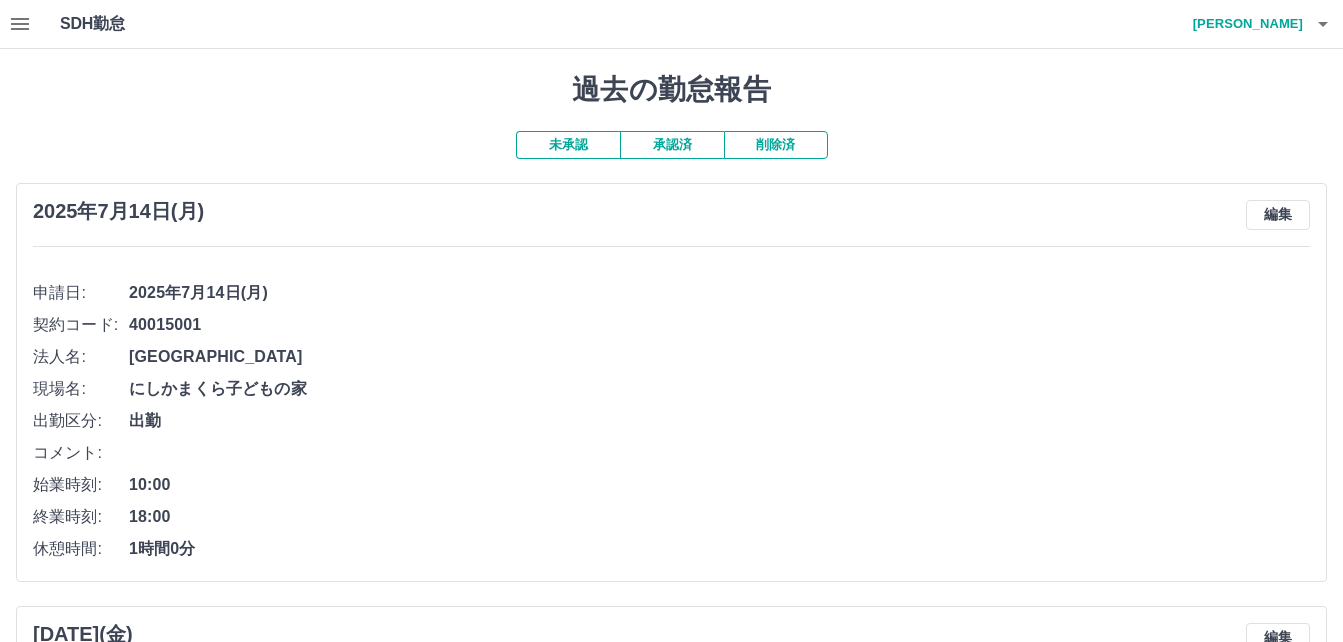 click on "承認済" at bounding box center [672, 145] 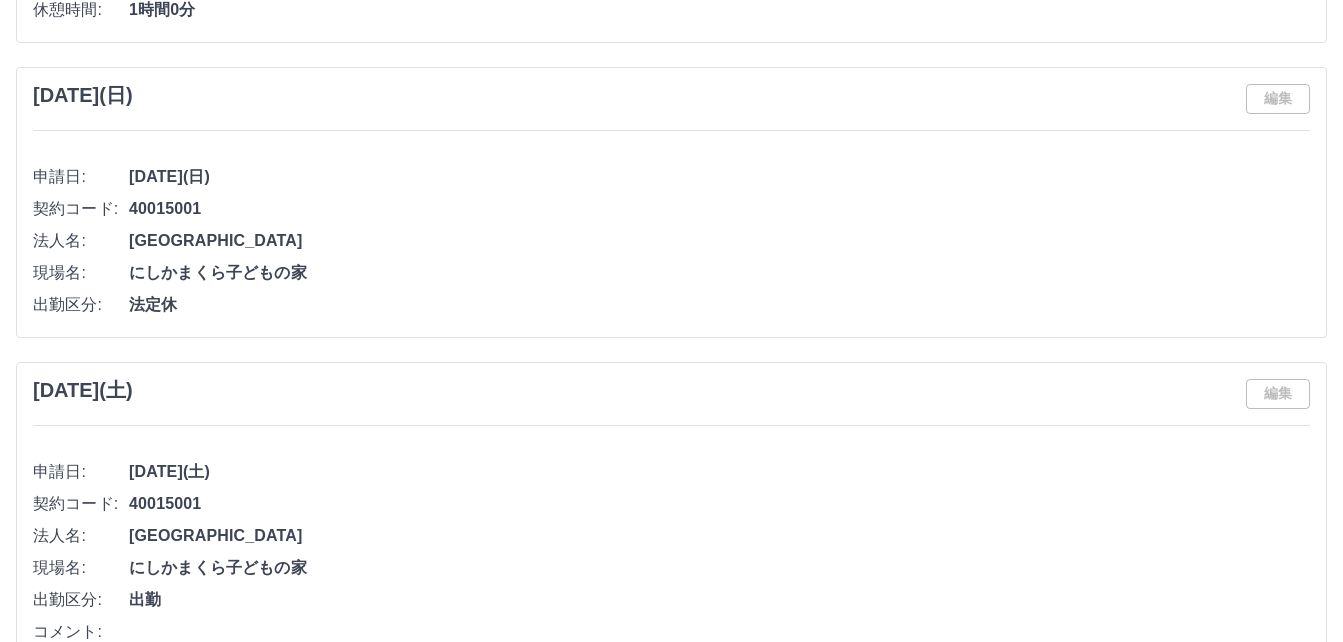 scroll, scrollTop: 5100, scrollLeft: 0, axis: vertical 